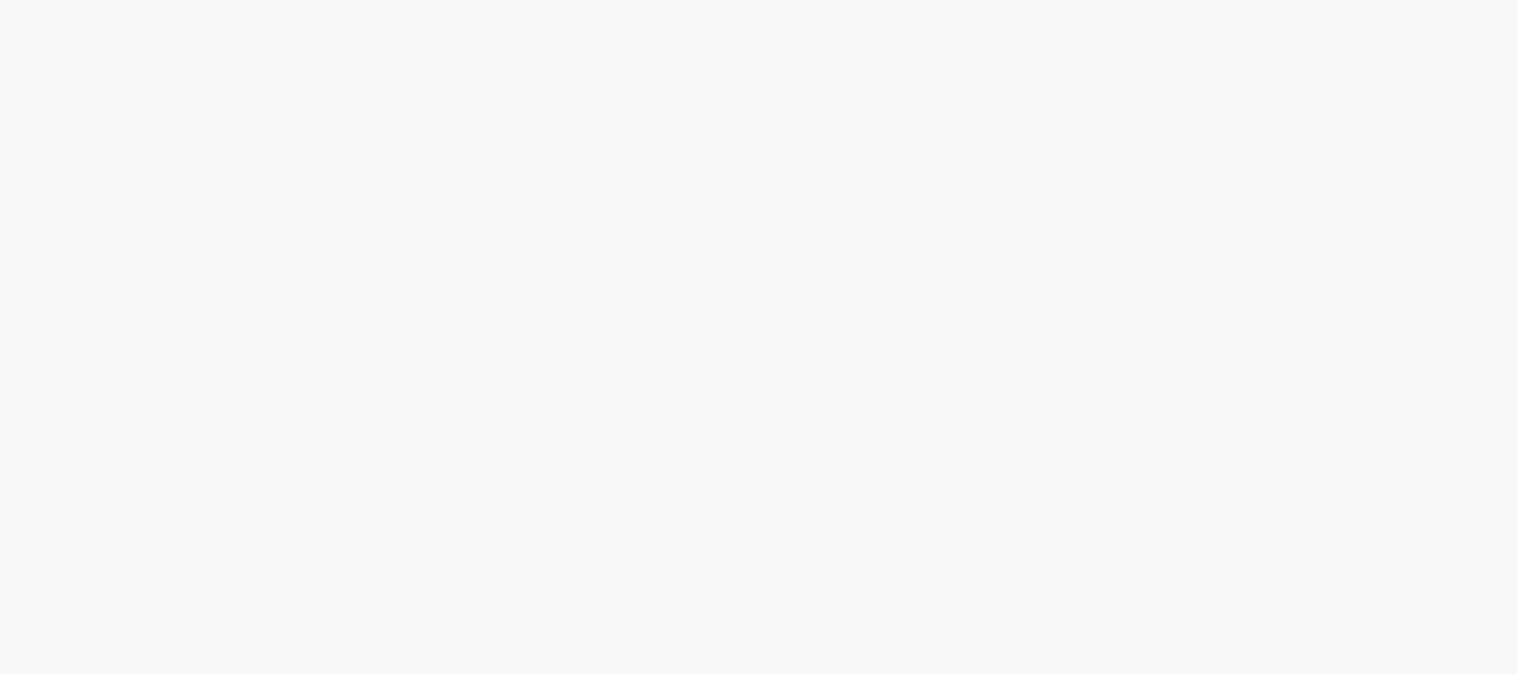 scroll, scrollTop: 0, scrollLeft: 0, axis: both 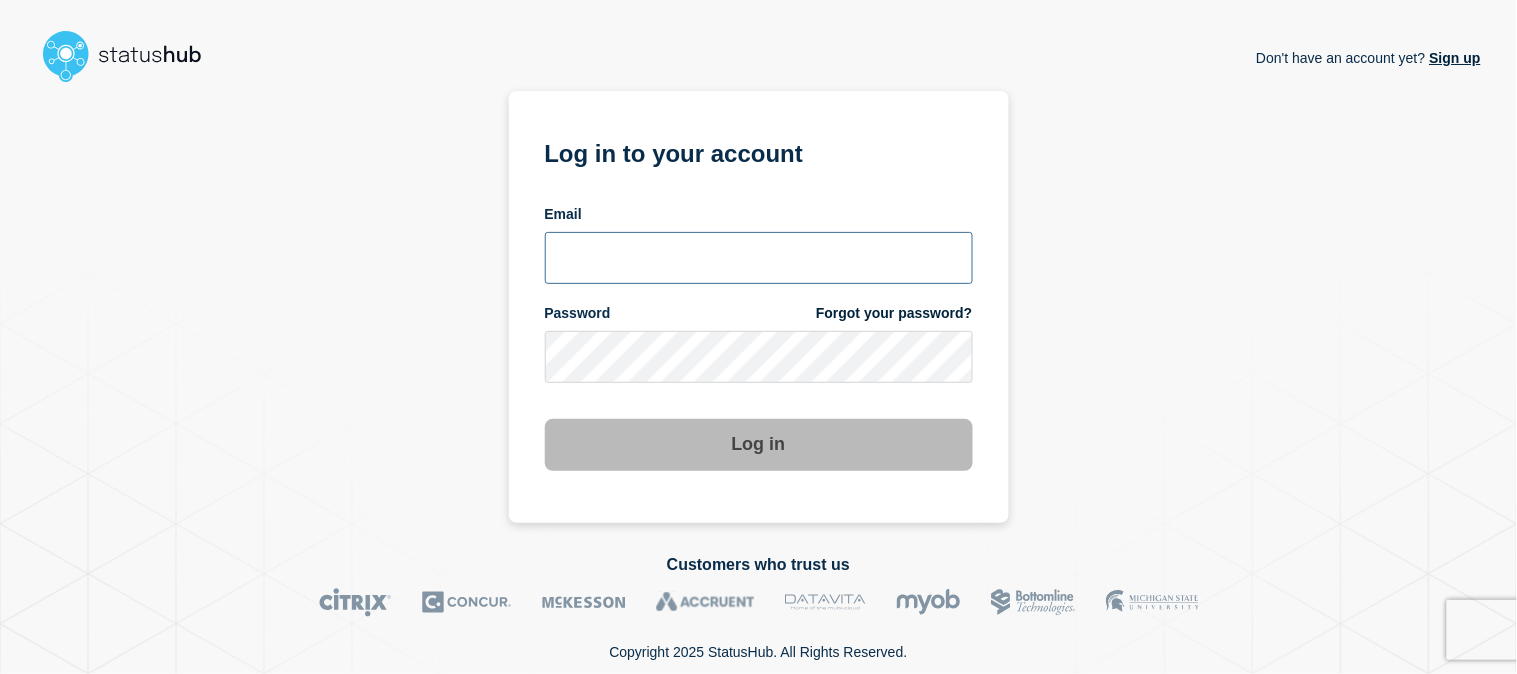 click at bounding box center [759, 258] 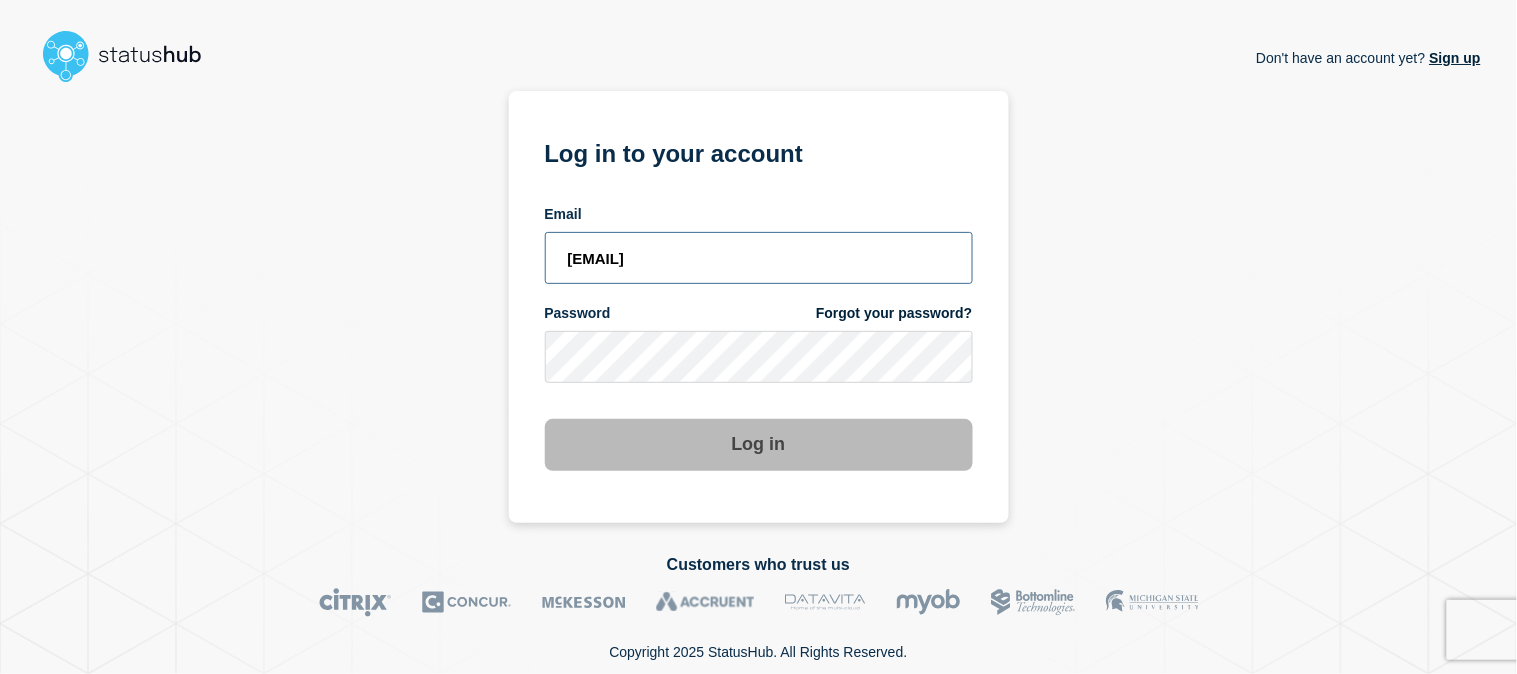 type on "[EMAIL]" 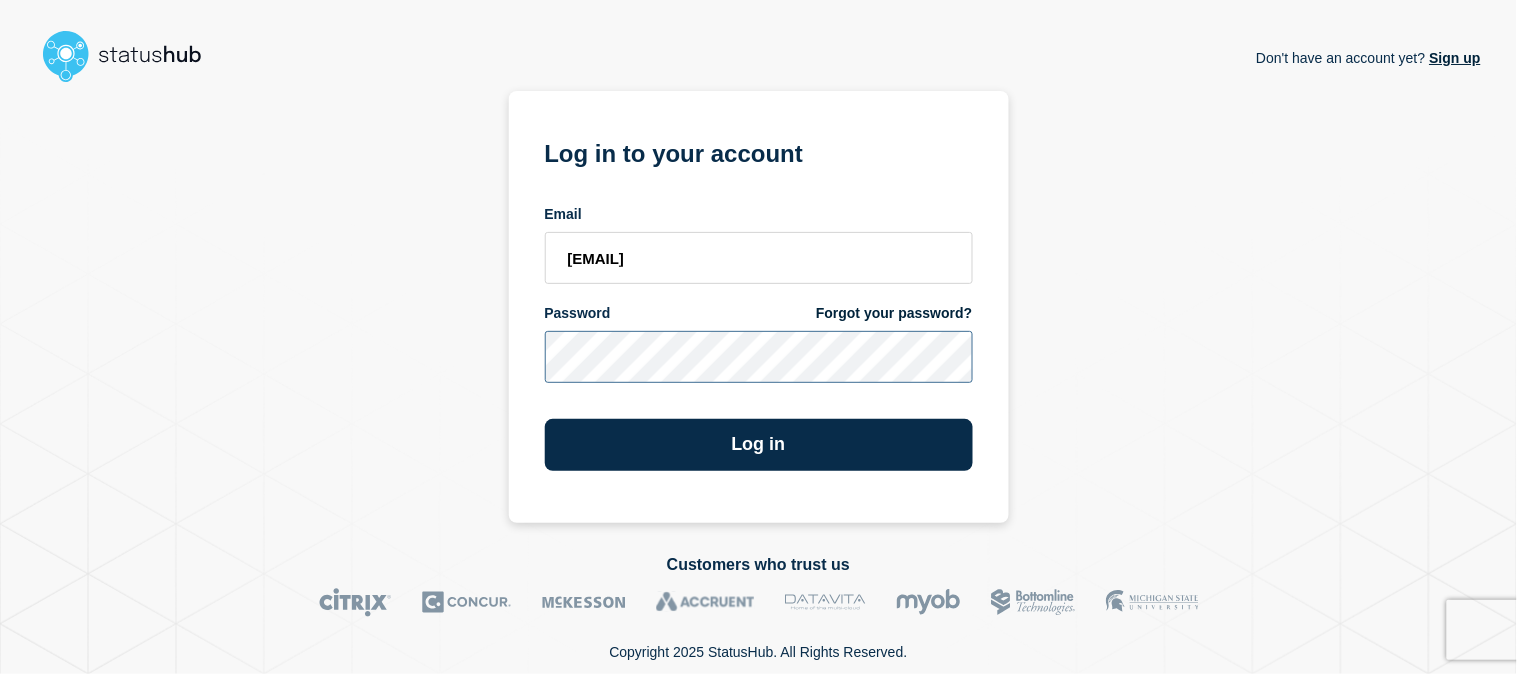 click on "Log in" at bounding box center (759, 445) 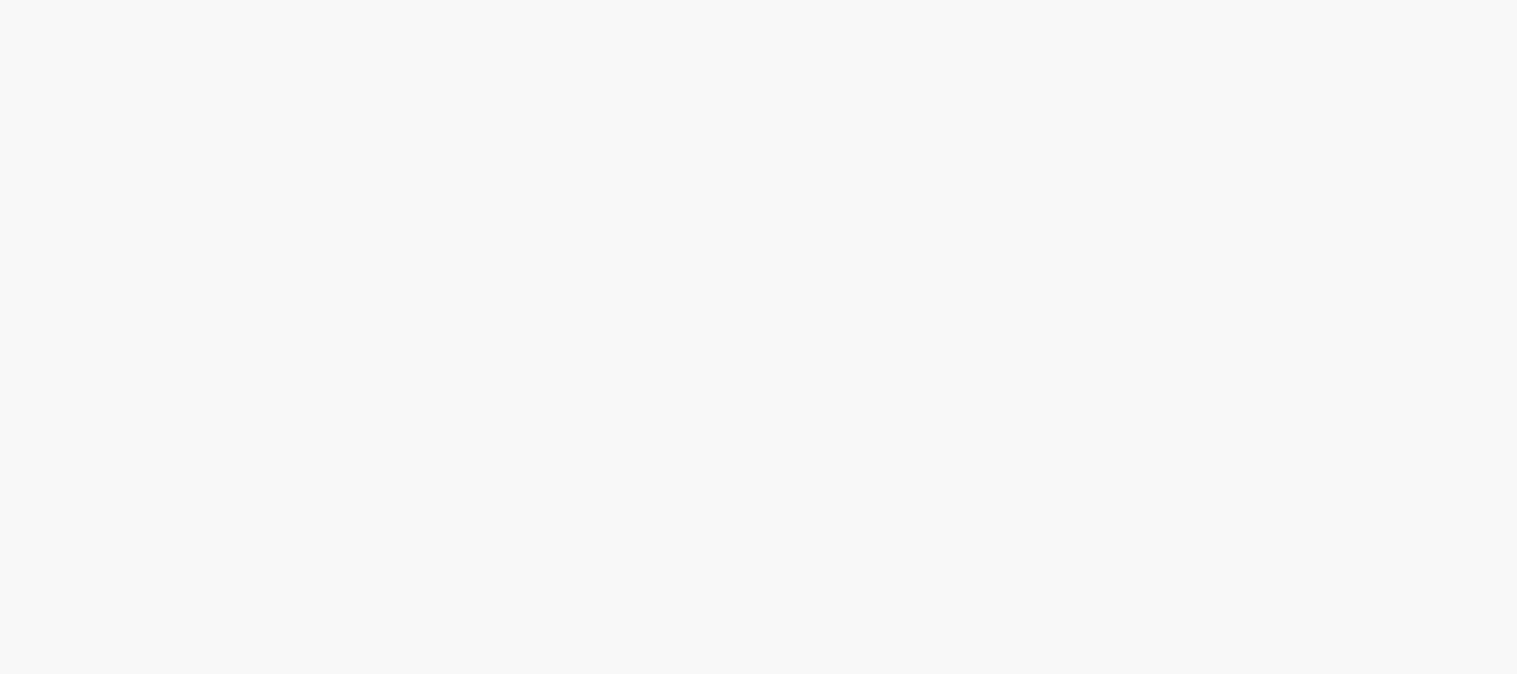 scroll, scrollTop: 0, scrollLeft: 0, axis: both 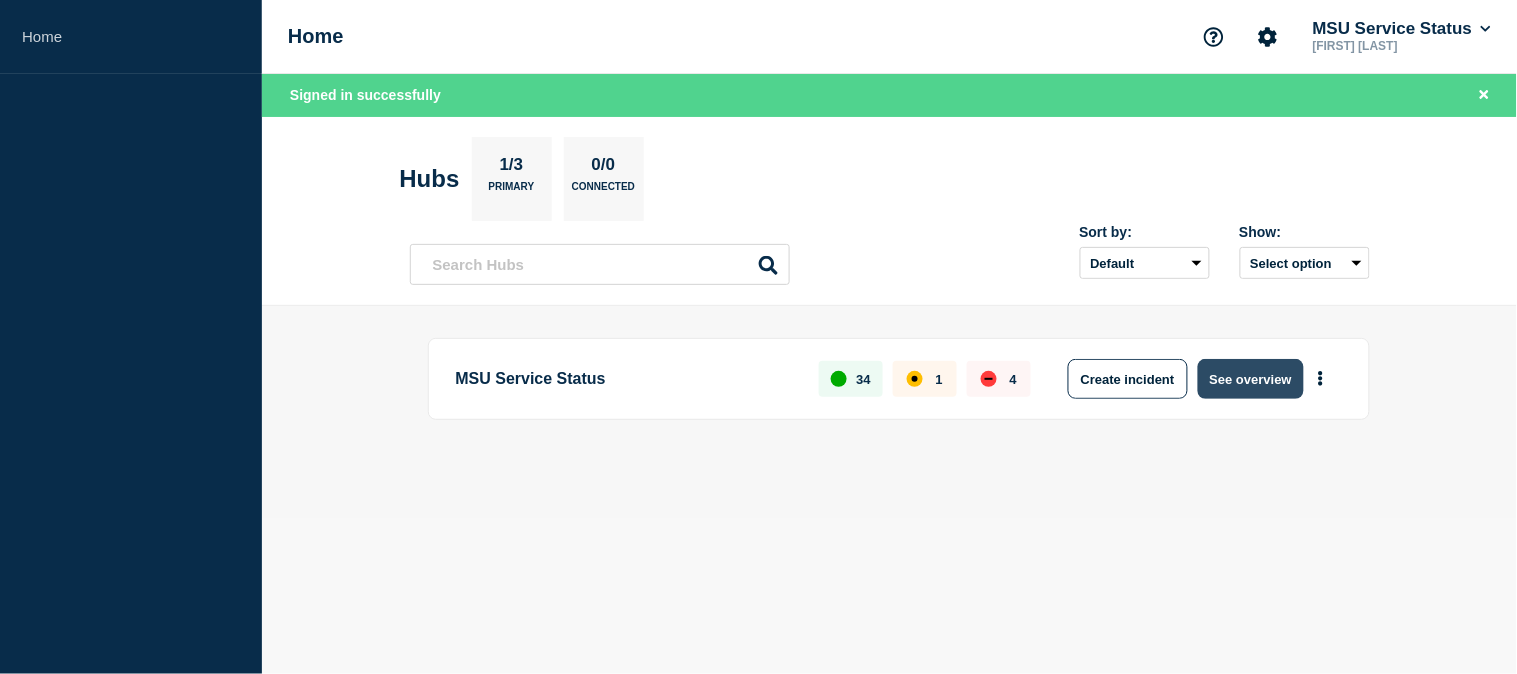 click on "See overview" at bounding box center (1251, 379) 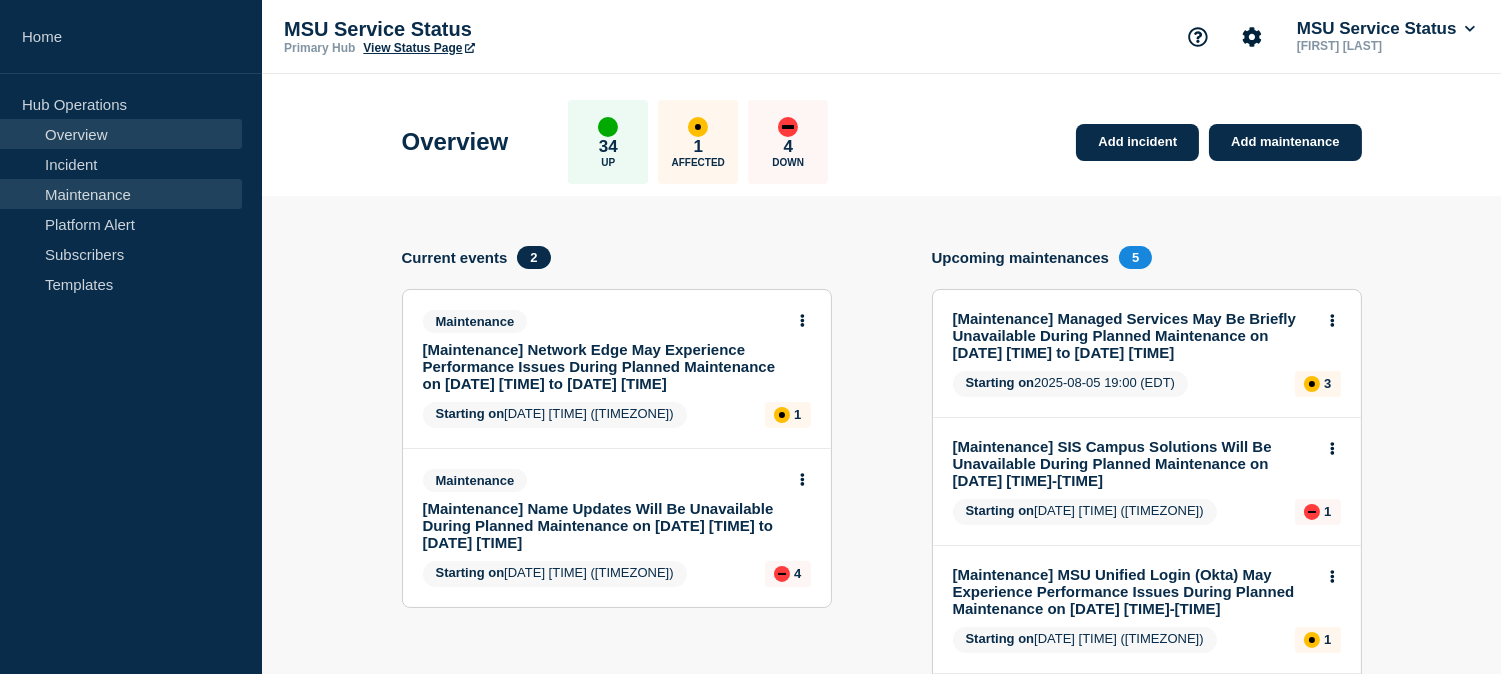 click on "Maintenance" at bounding box center [121, 194] 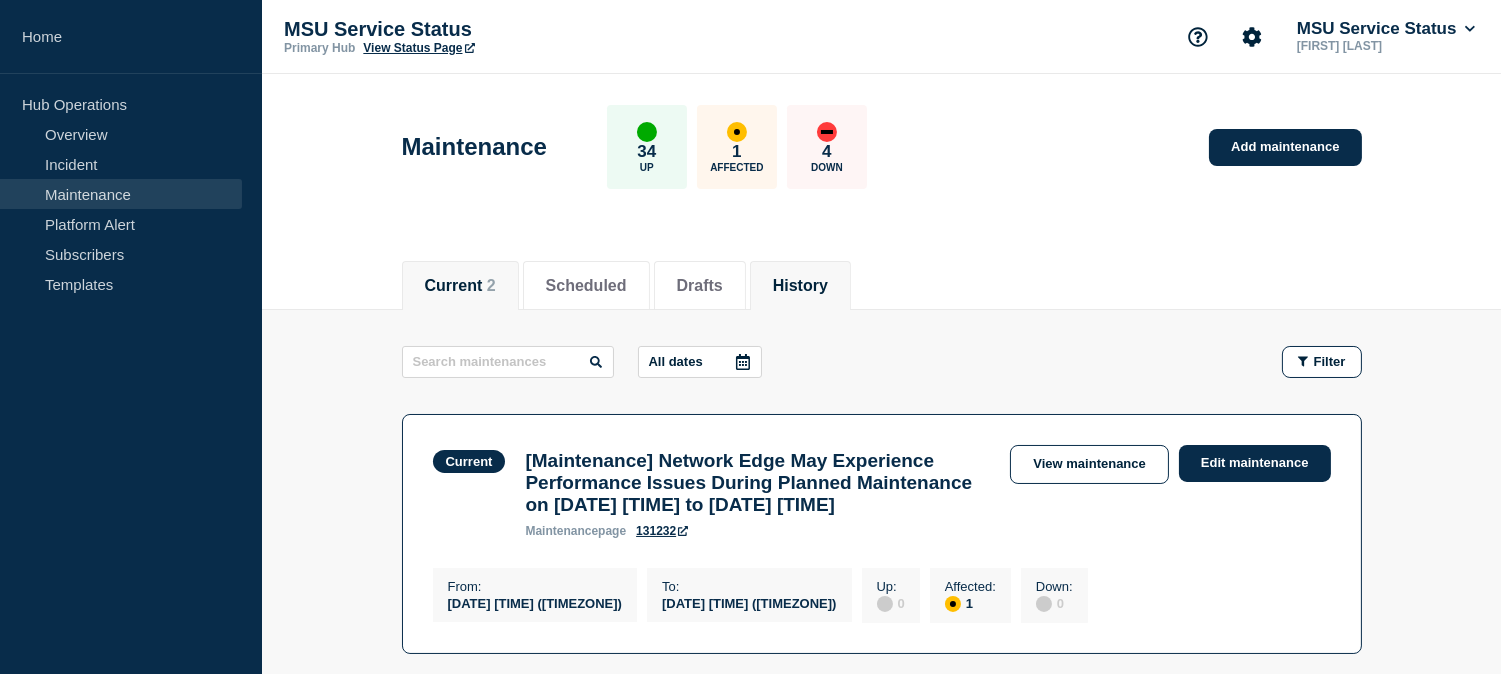 click on "History" 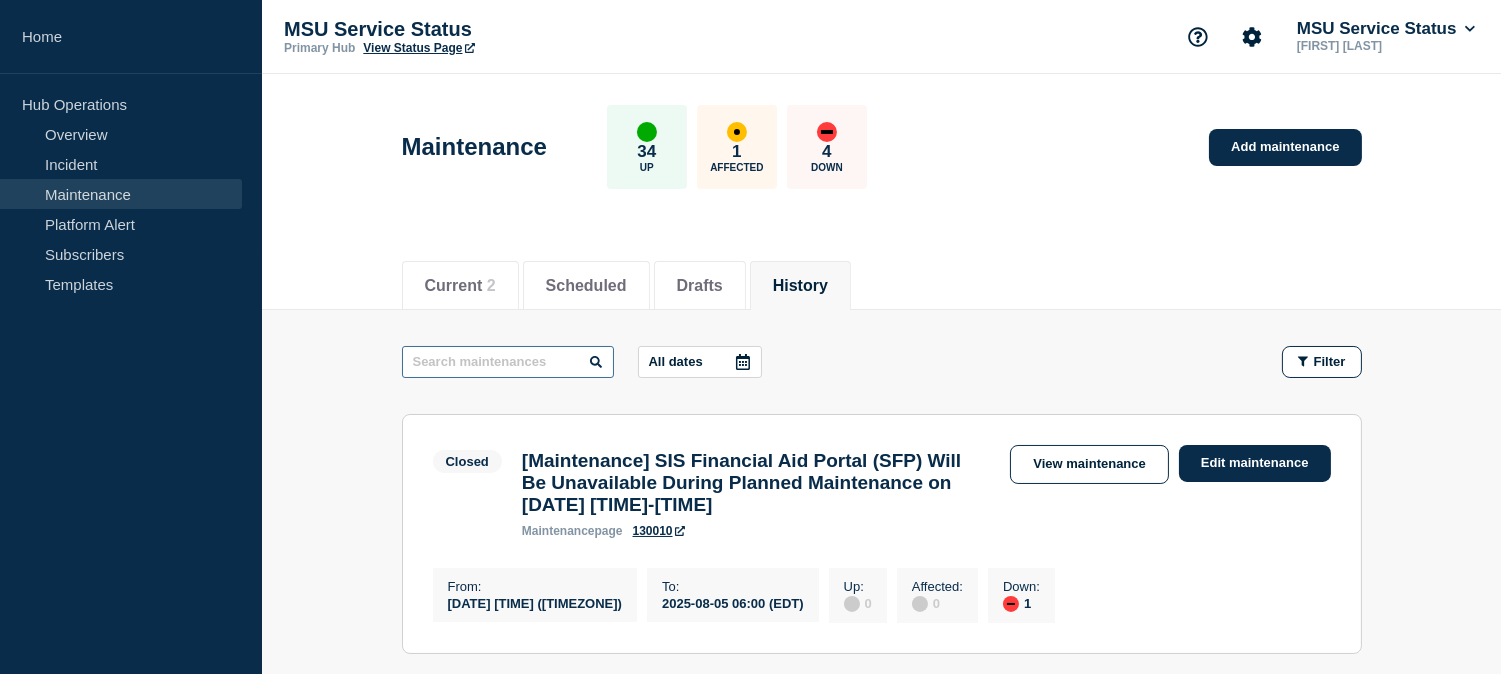 click at bounding box center (508, 362) 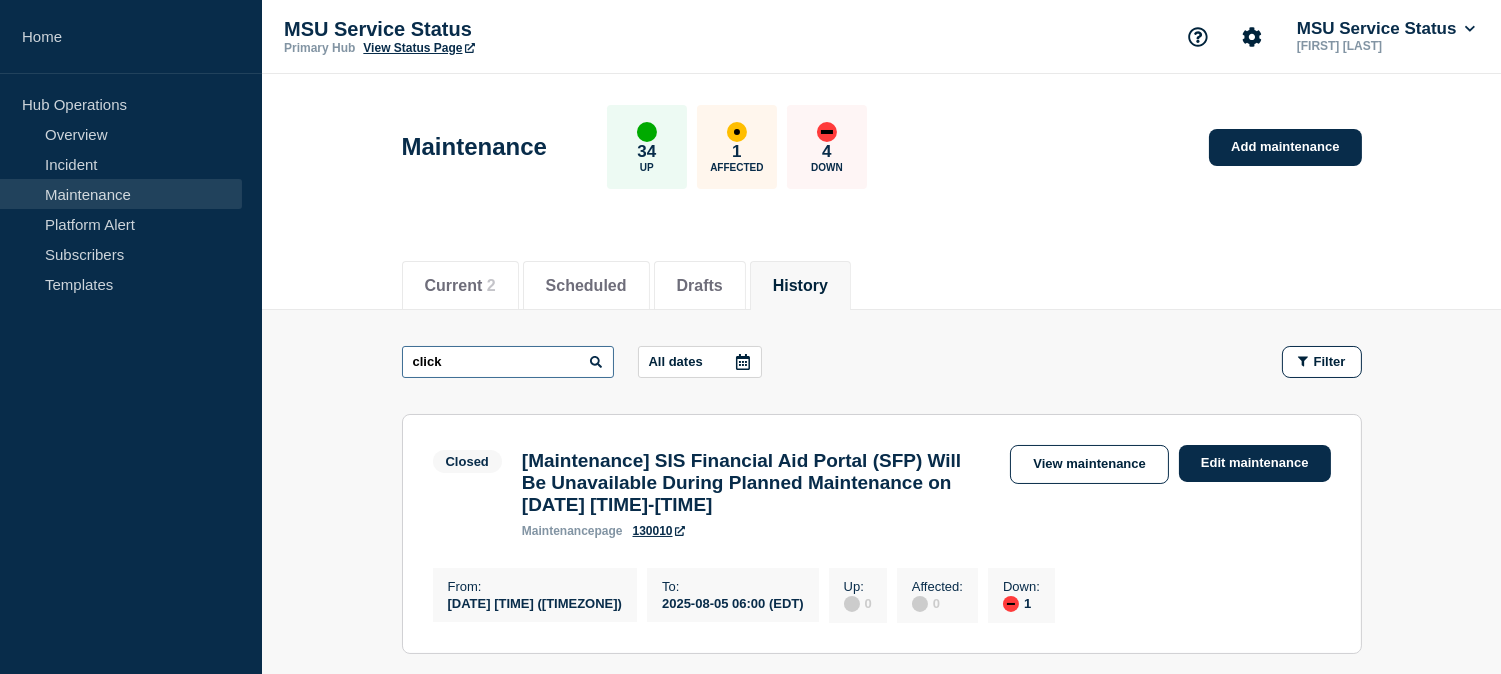 type on "click" 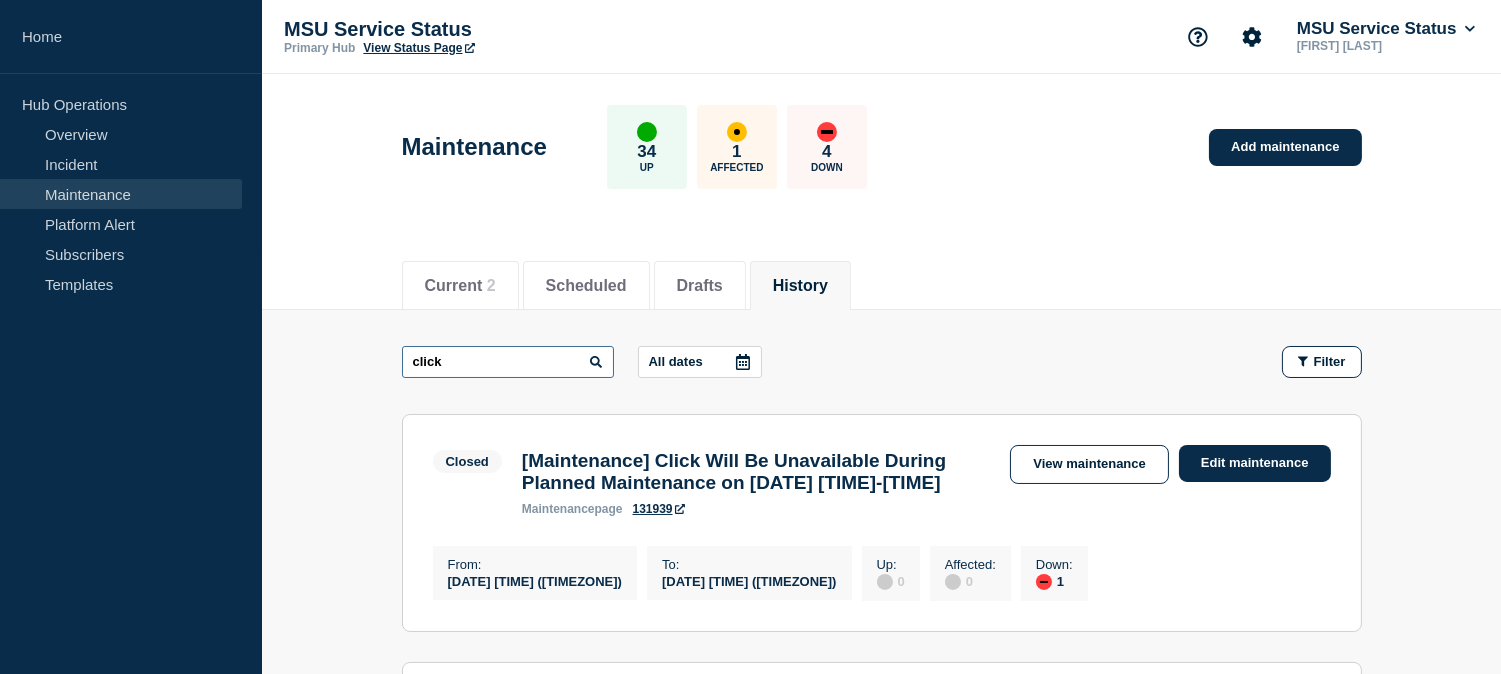 scroll, scrollTop: 111, scrollLeft: 0, axis: vertical 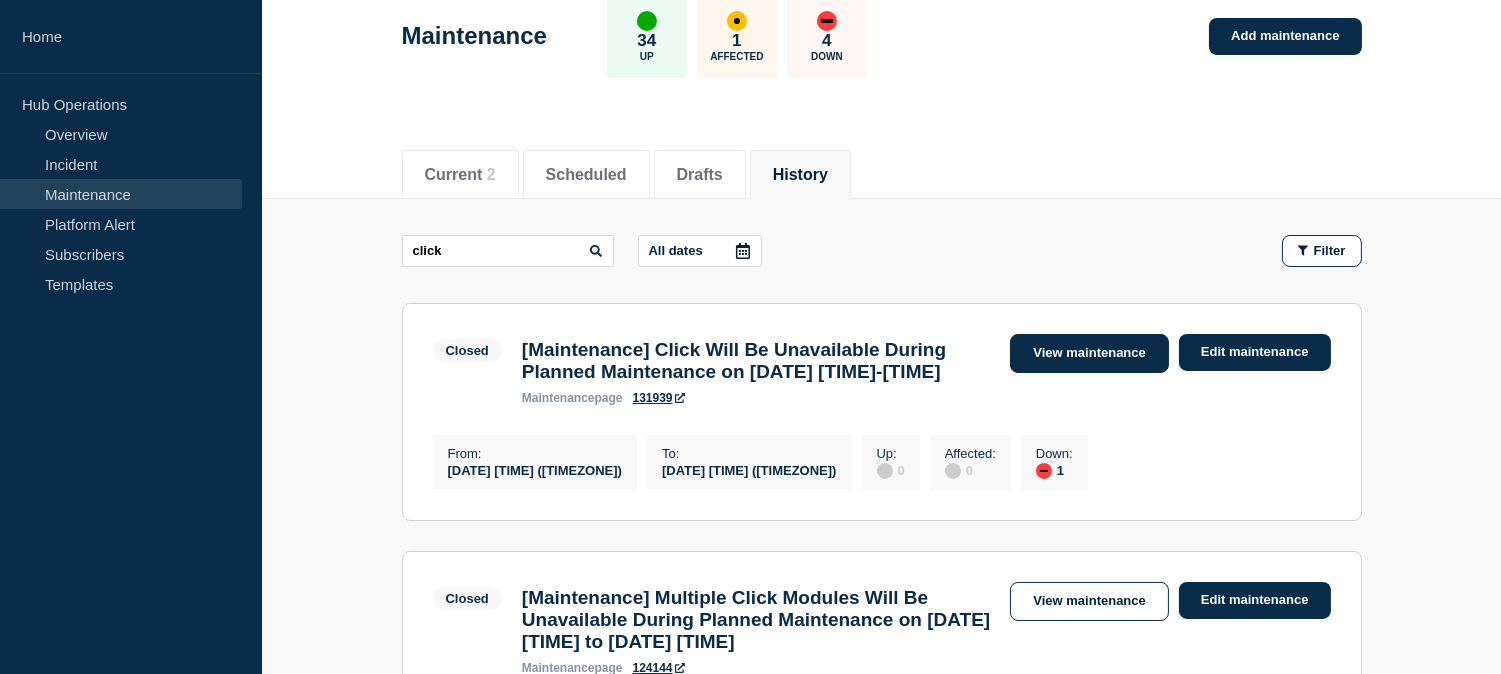click on "View maintenance" at bounding box center (1089, 353) 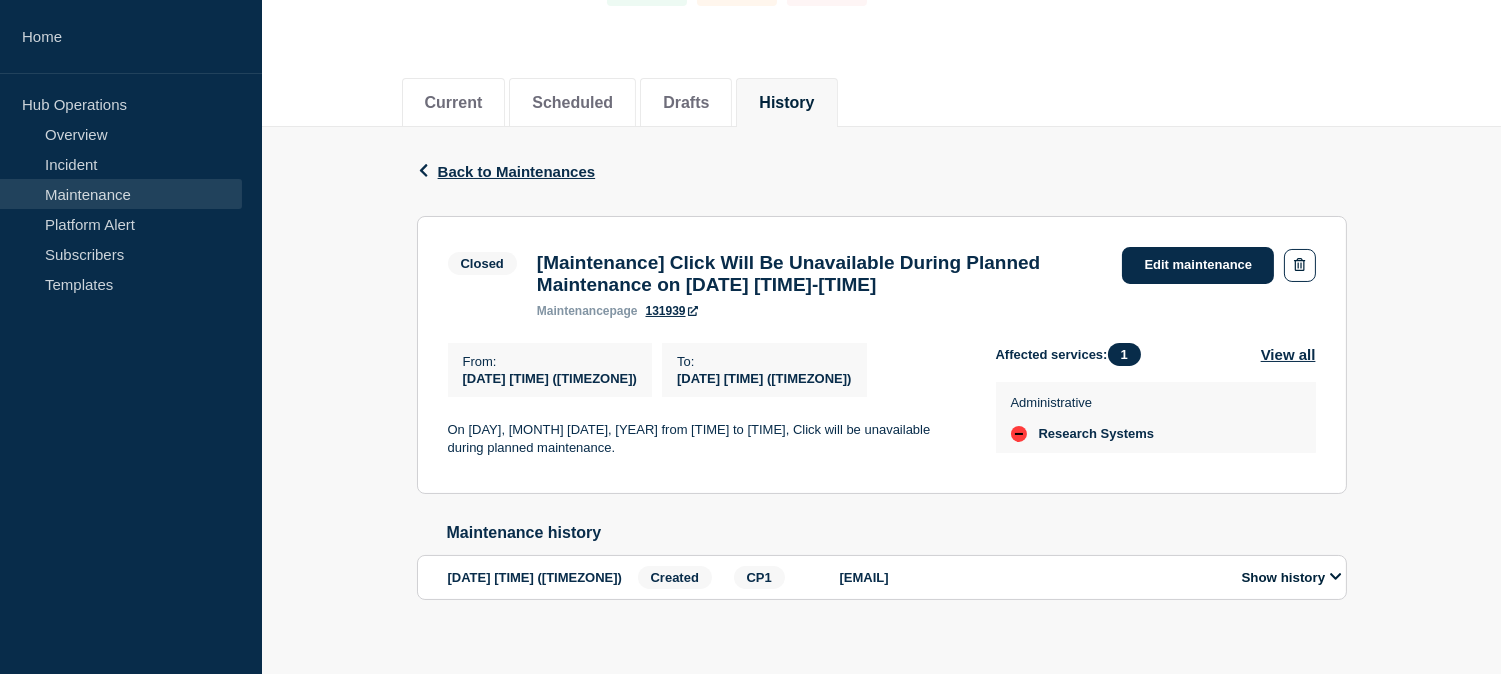 scroll, scrollTop: 215, scrollLeft: 0, axis: vertical 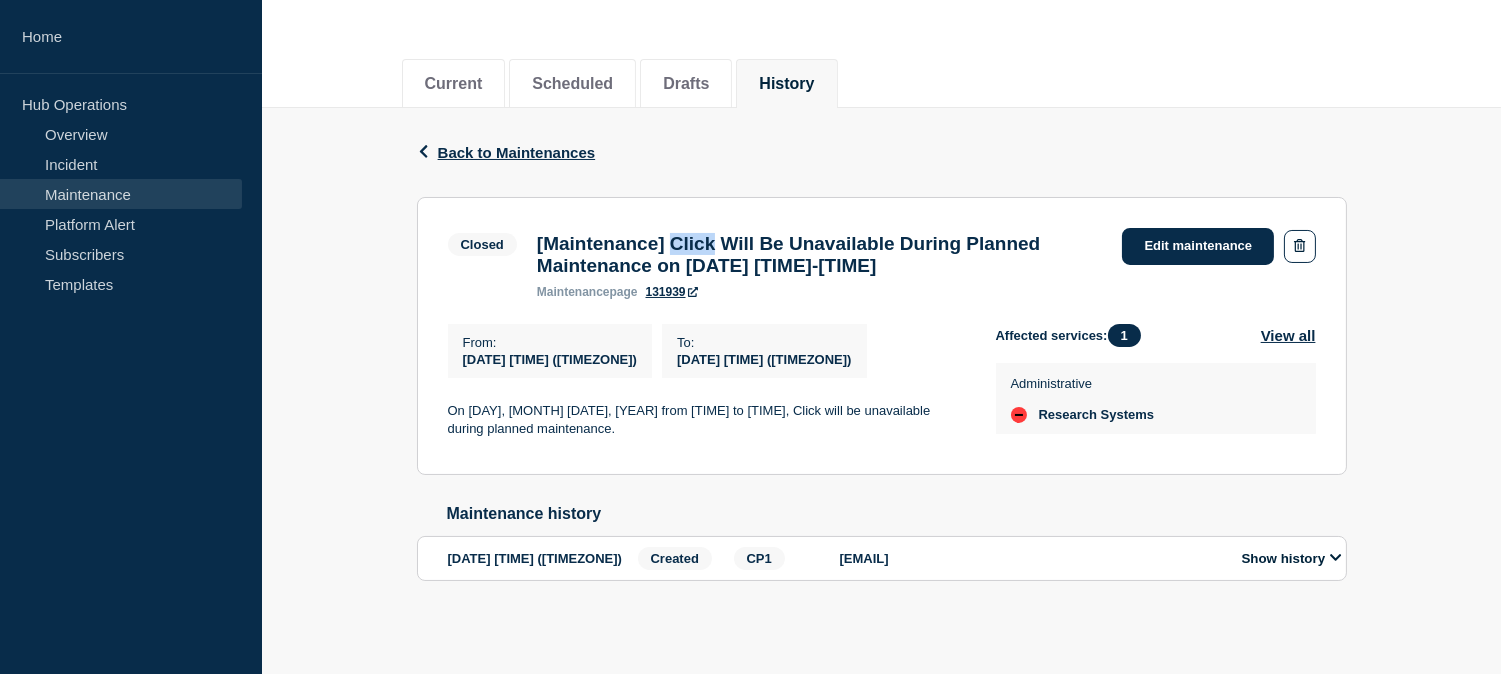 drag, startPoint x: 694, startPoint y: 227, endPoint x: 742, endPoint y: 225, distance: 48.04165 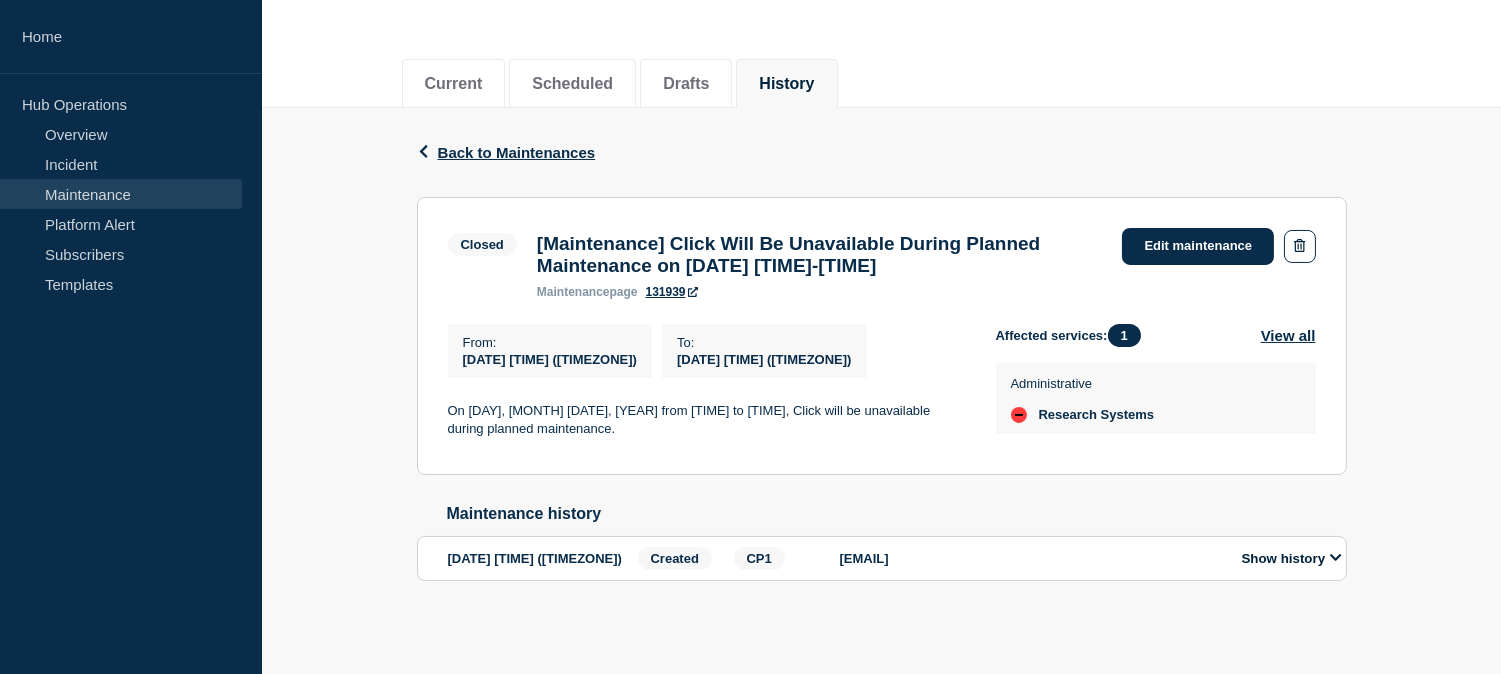 click on "maintenance  page 131939" at bounding box center (820, 292) 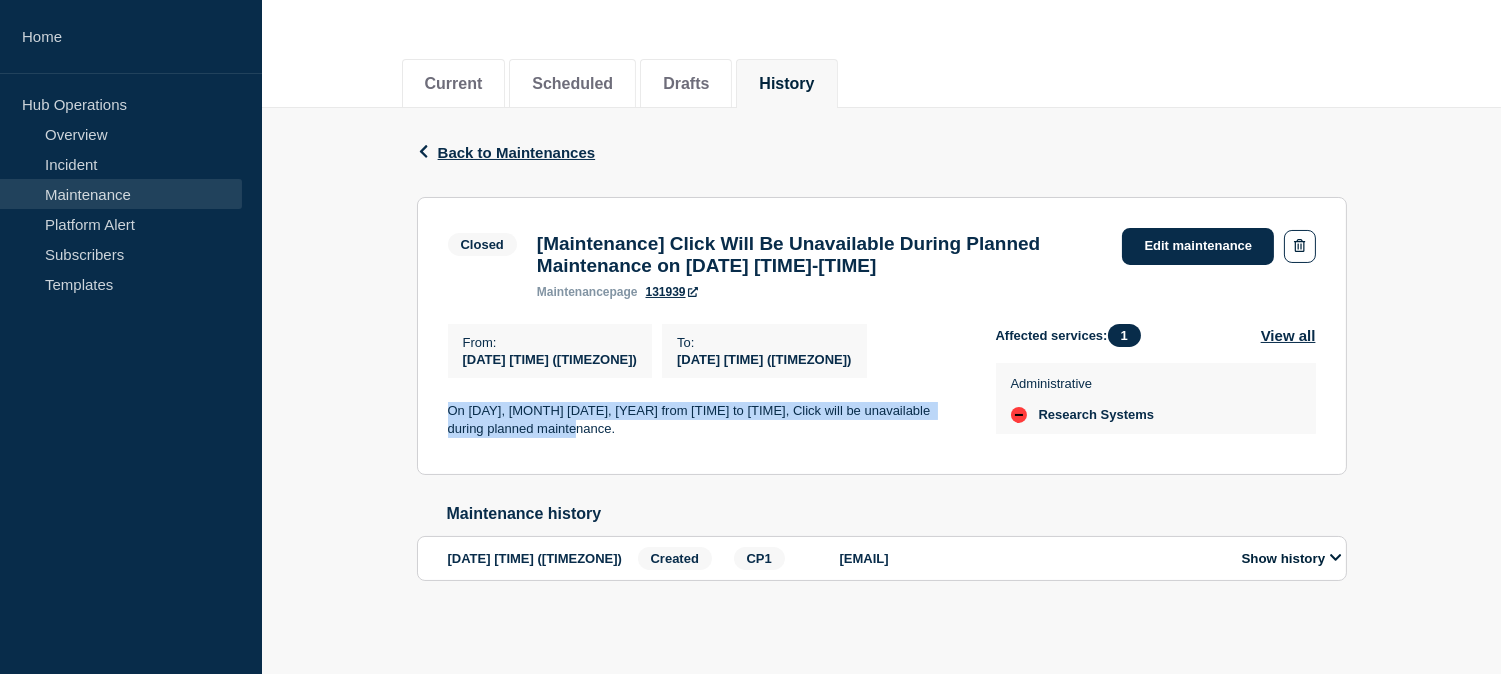 drag, startPoint x: 612, startPoint y: 430, endPoint x: 446, endPoint y: 405, distance: 167.87198 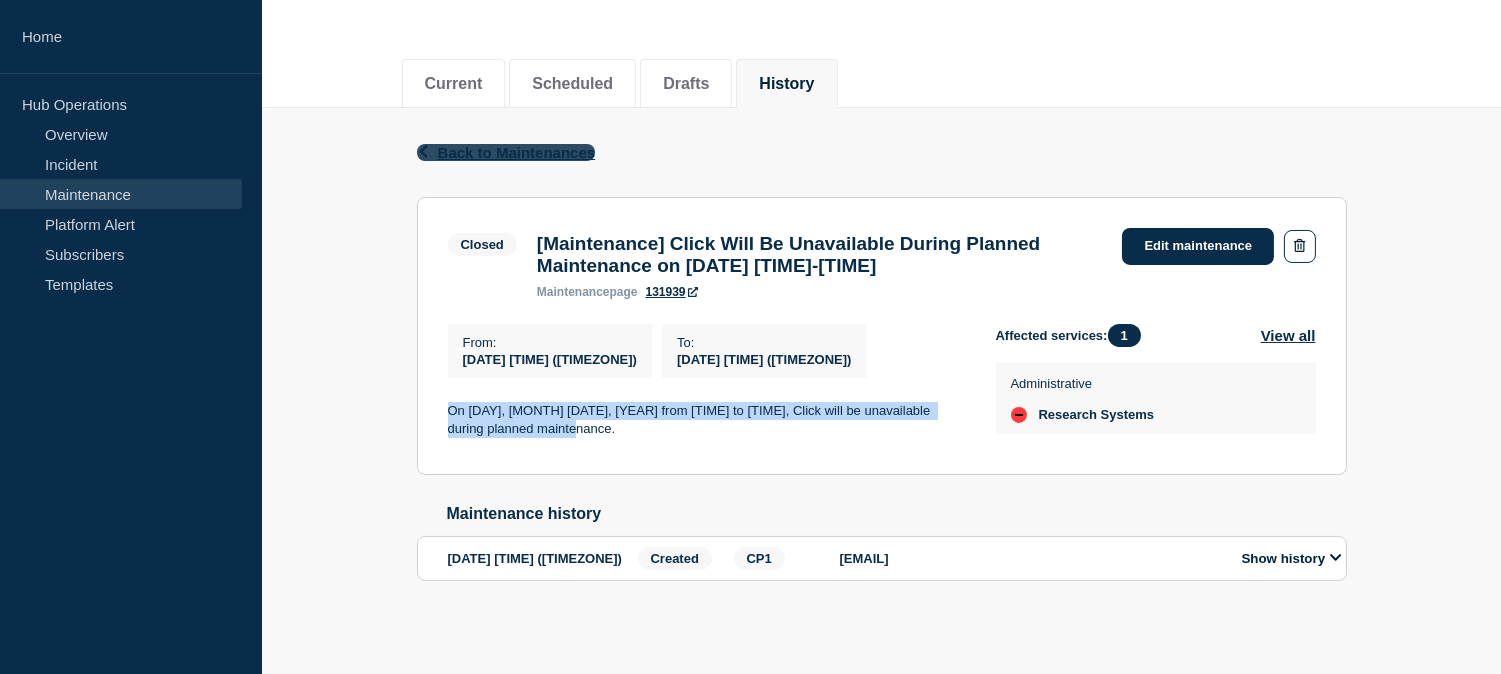 click on "Back to Maintenances" 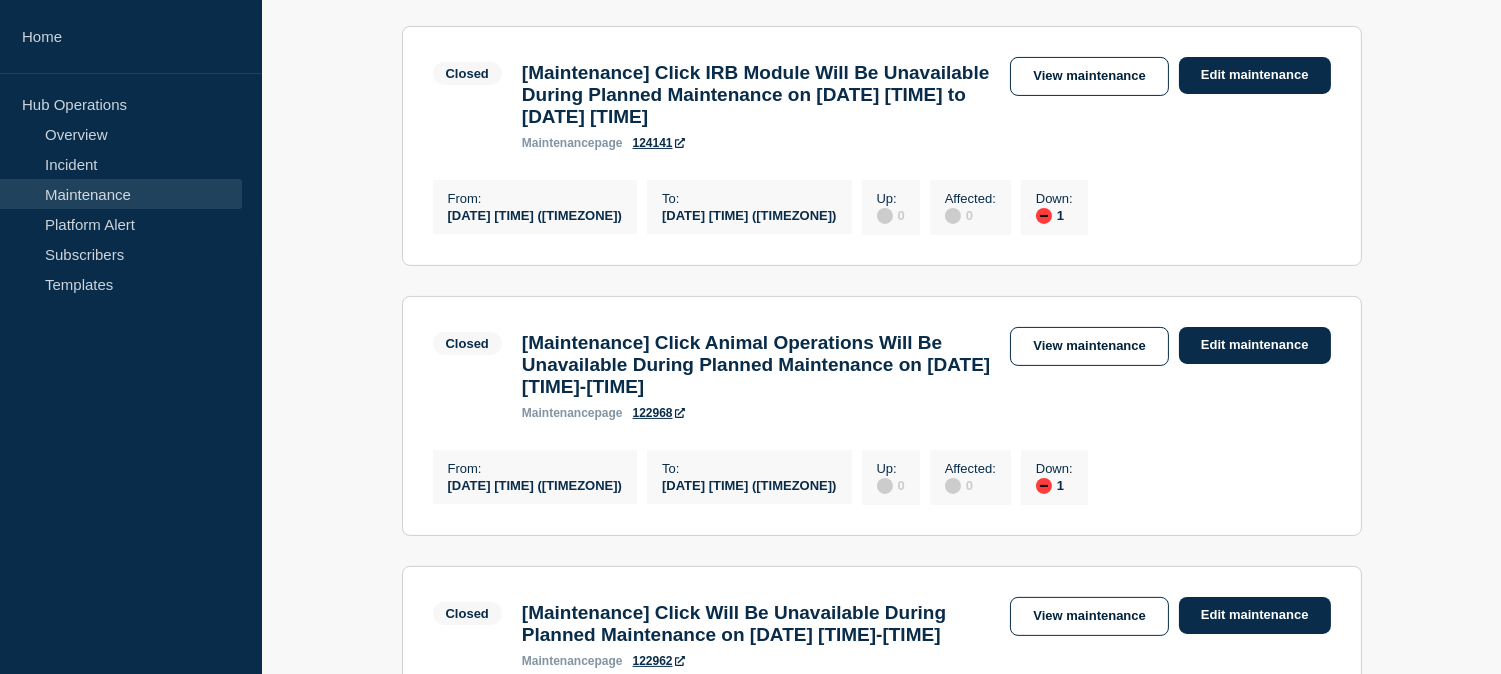 scroll, scrollTop: 666, scrollLeft: 0, axis: vertical 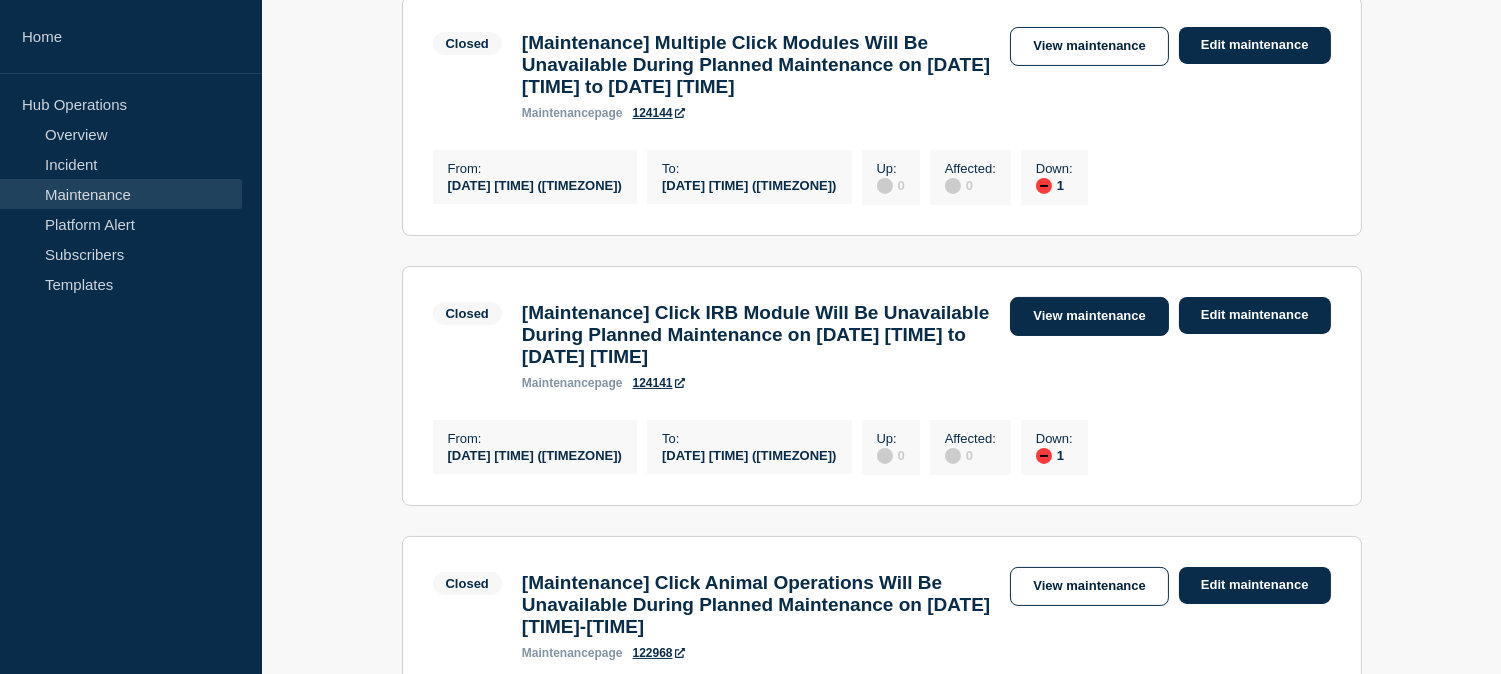 click on "View maintenance" at bounding box center [1089, 316] 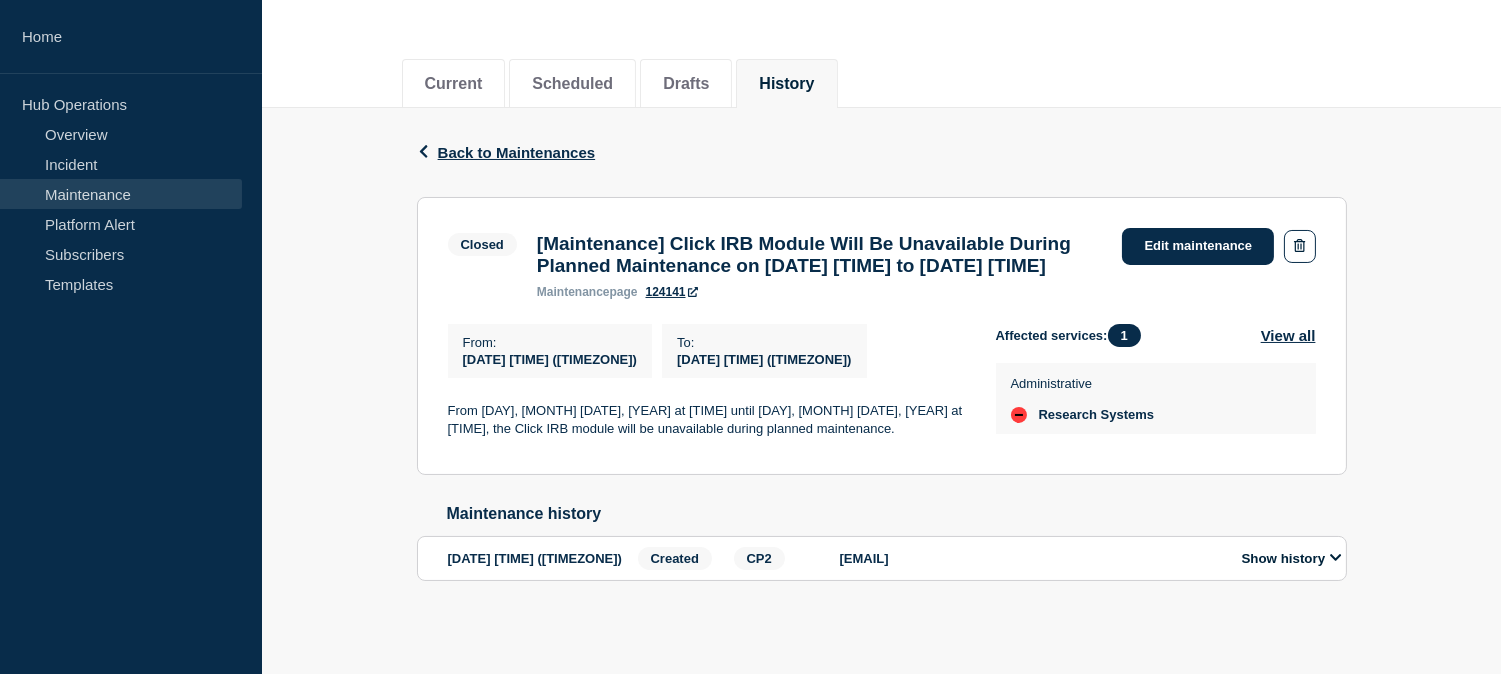 scroll, scrollTop: 222, scrollLeft: 0, axis: vertical 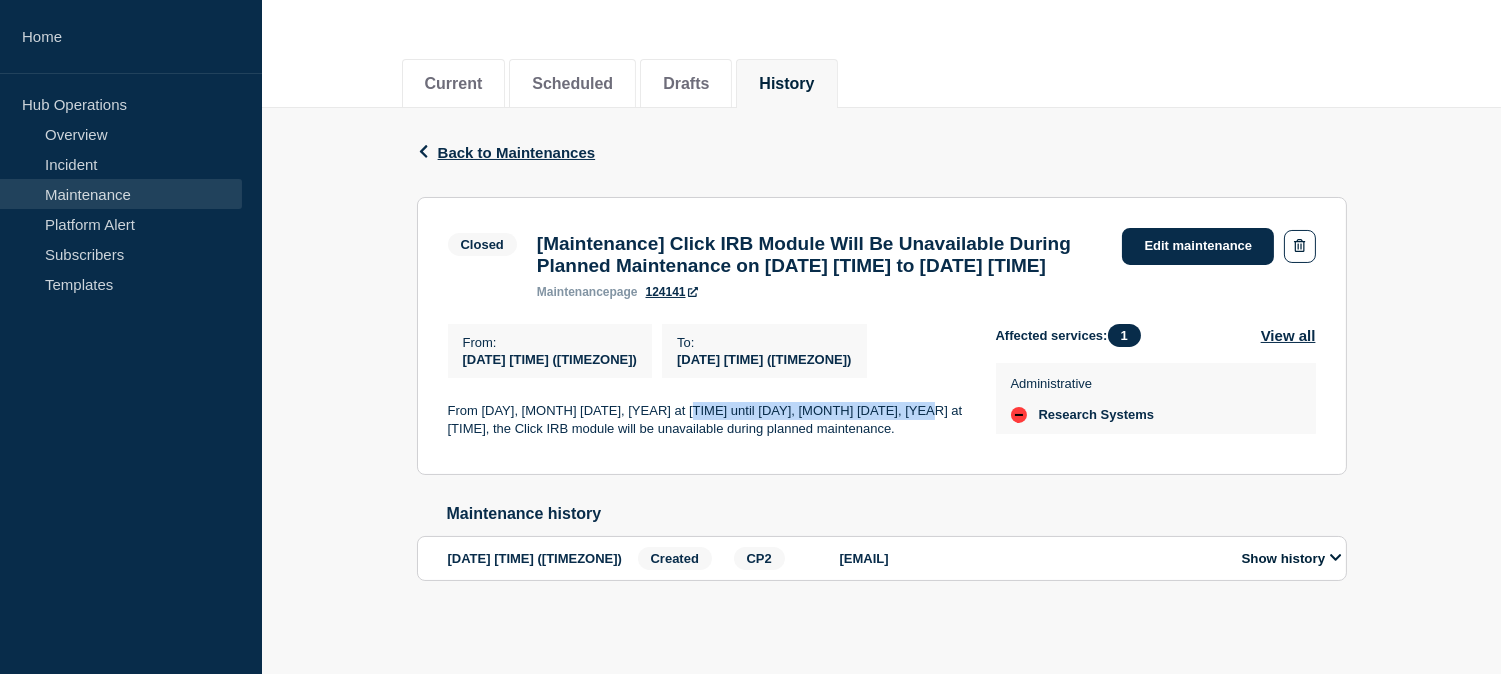 drag, startPoint x: 697, startPoint y: 428, endPoint x: 914, endPoint y: 431, distance: 217.02074 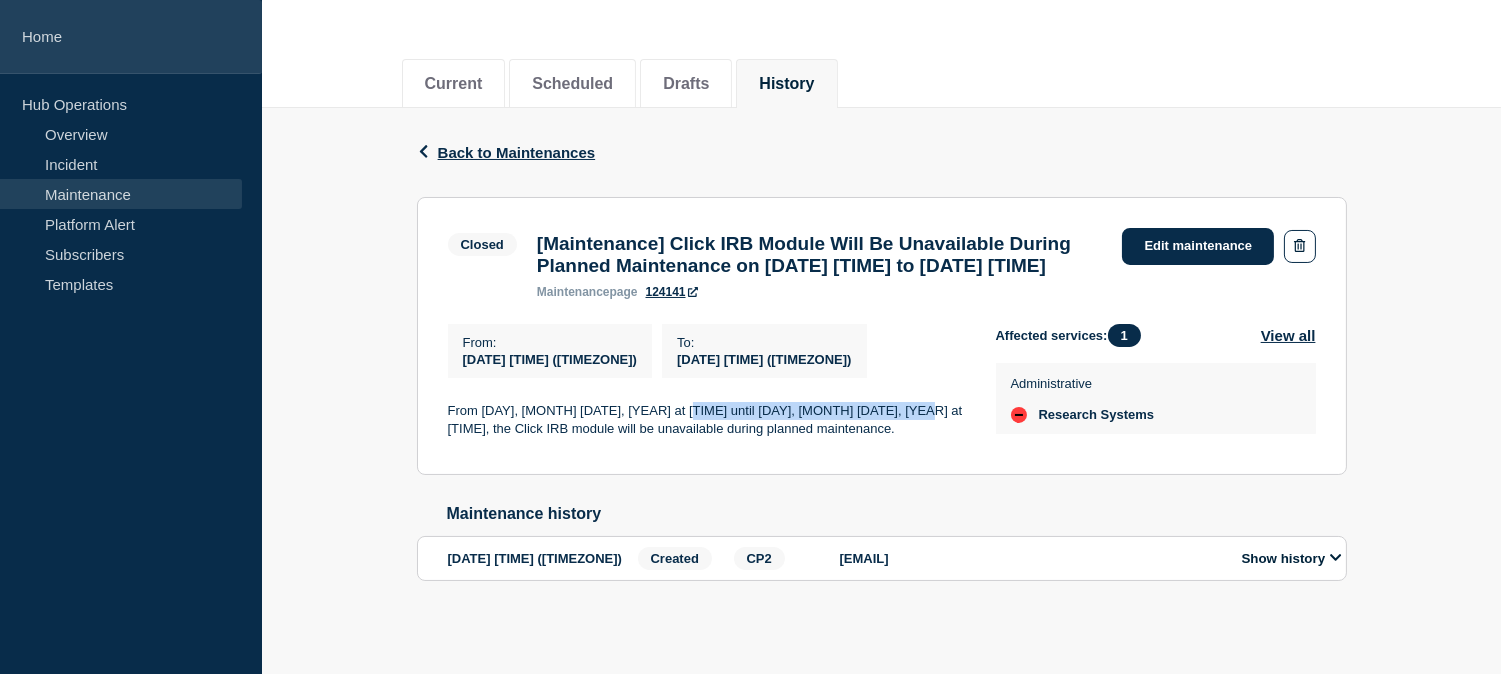 scroll, scrollTop: 0, scrollLeft: 0, axis: both 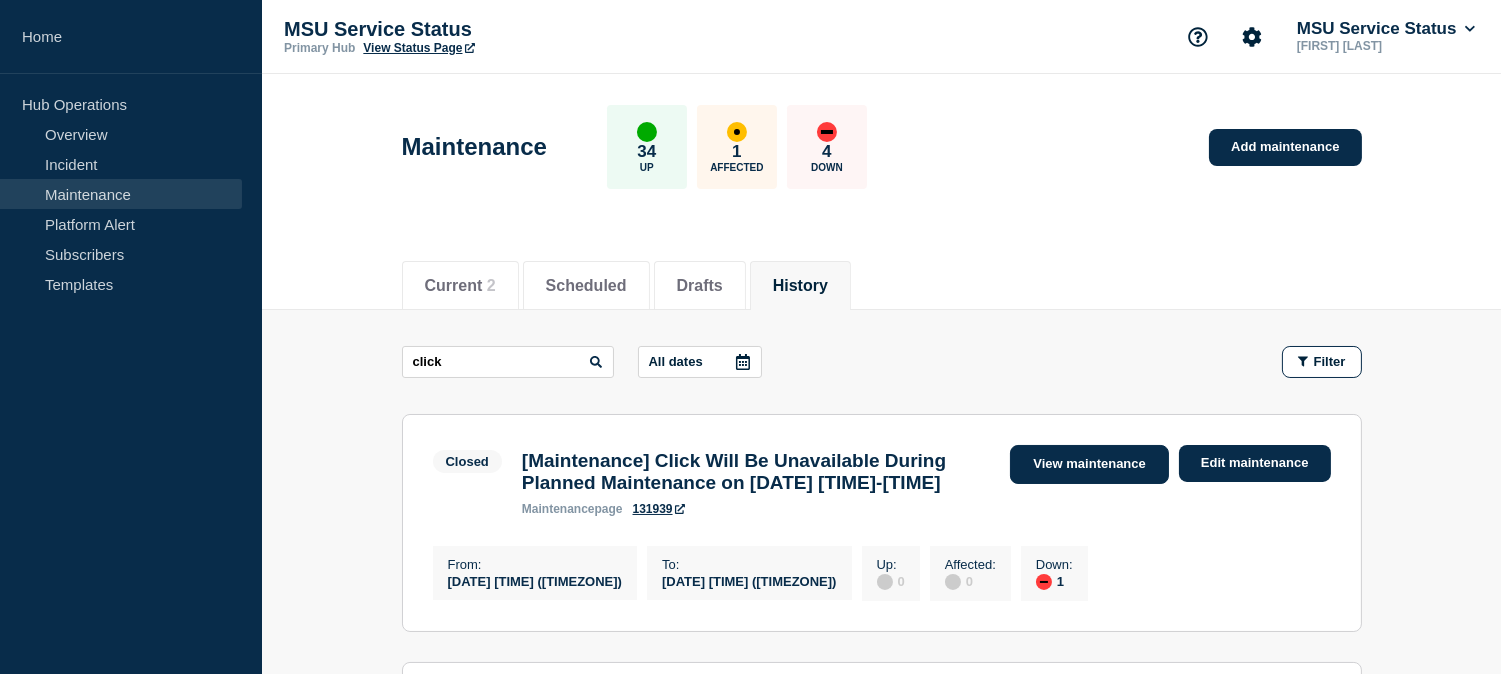 click on "View maintenance" at bounding box center (1089, 464) 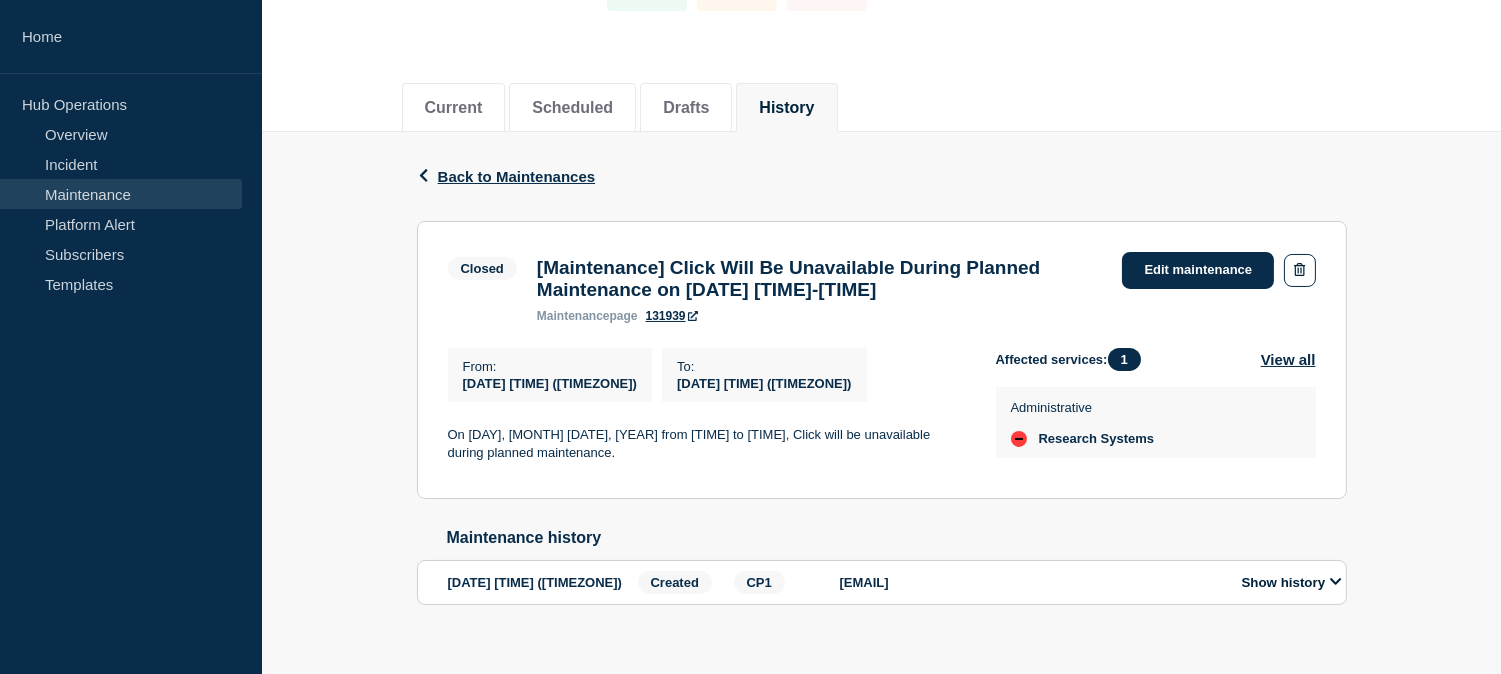 scroll, scrollTop: 215, scrollLeft: 0, axis: vertical 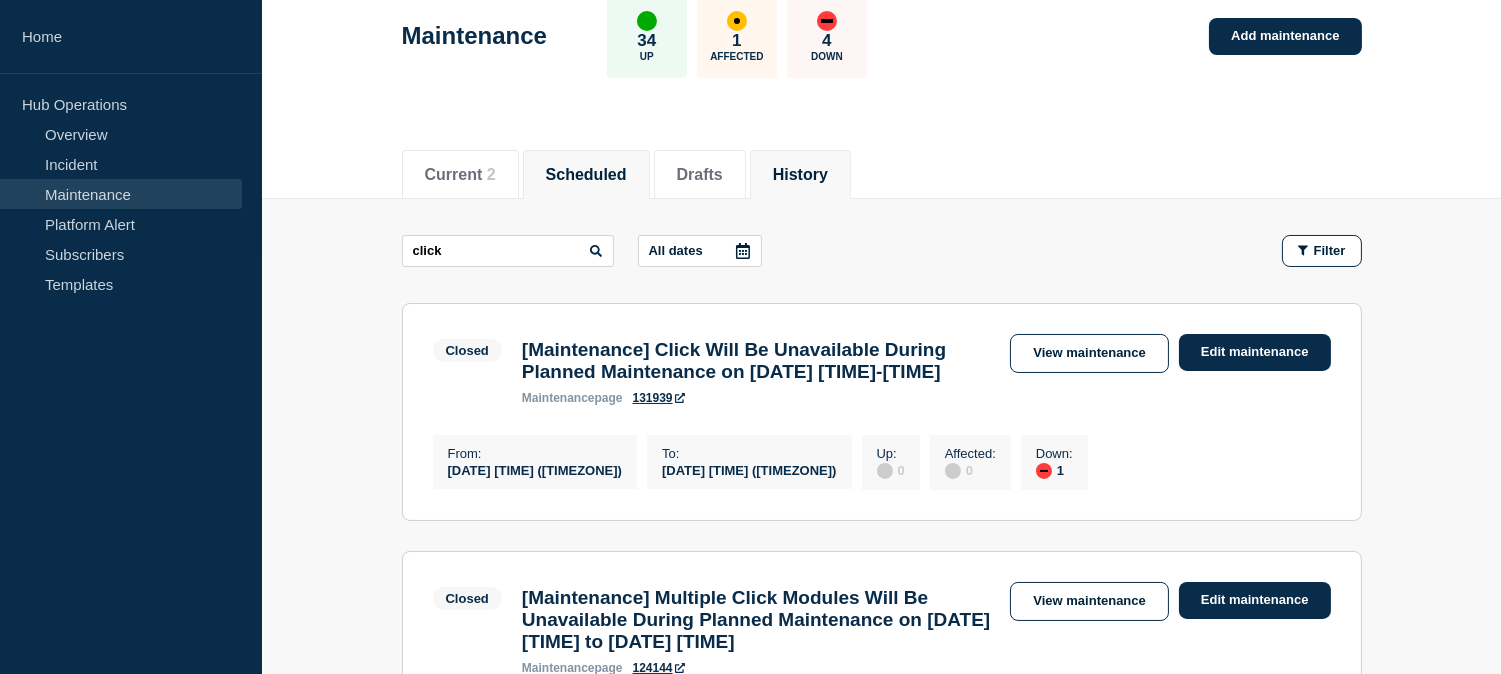click on "Scheduled" at bounding box center [586, 175] 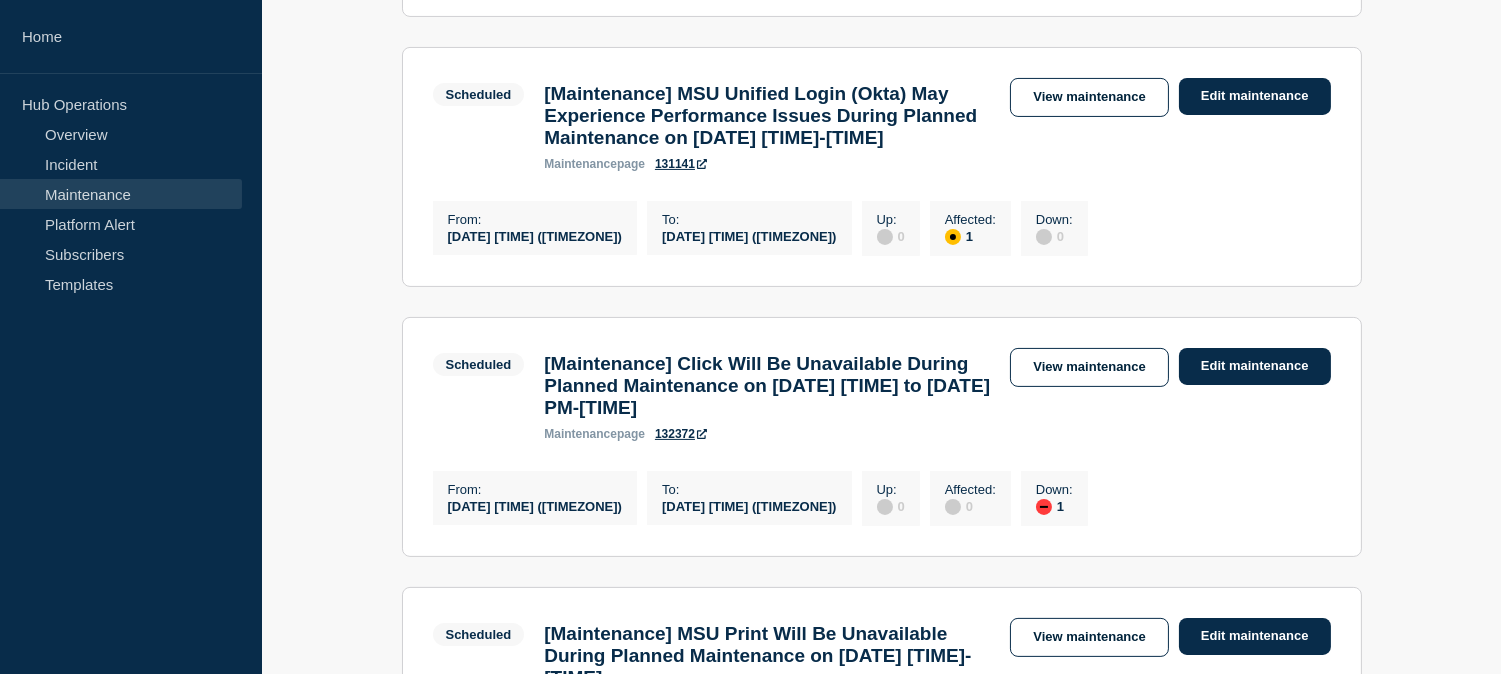 scroll, scrollTop: 1111, scrollLeft: 0, axis: vertical 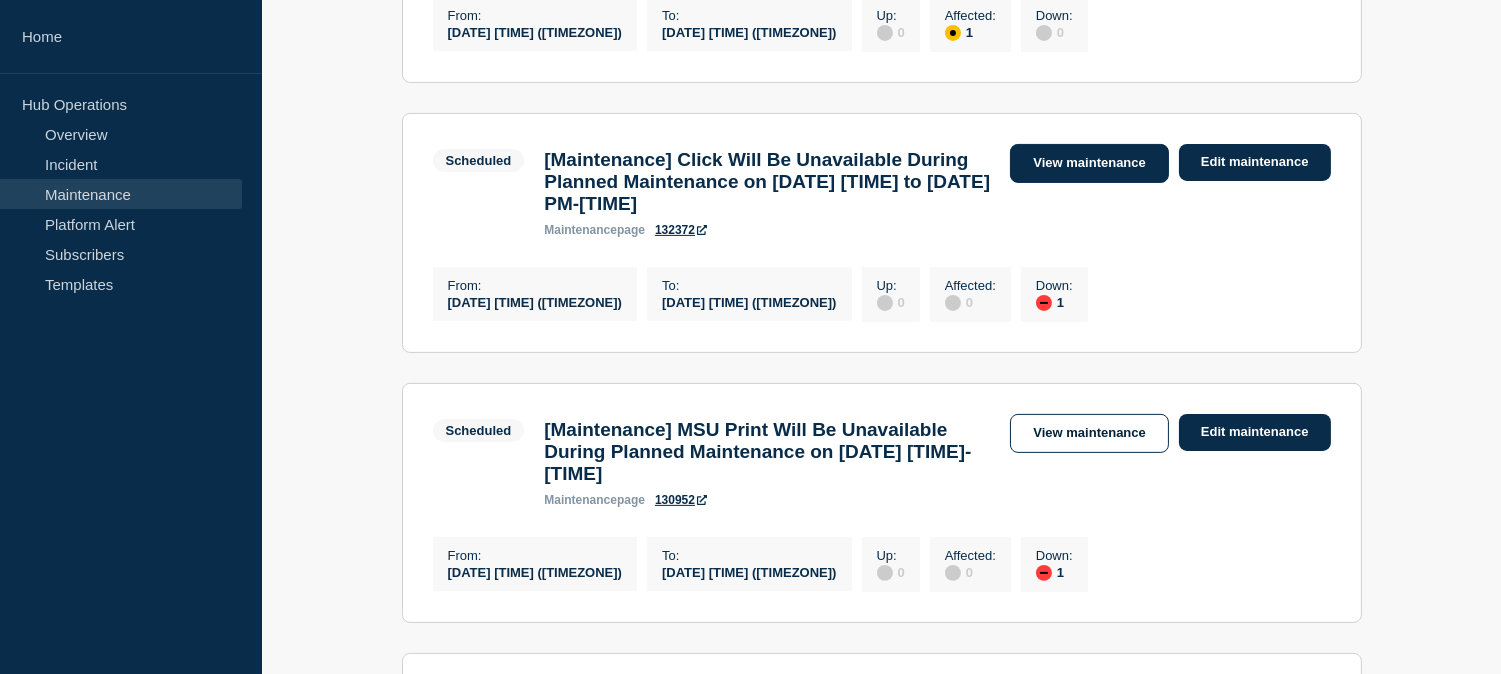 click on "View maintenance" at bounding box center [1089, 163] 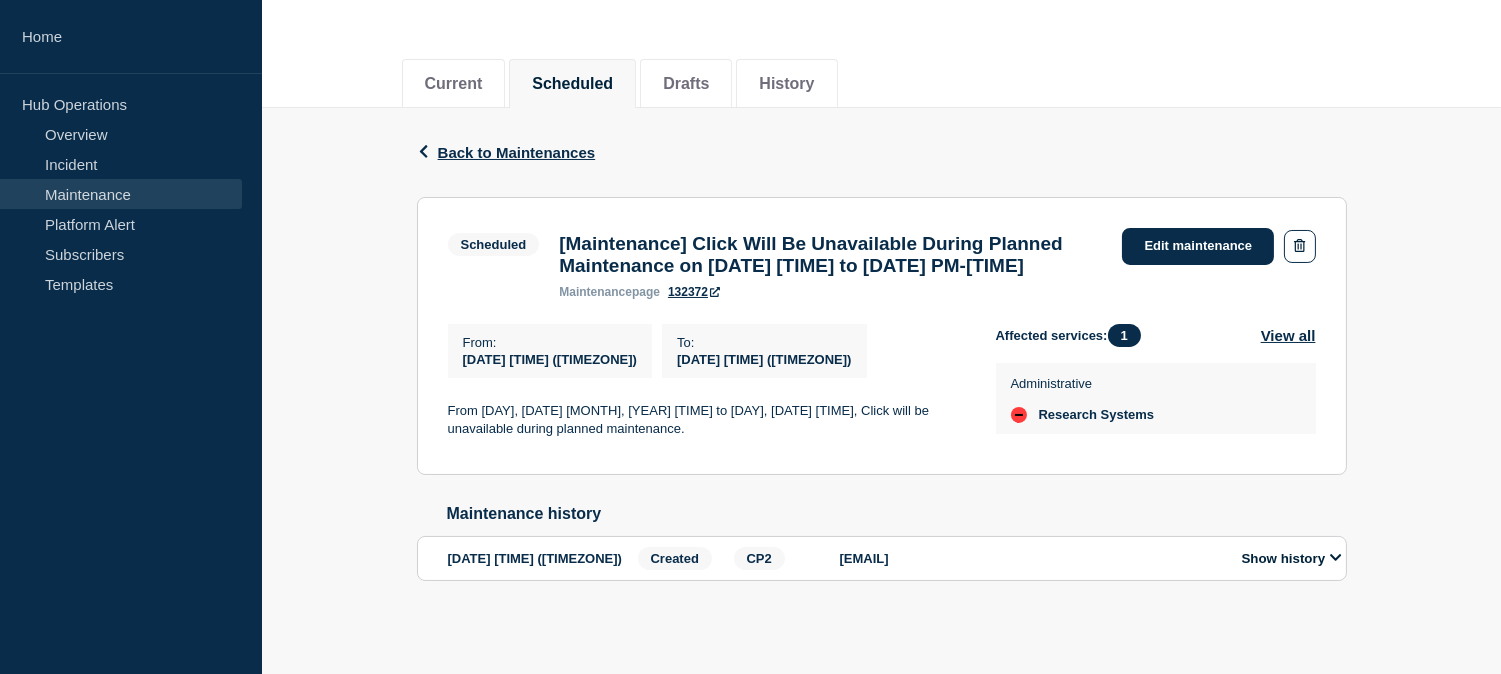 scroll, scrollTop: 242, scrollLeft: 0, axis: vertical 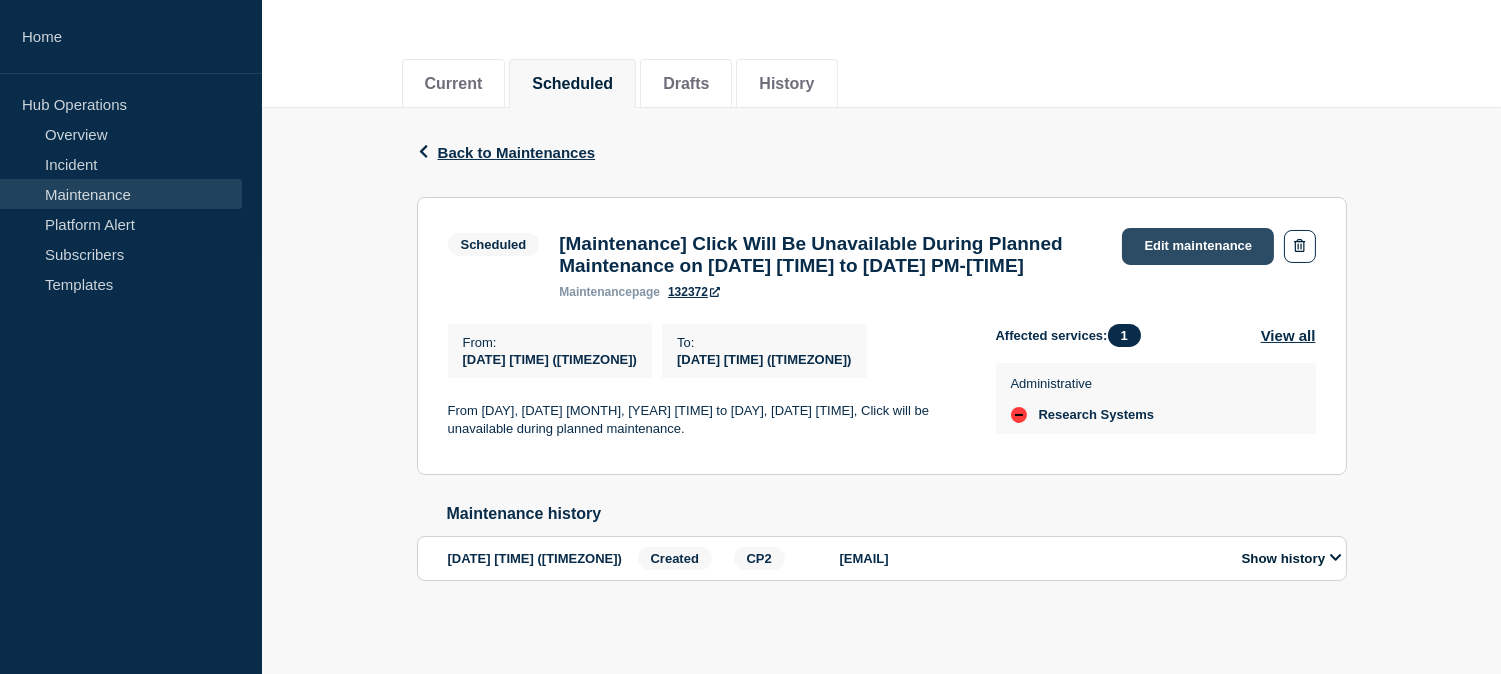 click on "Edit maintenance" 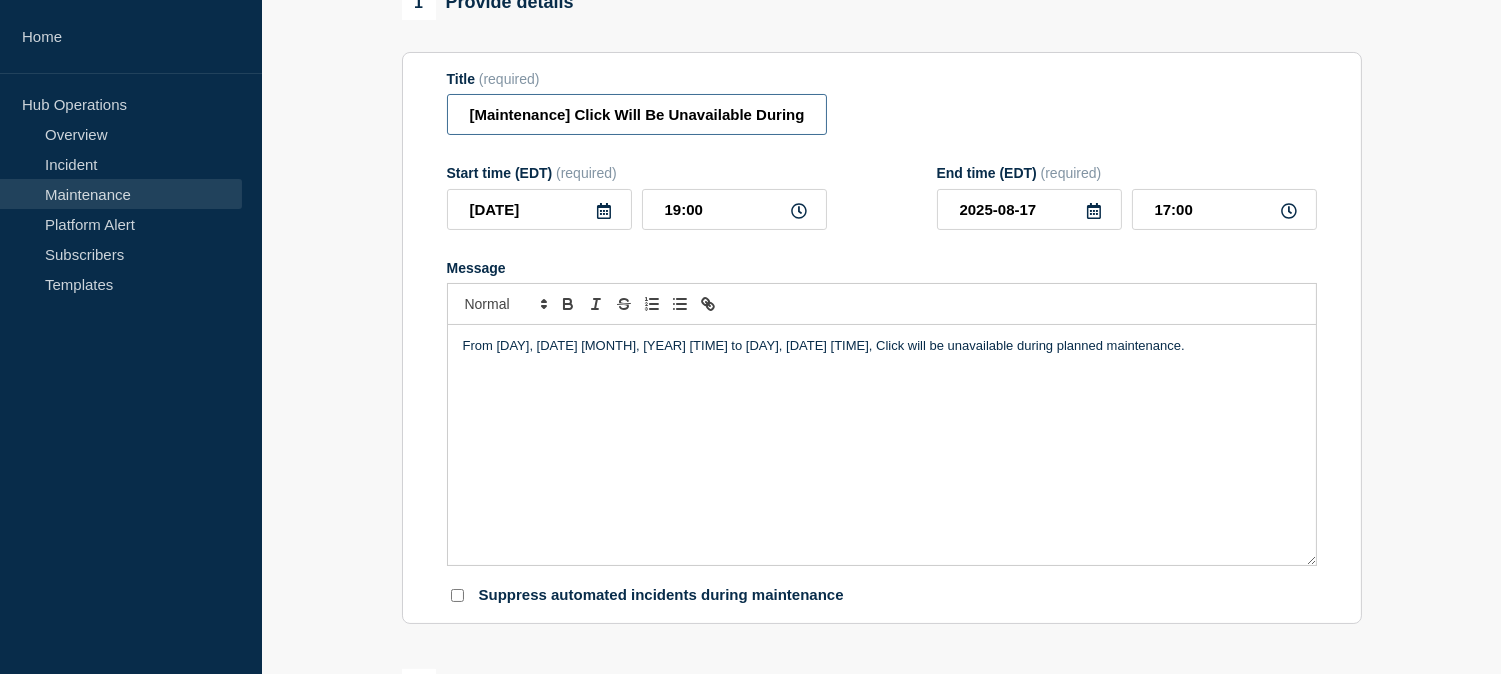 click on "[Maintenance] Click Will Be Unavailable During Planned Maintenance on [DATE] [TIME] to [DATE] PM-[TIME]" at bounding box center (637, 114) 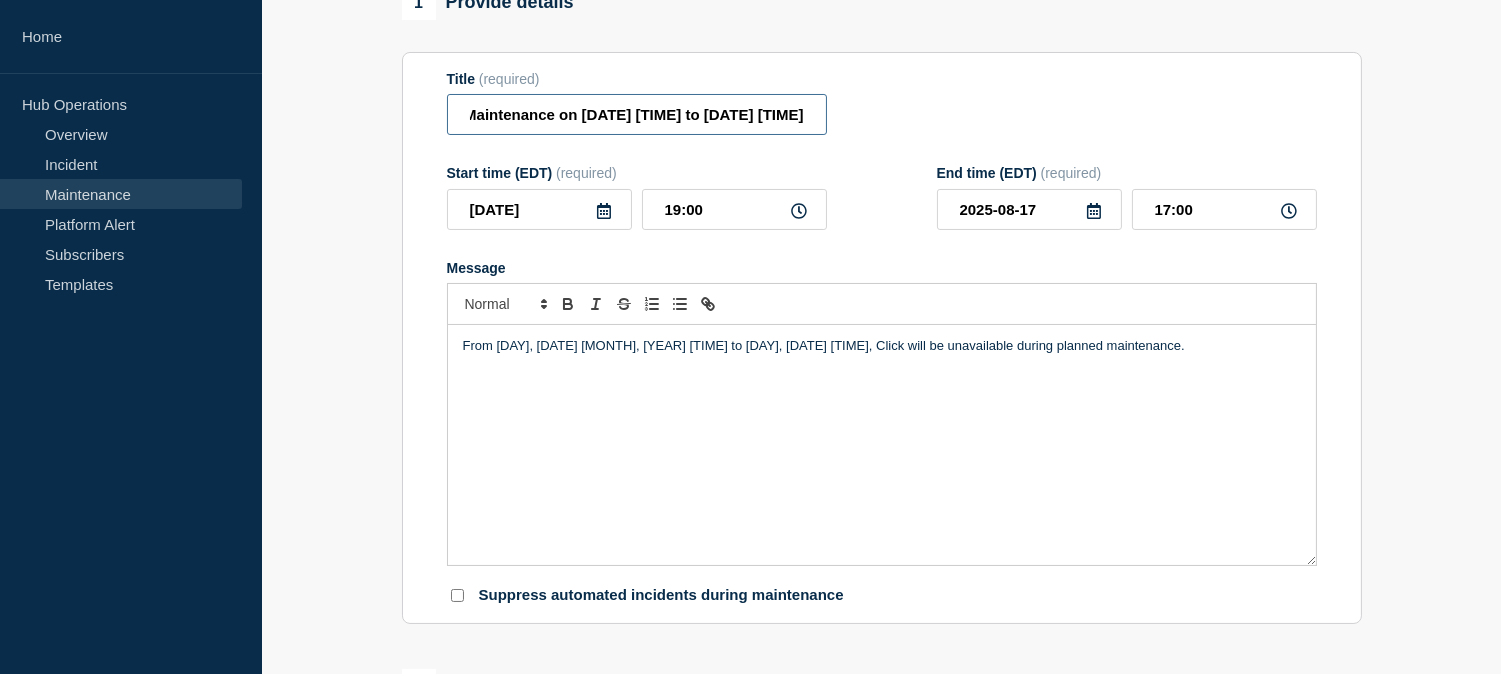 scroll, scrollTop: 0, scrollLeft: 472, axis: horizontal 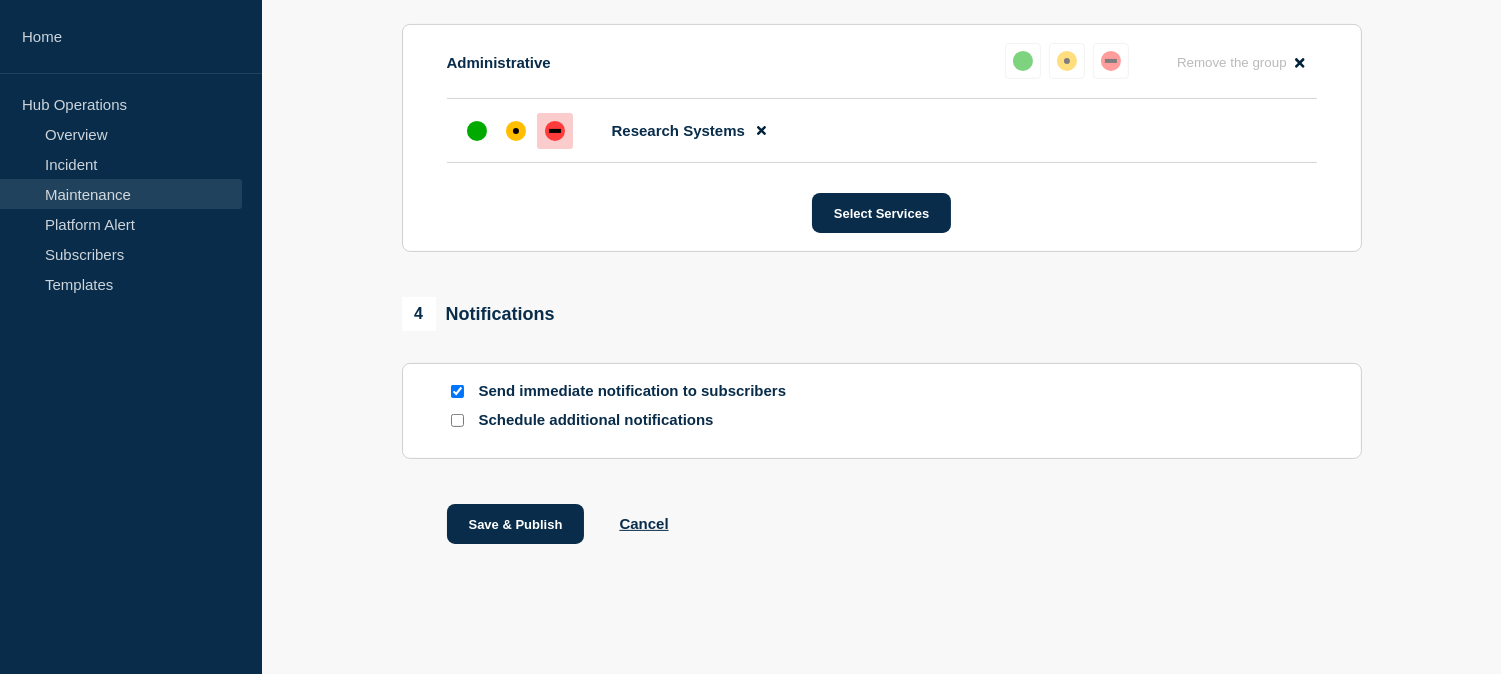 type on "[Maintenance] Click Will Be Unavailable During Planned Maintenance on 08/15/2025 7:00PM to 08/17/2025 5:00PM" 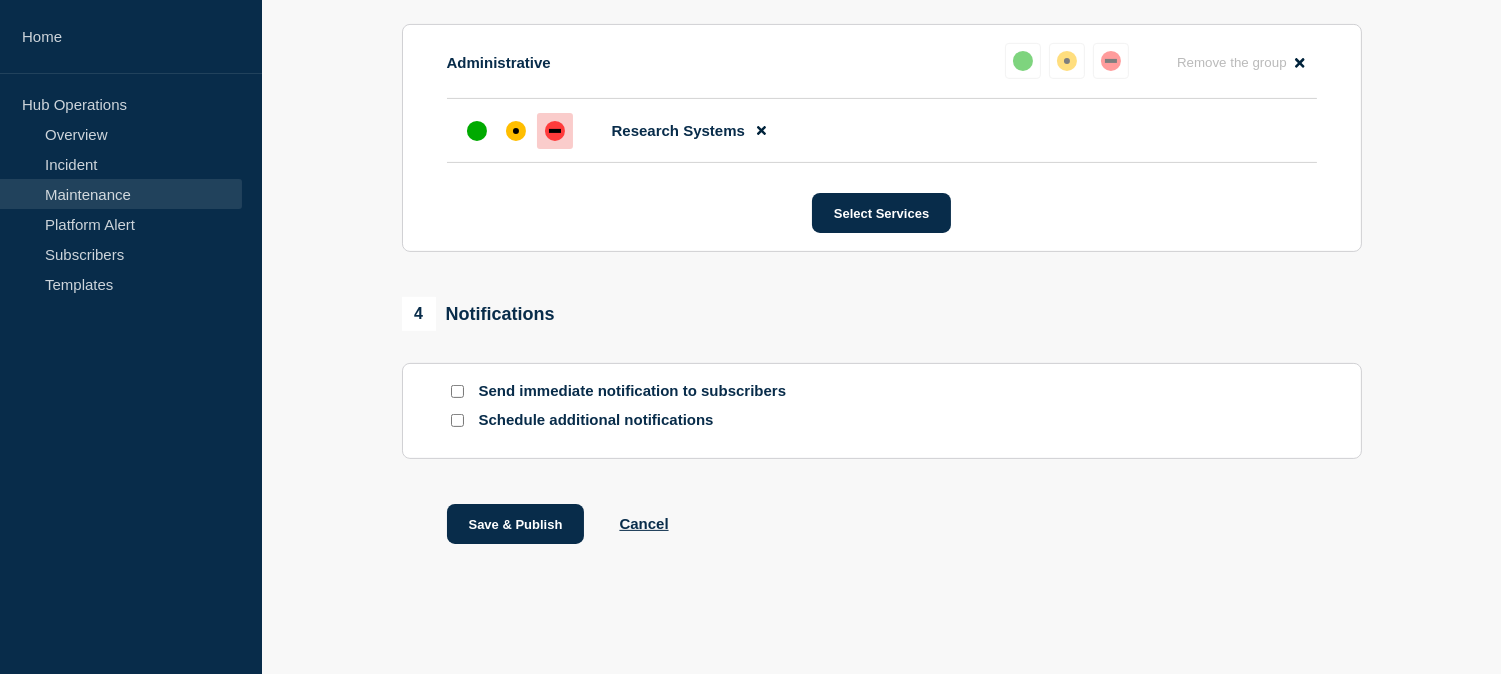 scroll, scrollTop: 0, scrollLeft: 0, axis: both 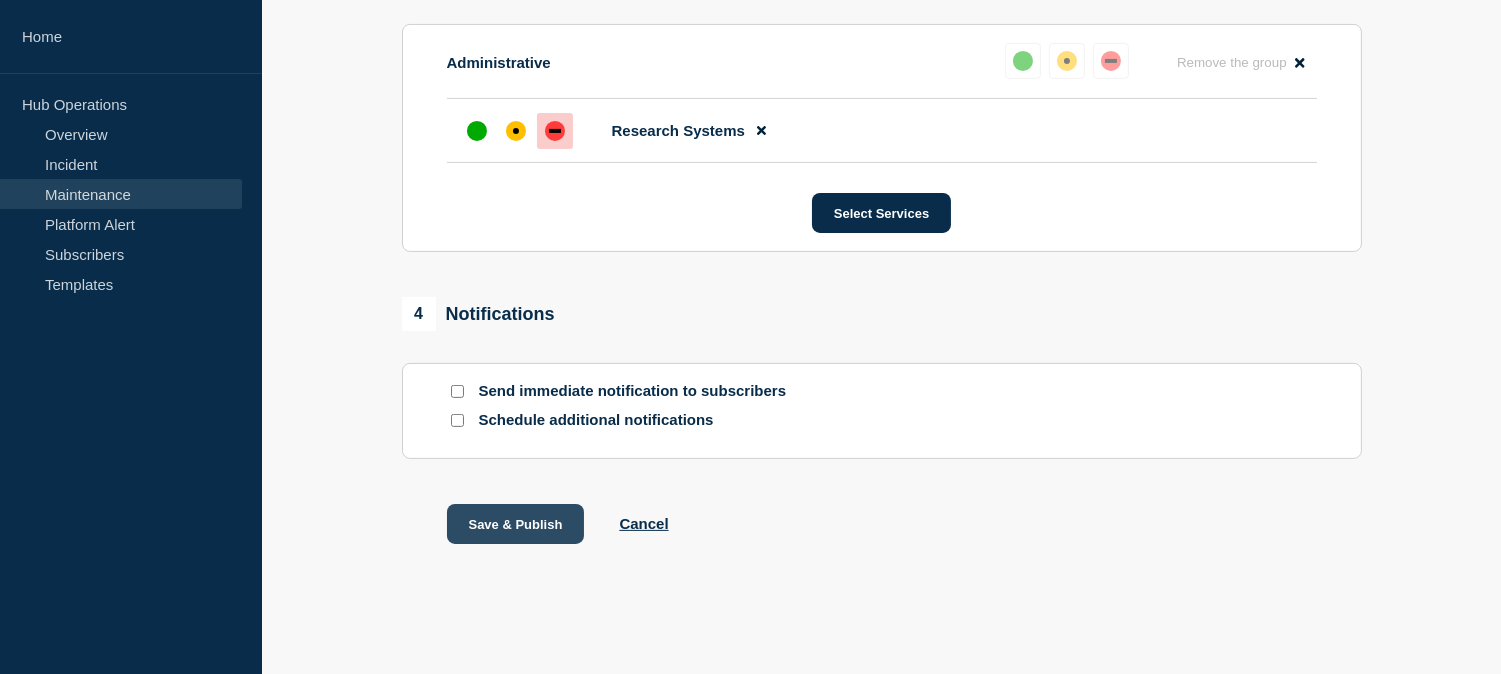 click on "Save & Publish" at bounding box center (516, 524) 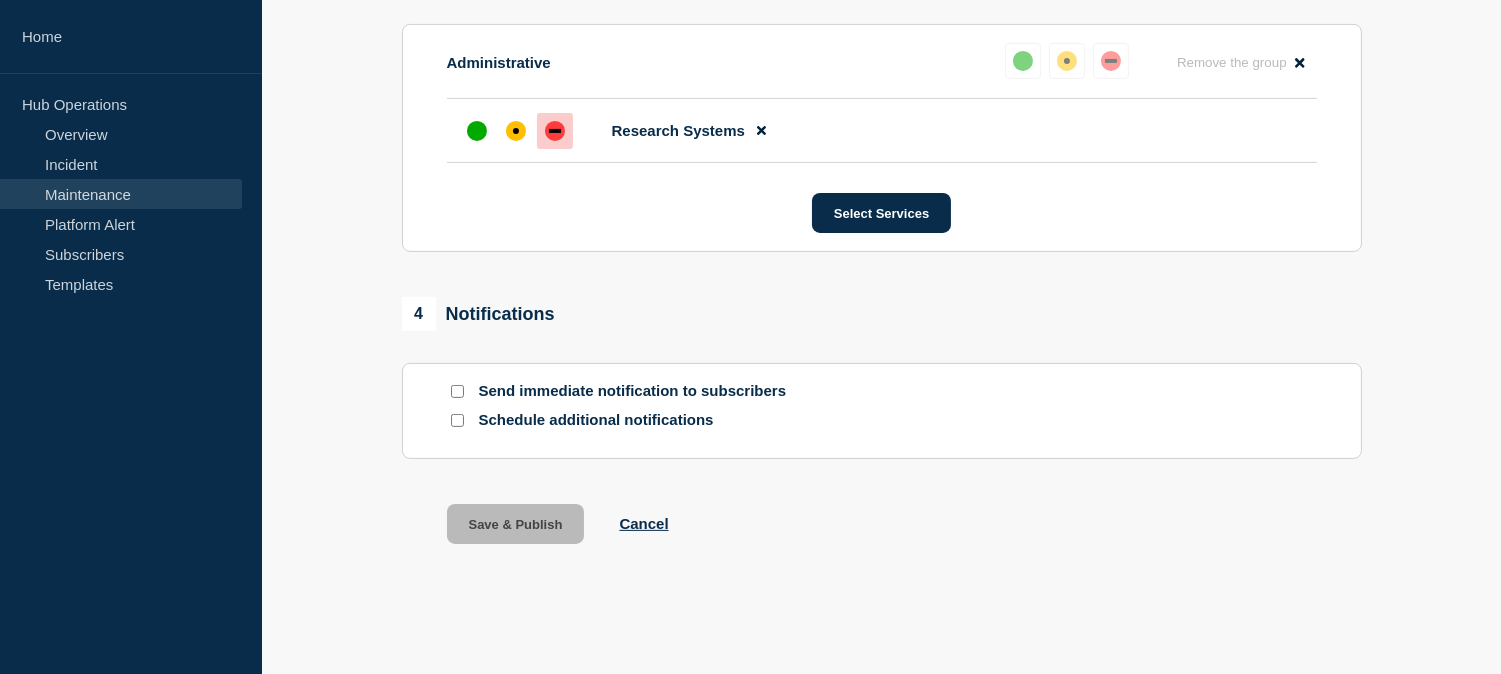 scroll, scrollTop: 0, scrollLeft: 0, axis: both 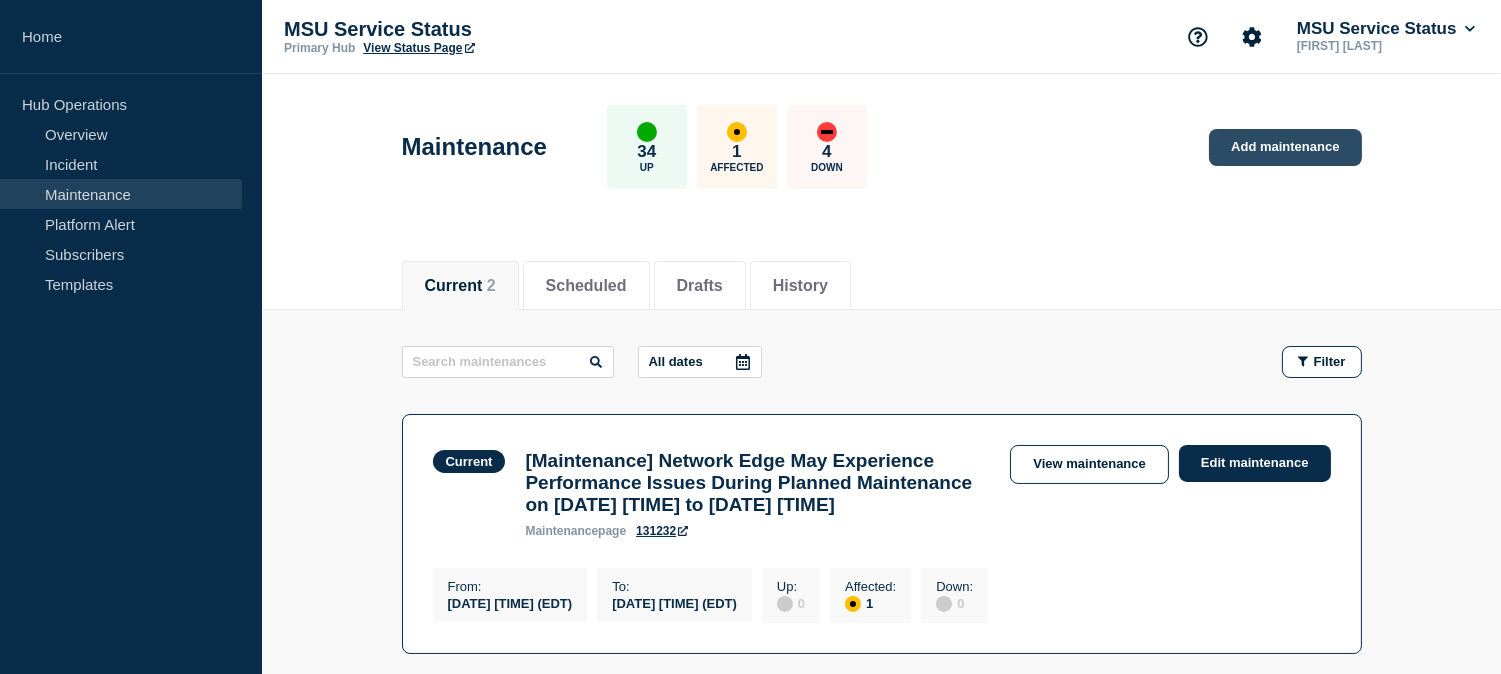click on "Add maintenance" 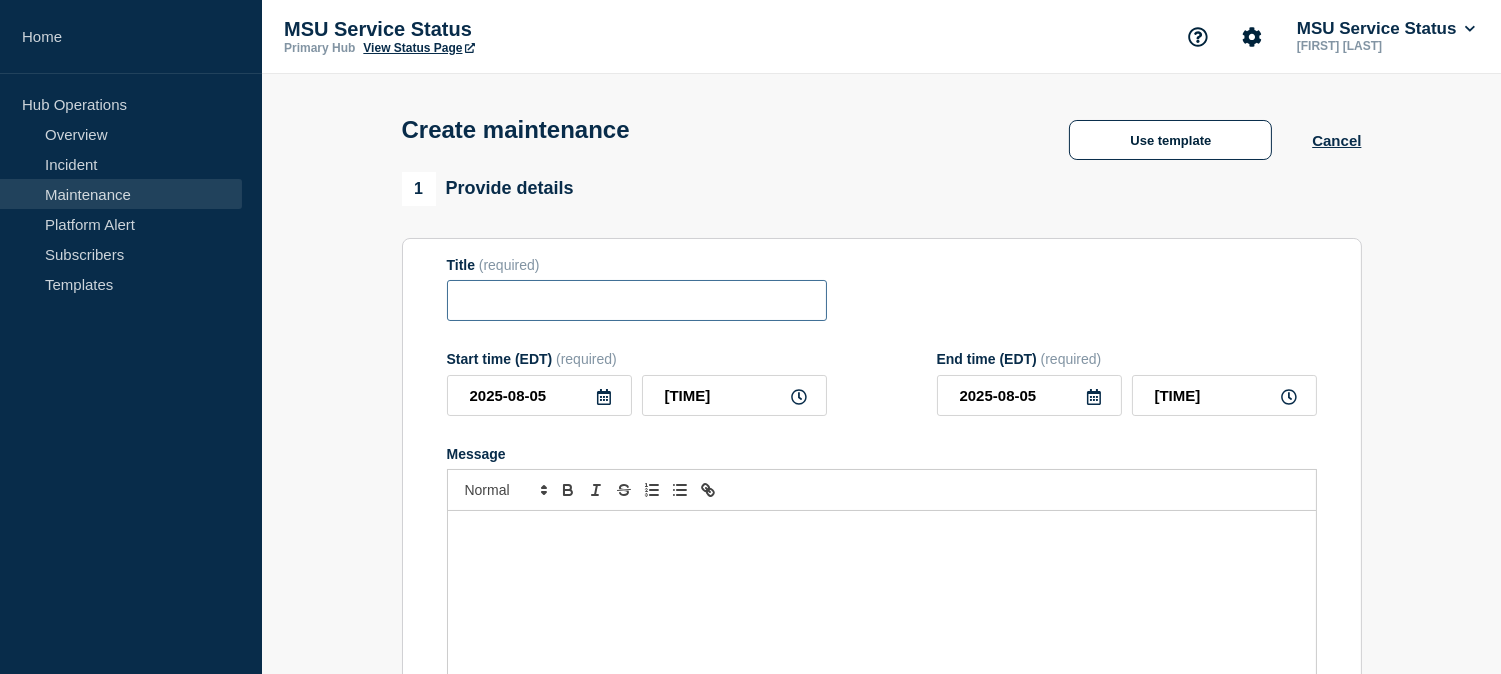 click at bounding box center [637, 300] 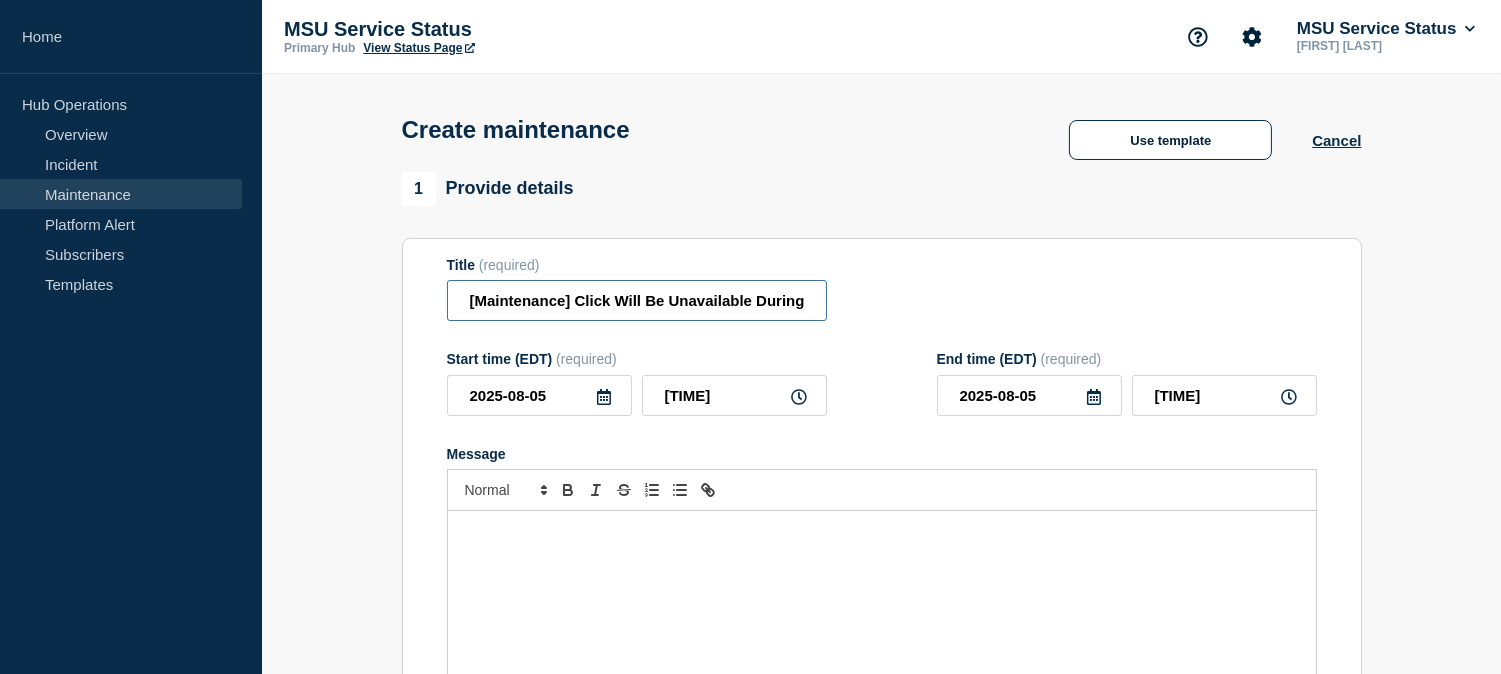 scroll, scrollTop: 0, scrollLeft: 383, axis: horizontal 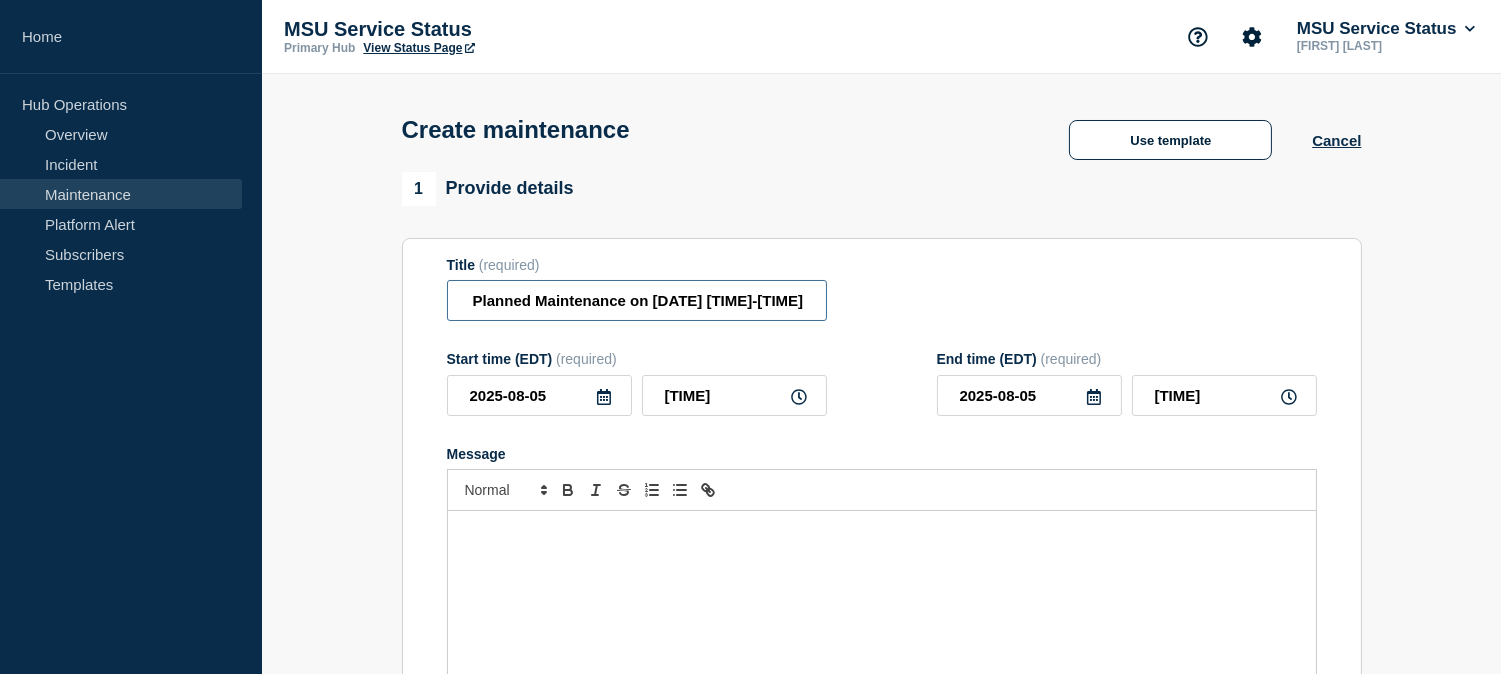 type on "[Maintenance] Click Will Be Unavailable During Planned Maintenance on [DATE] [TIME]-[TIME]" 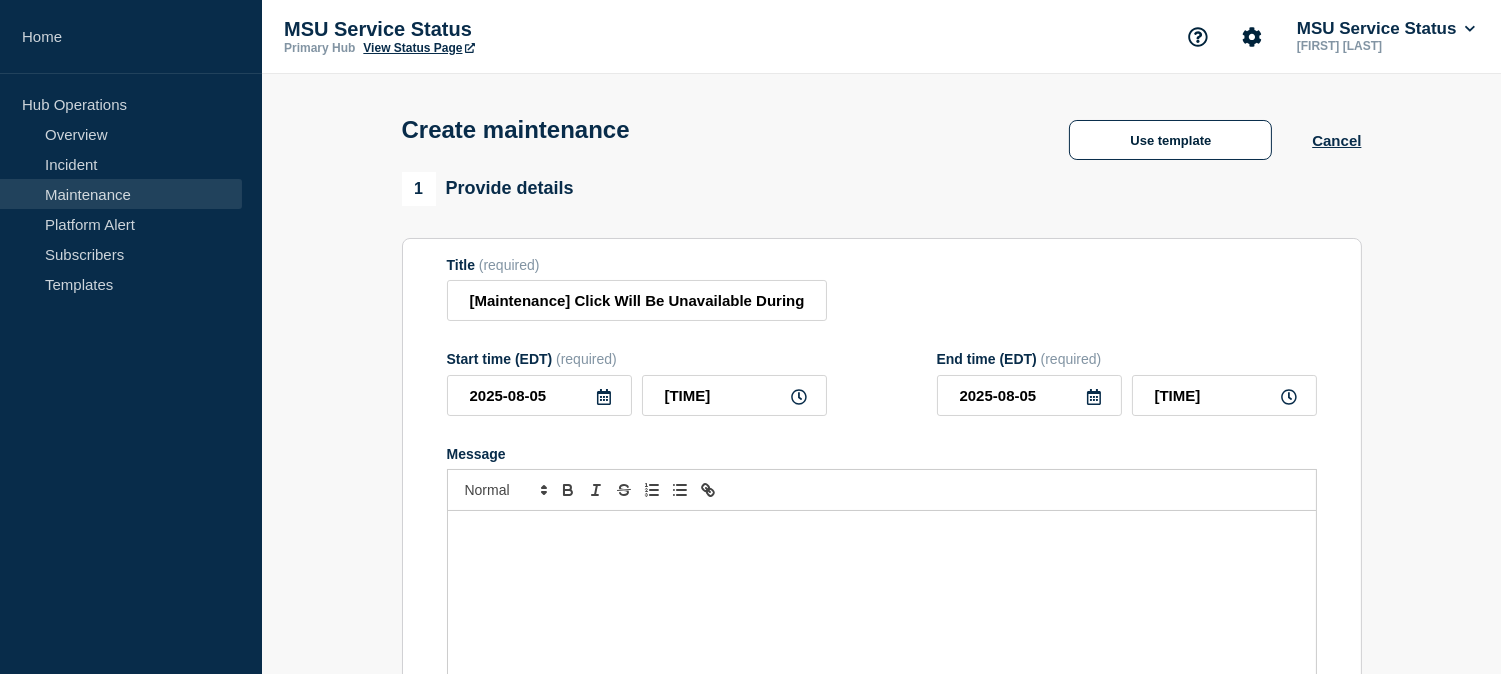 click at bounding box center (882, 631) 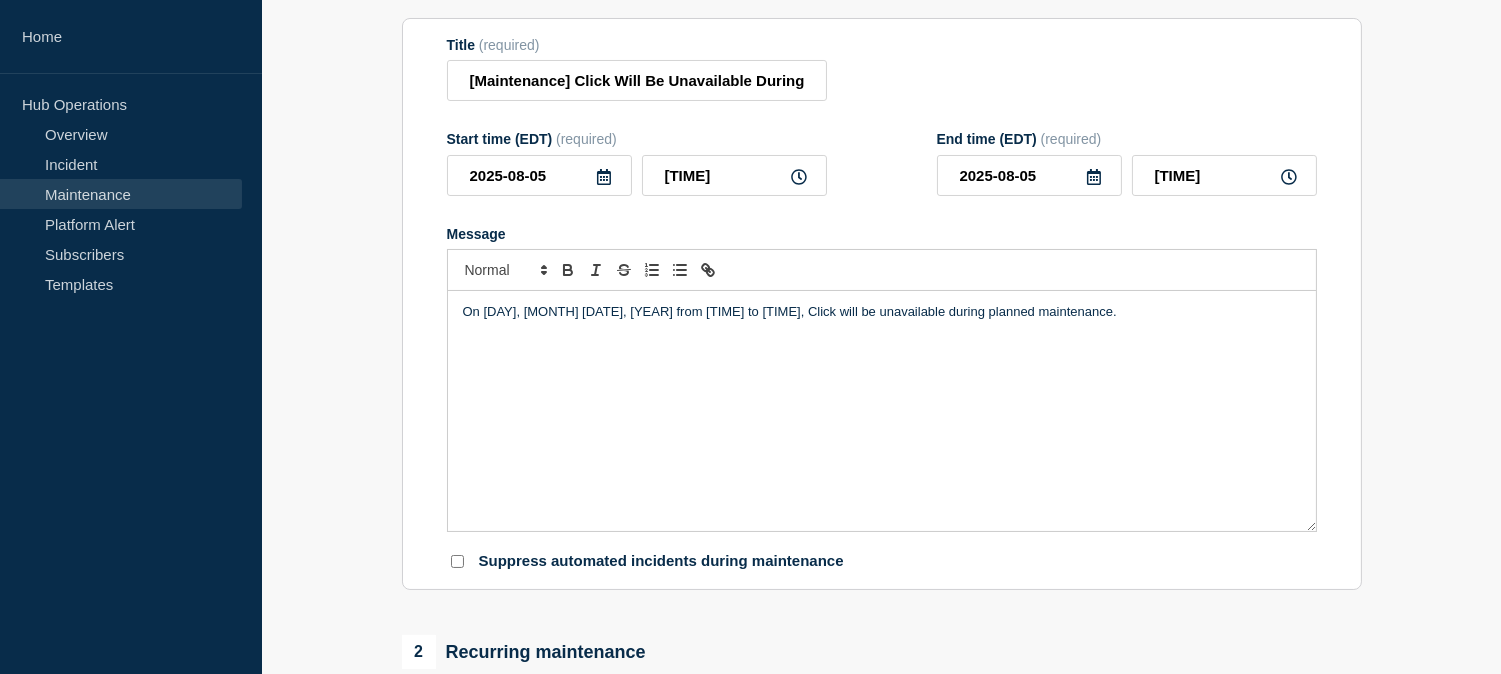 scroll, scrollTop: 222, scrollLeft: 0, axis: vertical 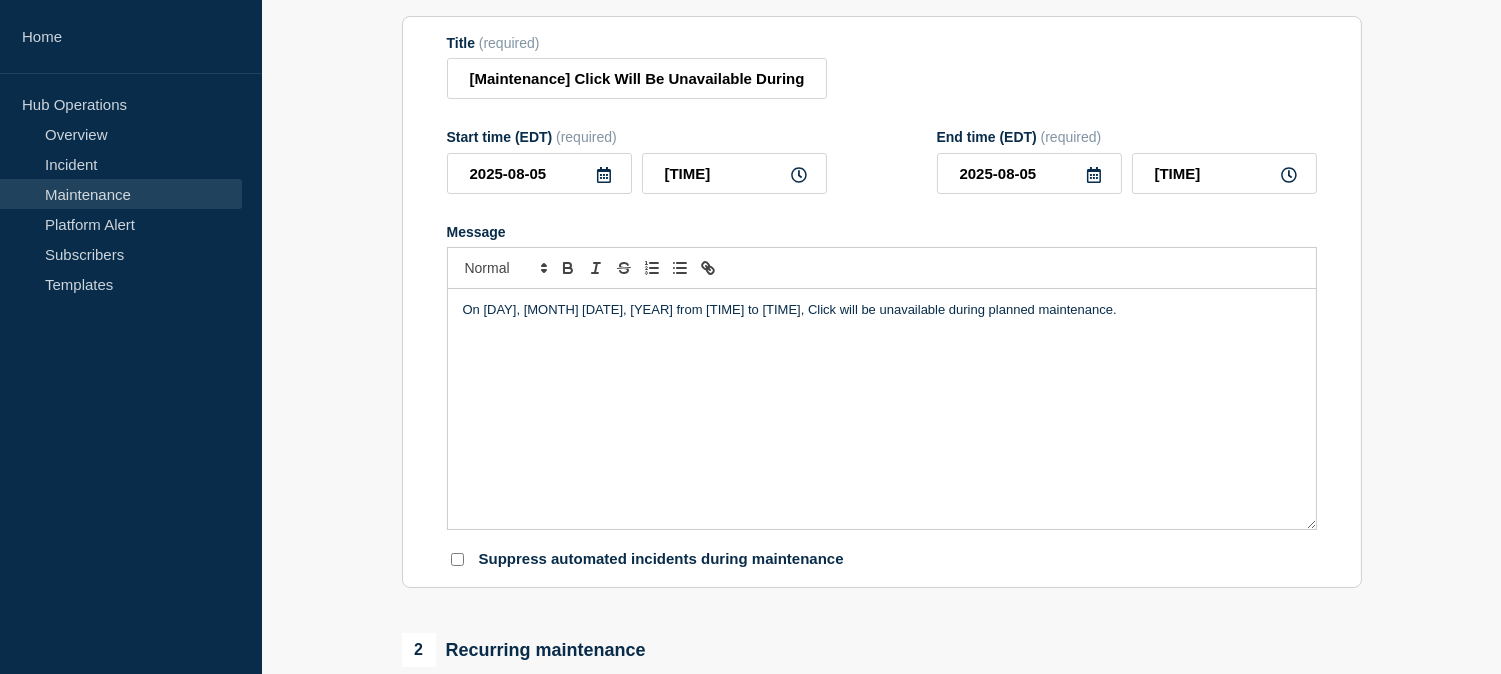 click on "On [DAY], [MONTH] [DATE], [YEAR] from [TIME] to [TIME], Click will be unavailable during planned maintenance." at bounding box center (882, 409) 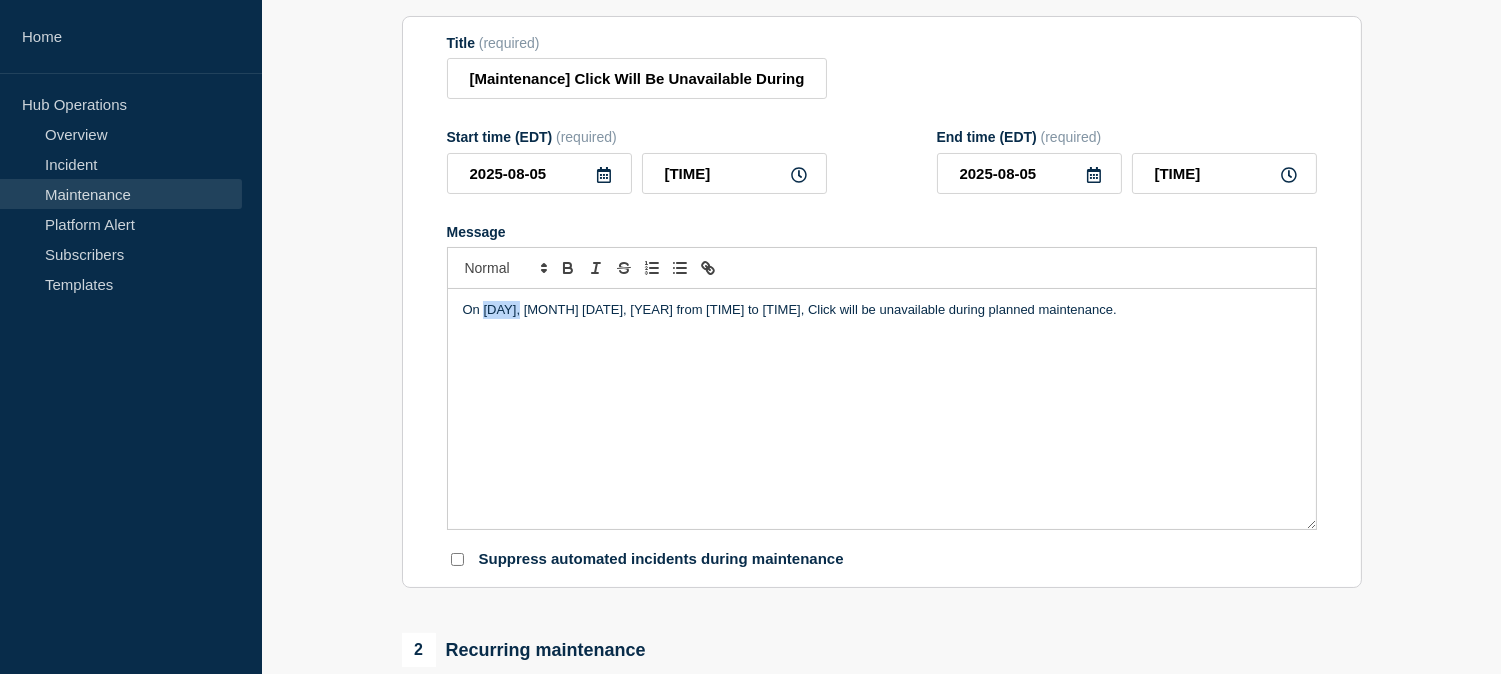 click on "On [DAY], [MONTH] [DATE], [YEAR] from [TIME] to [TIME], Click will be unavailable during planned maintenance." at bounding box center (882, 310) 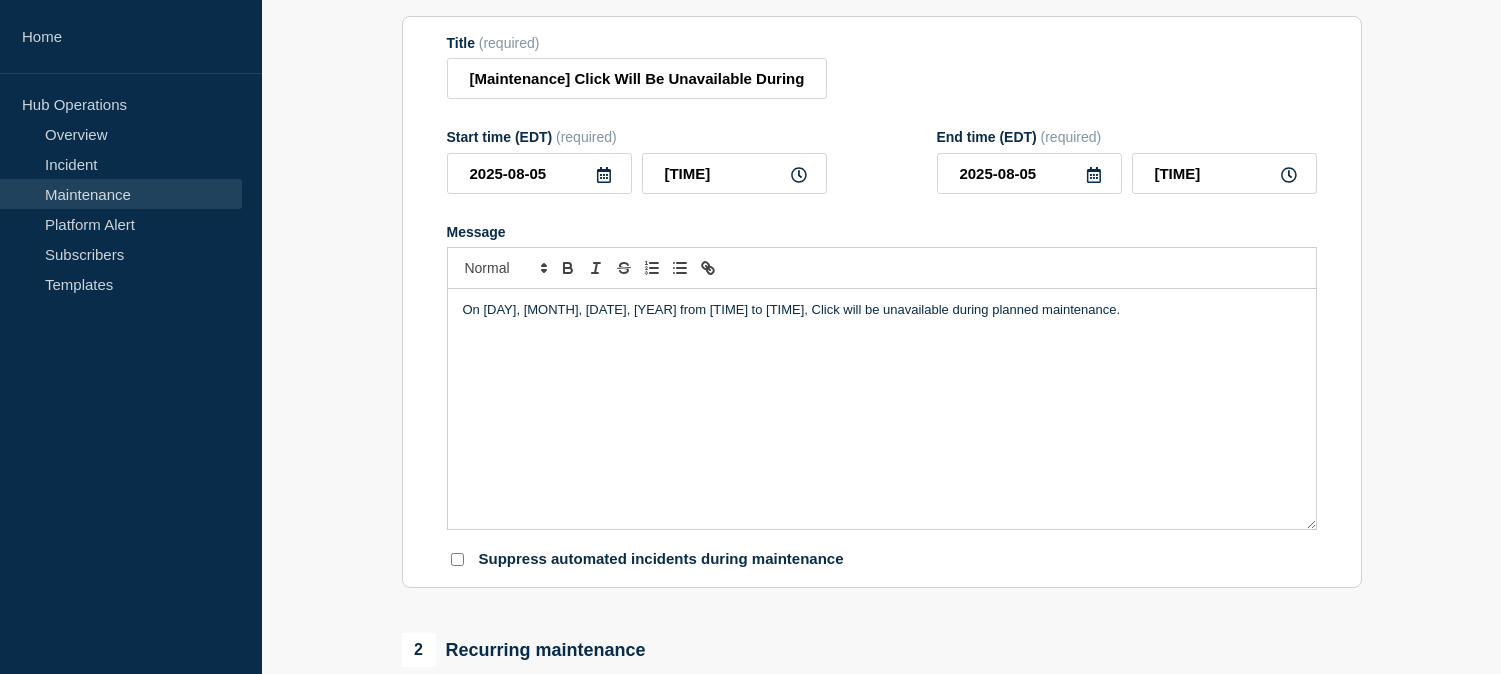 type 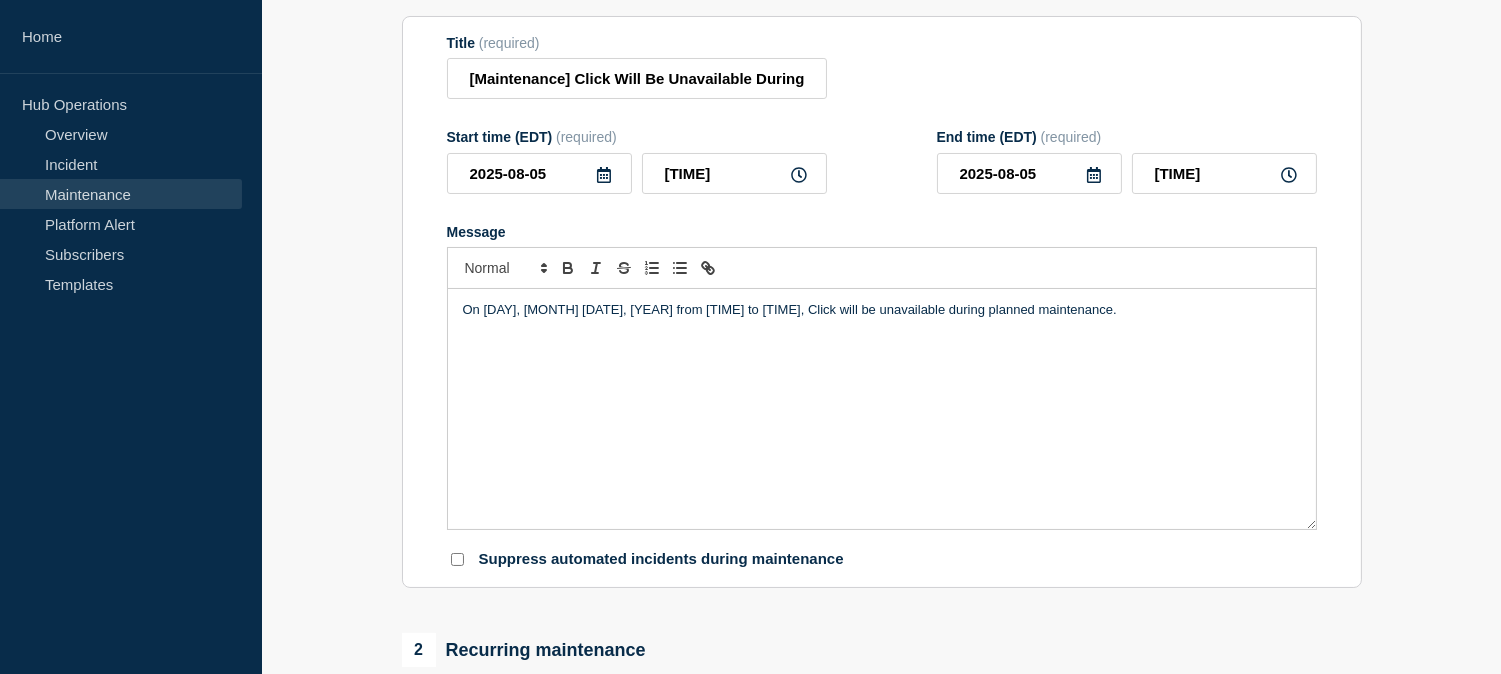 click on "On [DAY], [MONTH] [DATE], [YEAR] from [TIME] to [TIME], Click will be unavailable during planned maintenance." at bounding box center (882, 310) 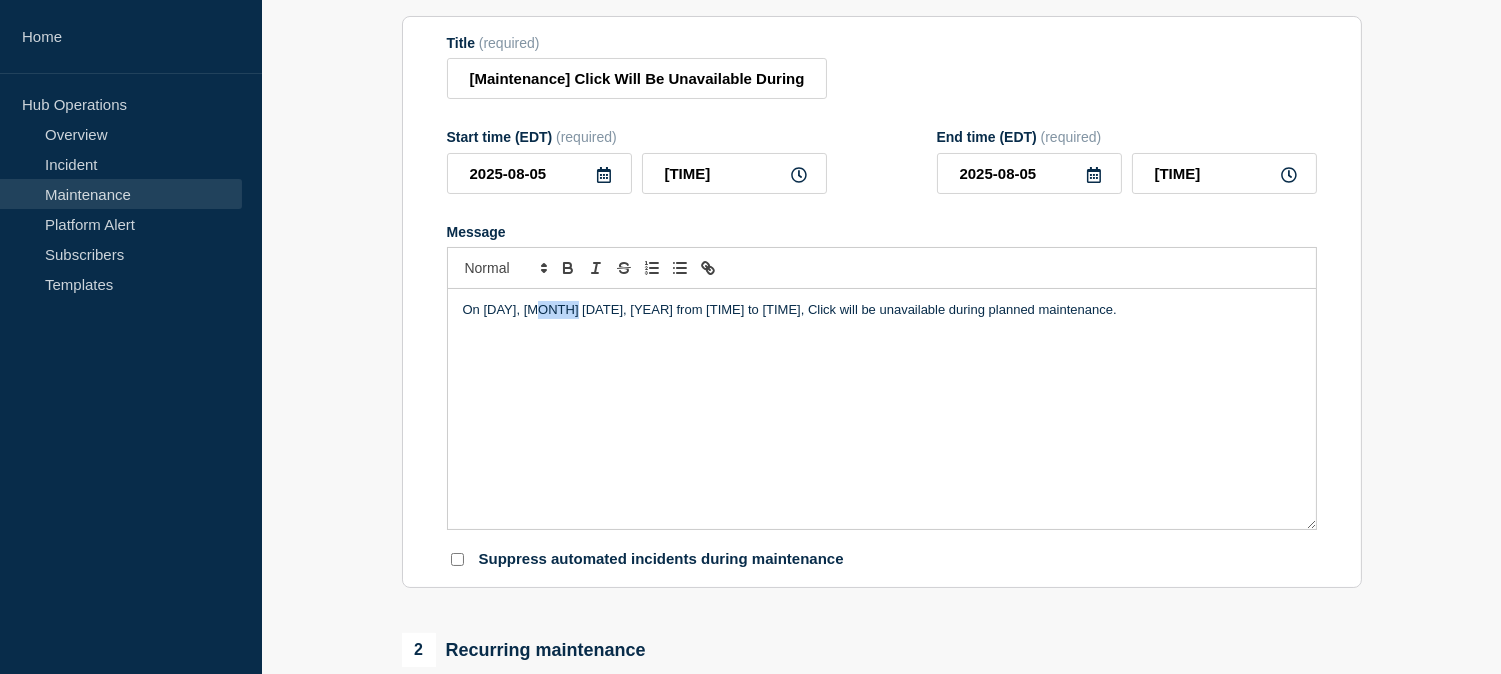 click on "On [DAY], [MONTH] [DATE], [YEAR] from [TIME] to [TIME], Click will be unavailable during planned maintenance." at bounding box center [882, 310] 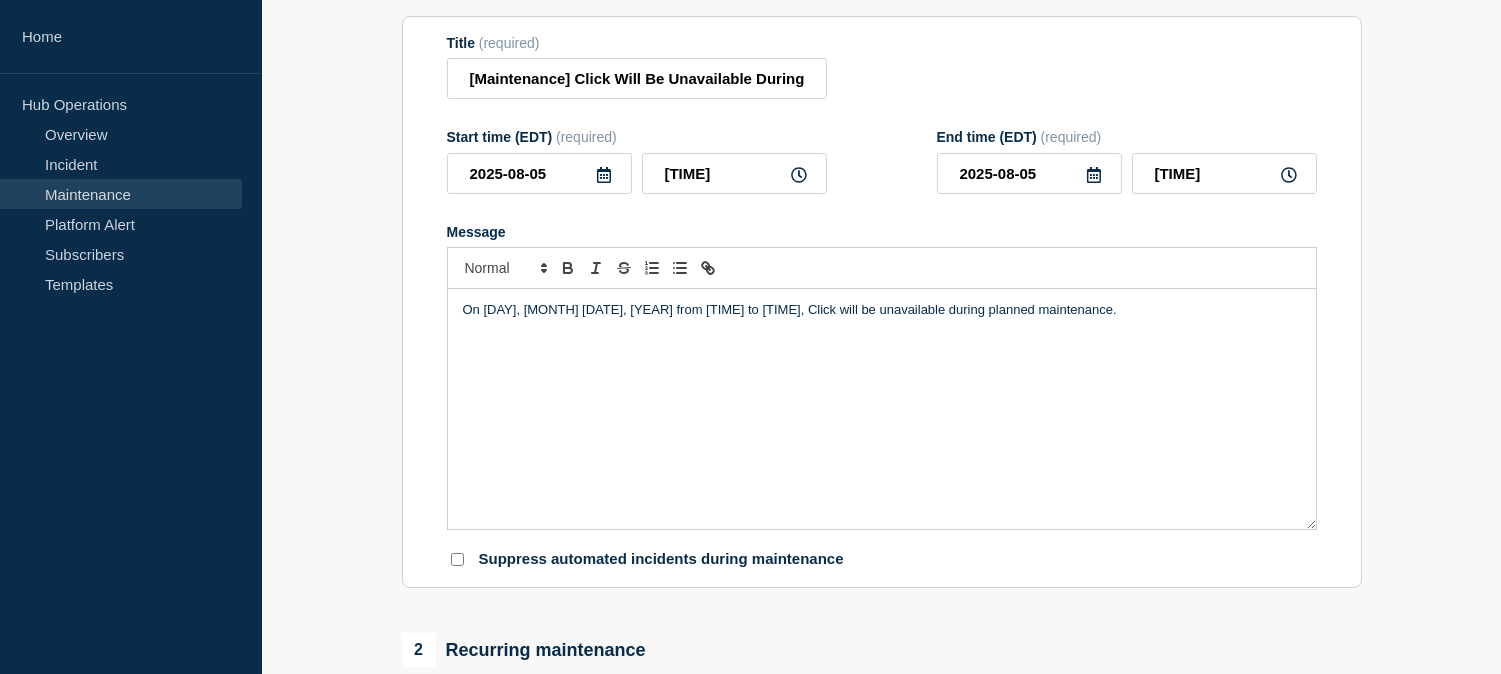 click on "On [DAY], [MONTH] [DATE], [YEAR] from [TIME] to [TIME], Click will be unavailable during planned maintenance." at bounding box center (882, 310) 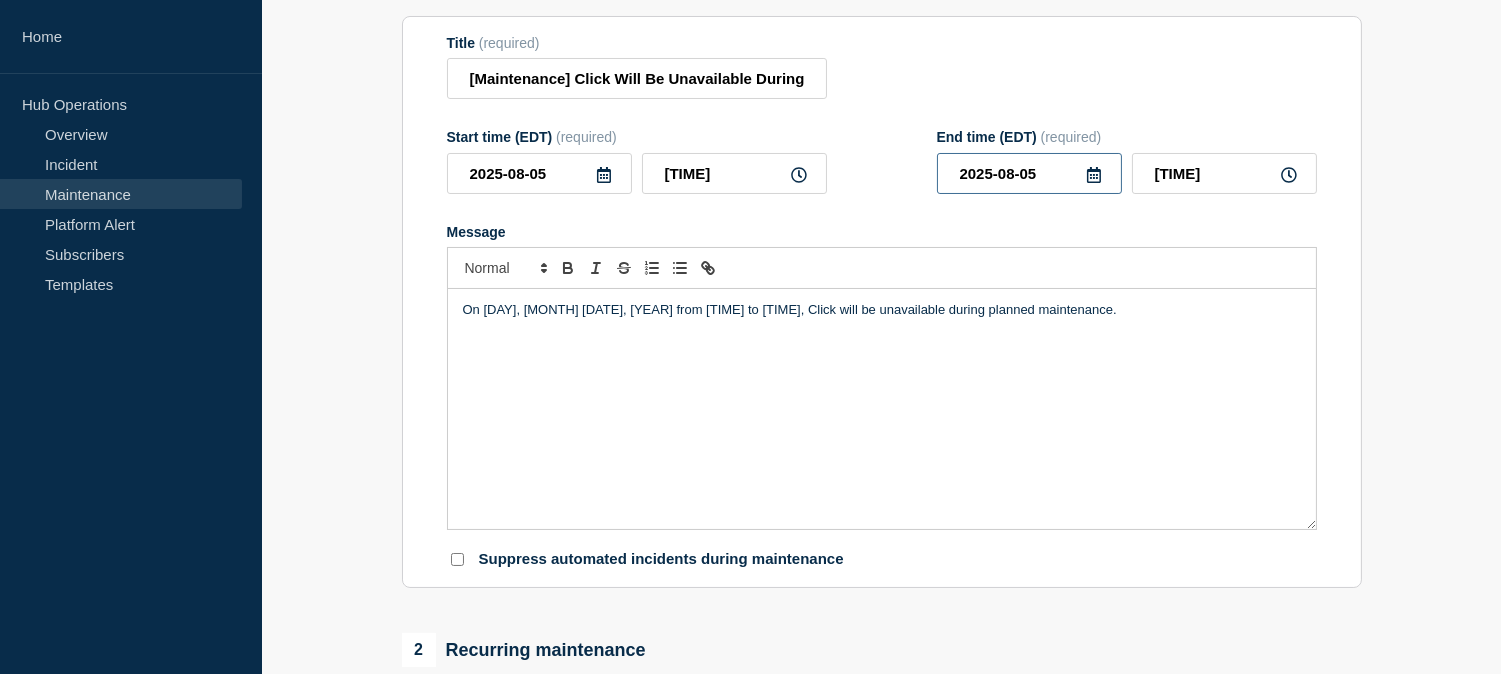 click on "2025-08-05" at bounding box center (1029, 173) 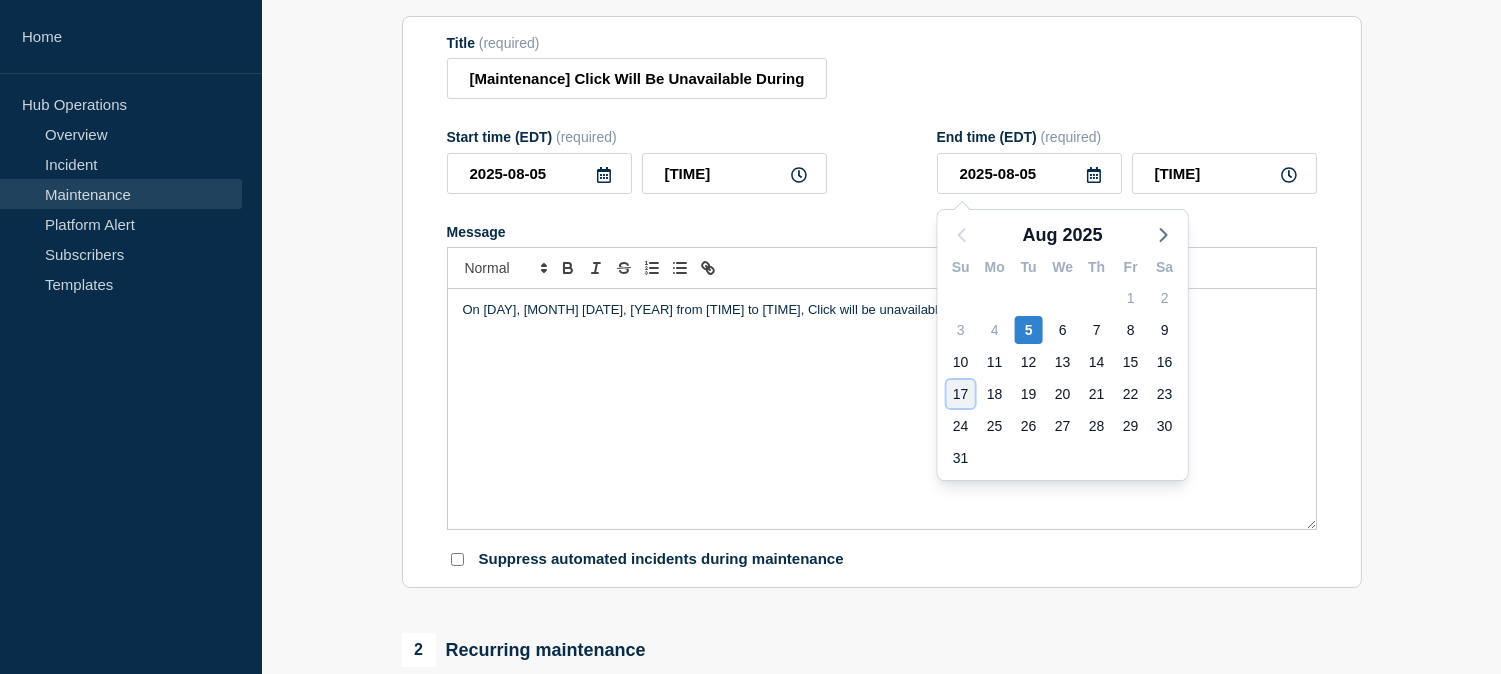 click on "17" 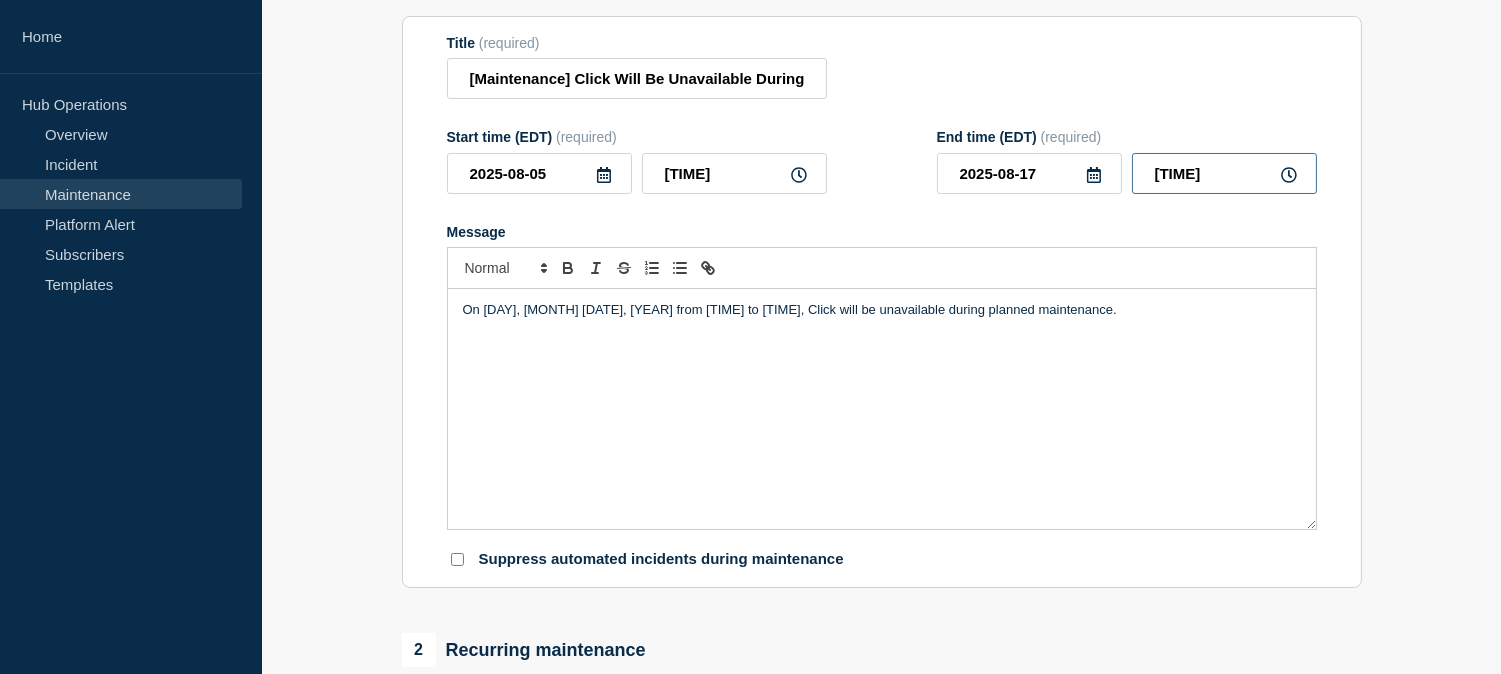drag, startPoint x: 1194, startPoint y: 176, endPoint x: 1142, endPoint y: 174, distance: 52.03845 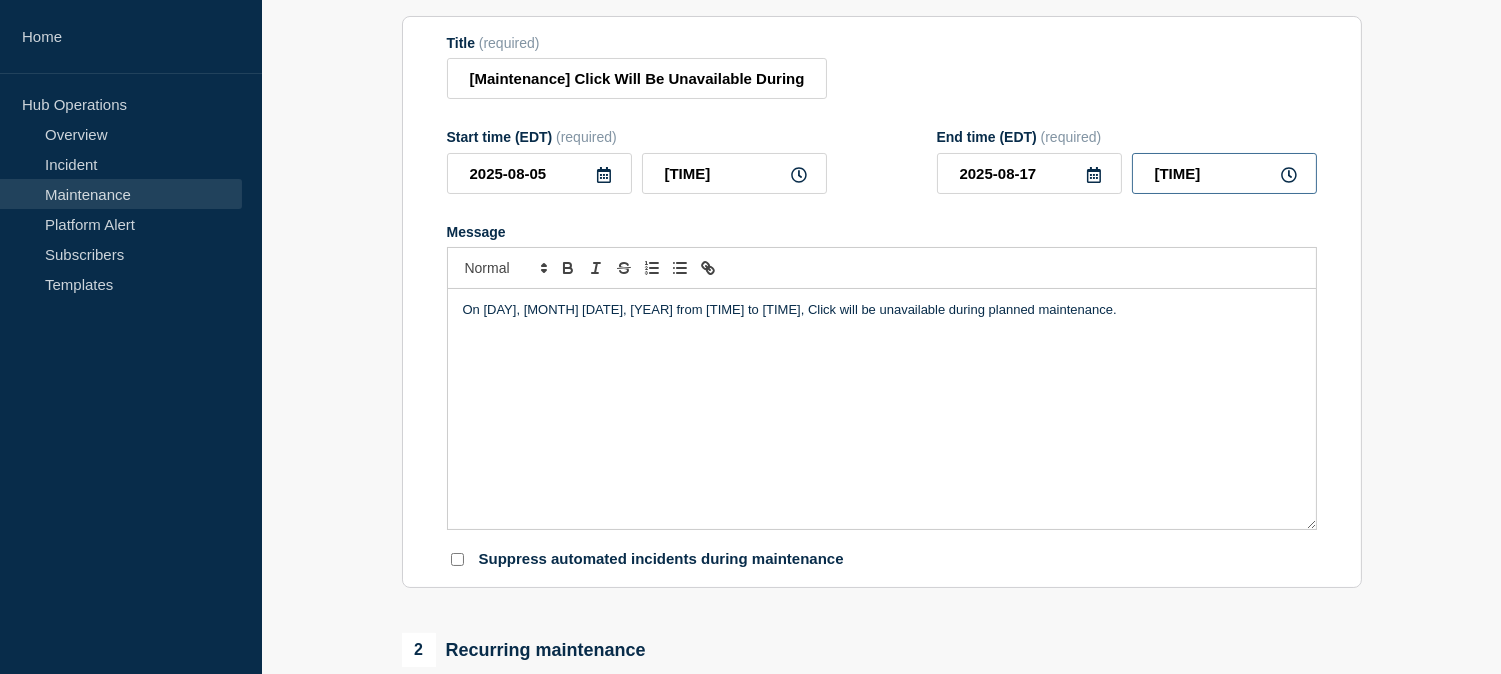 click on "[TIME]" at bounding box center (1224, 173) 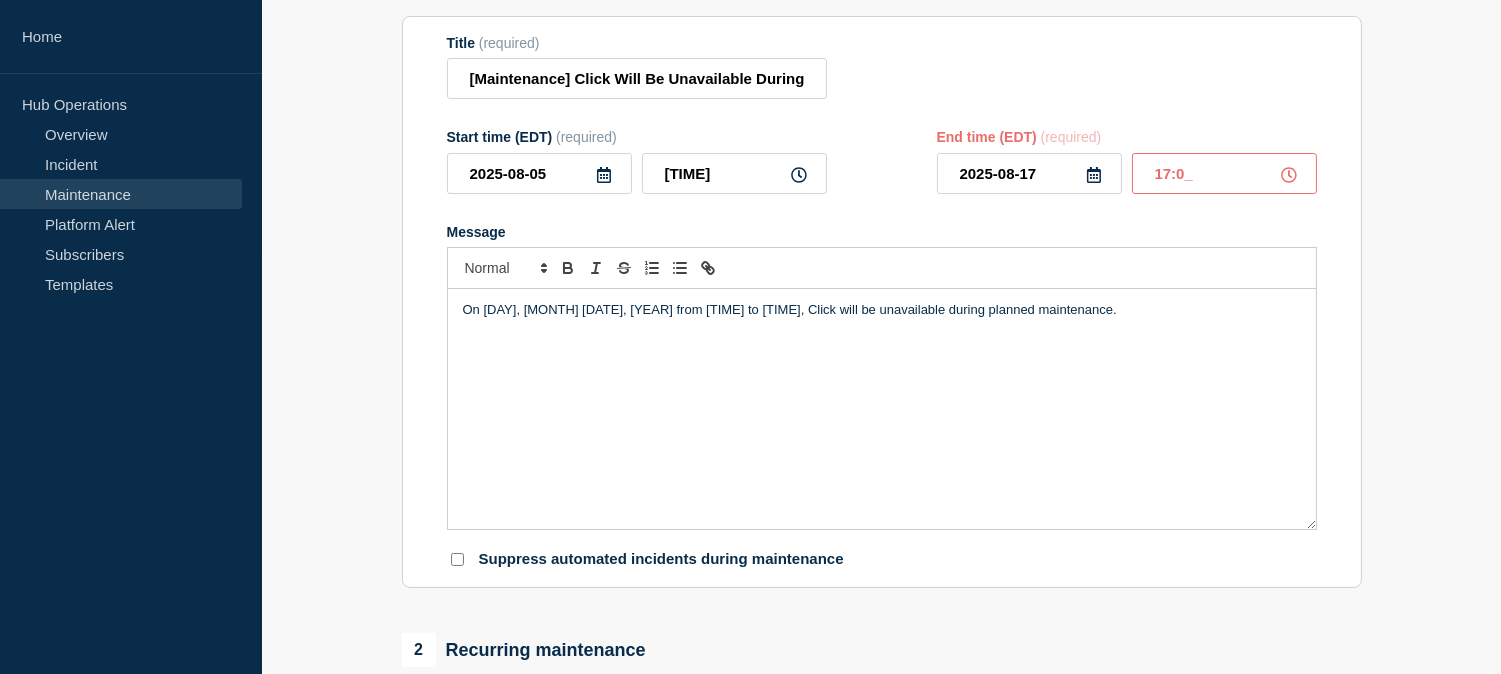 type on "17:00" 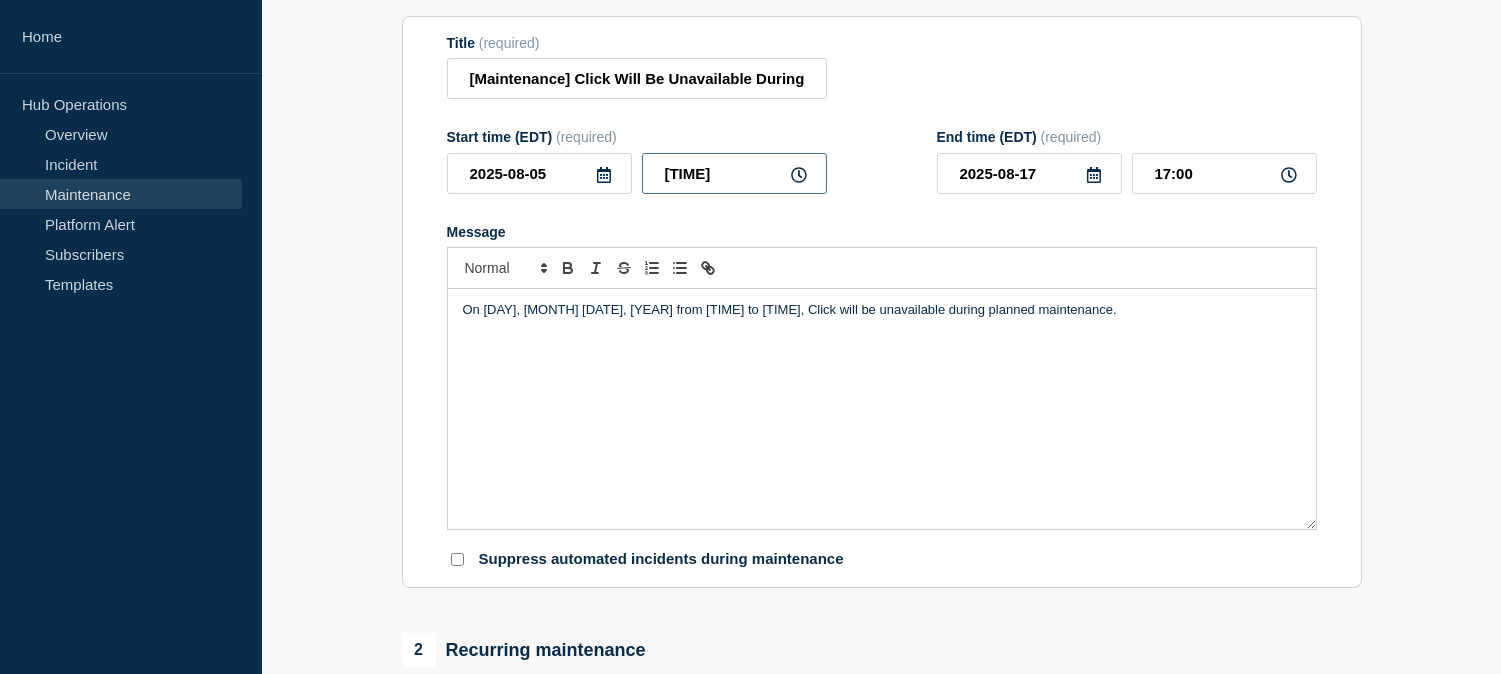 click on "[TIME]" at bounding box center [734, 173] 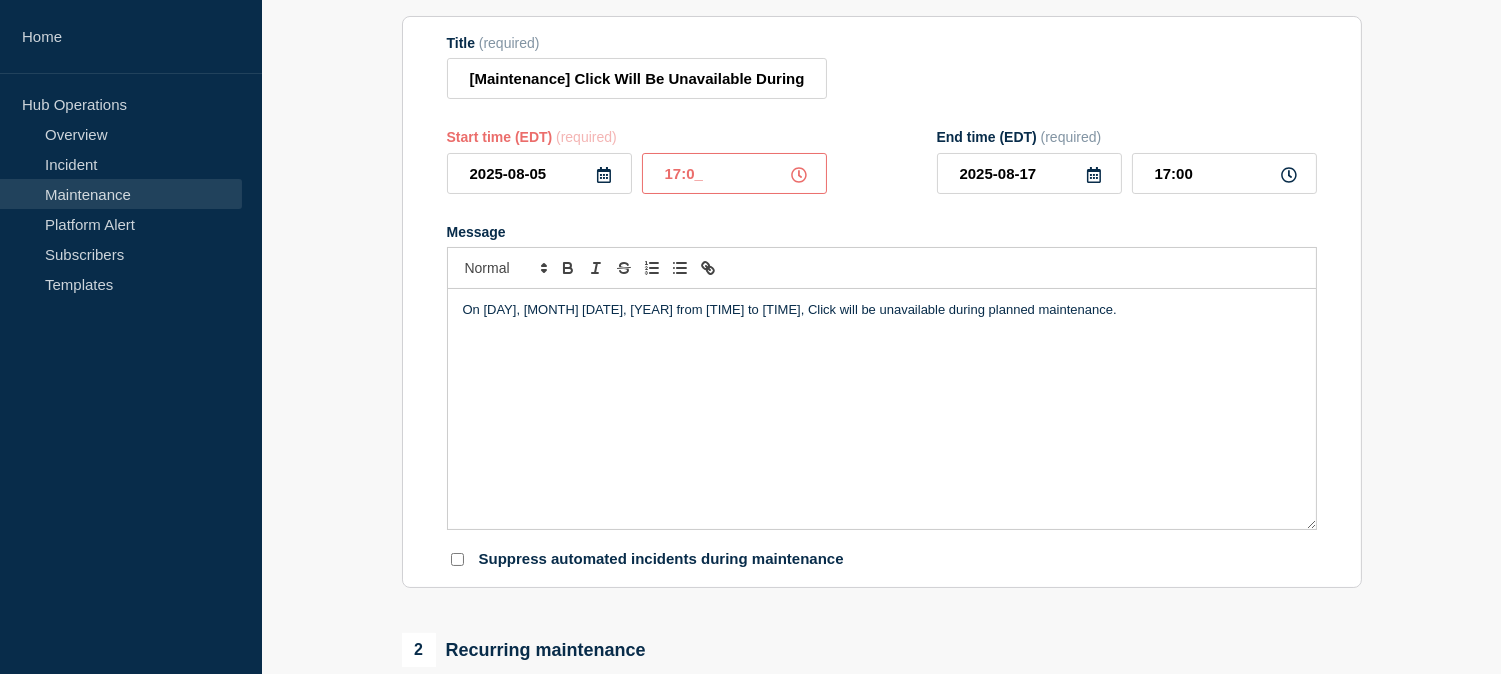 type on "17:00" 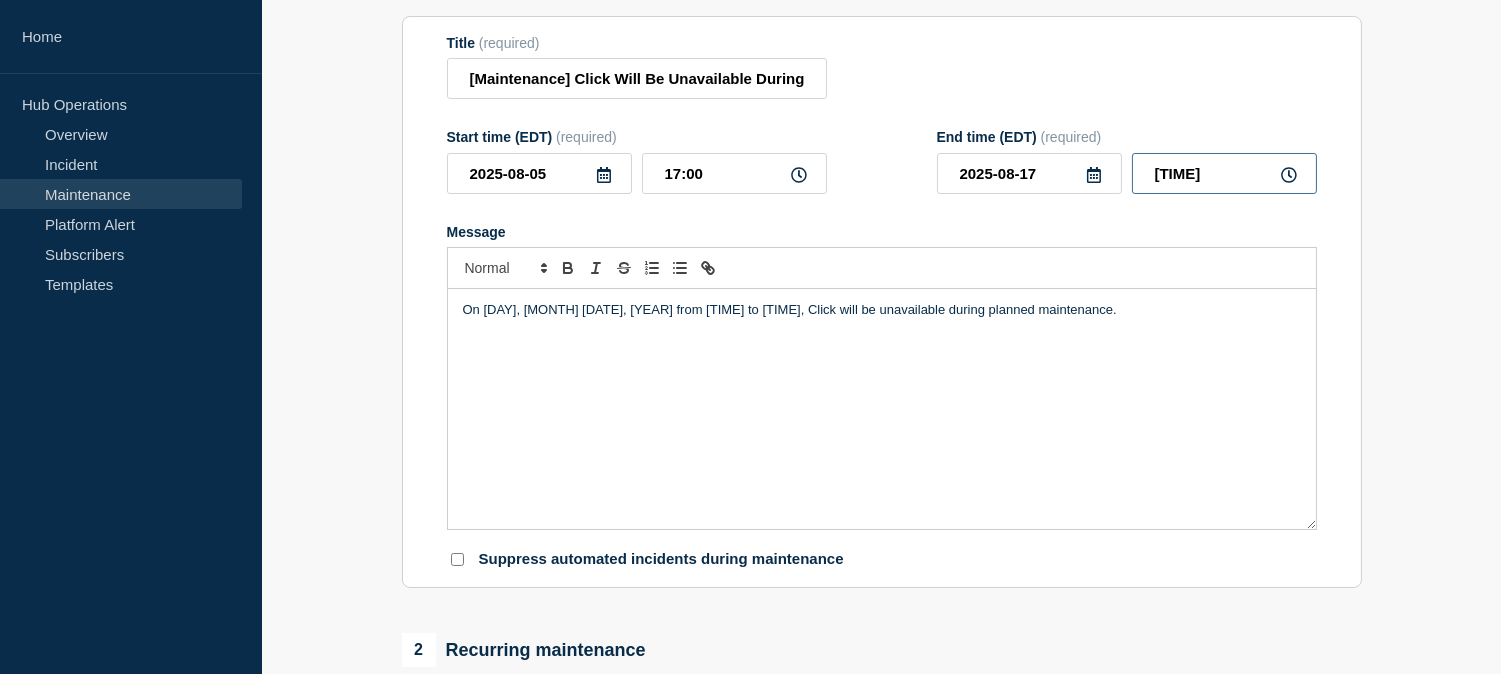 click on "[TIME]" at bounding box center (1224, 173) 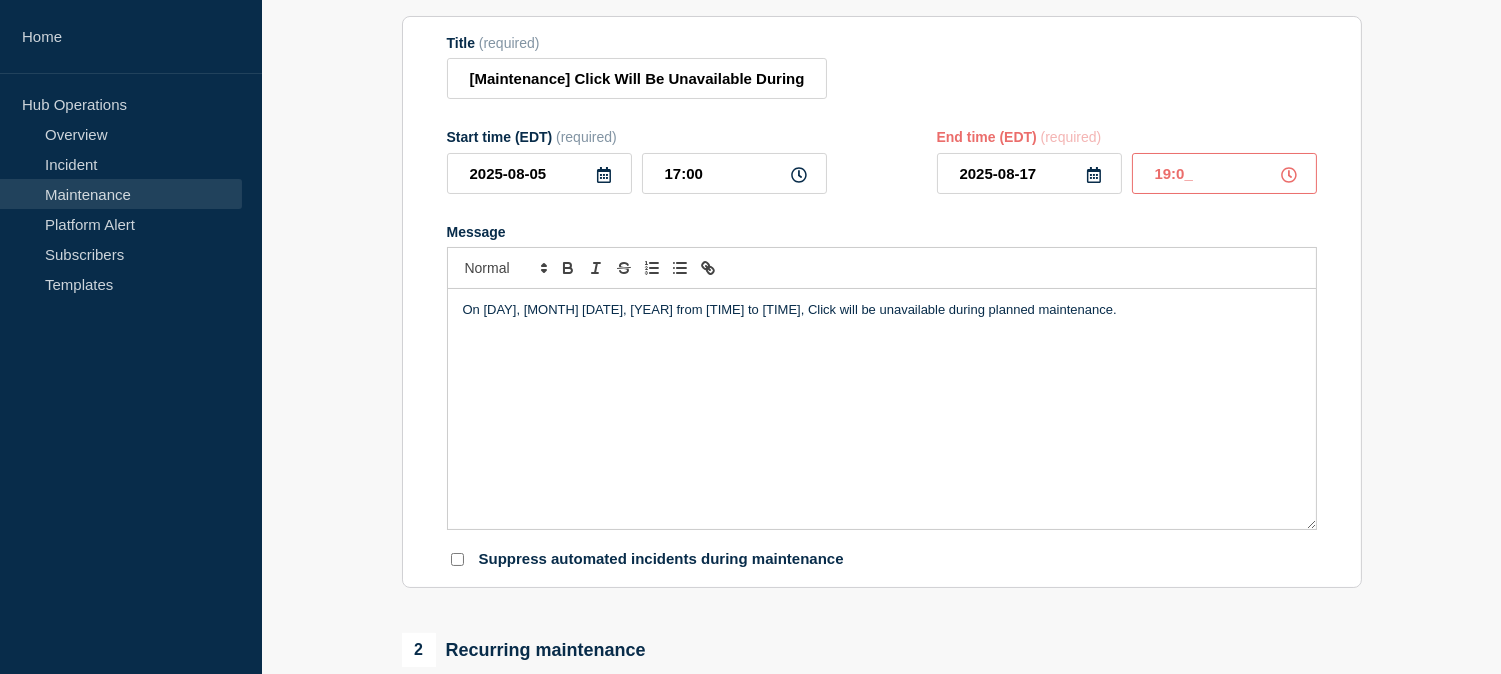 type on "19:00" 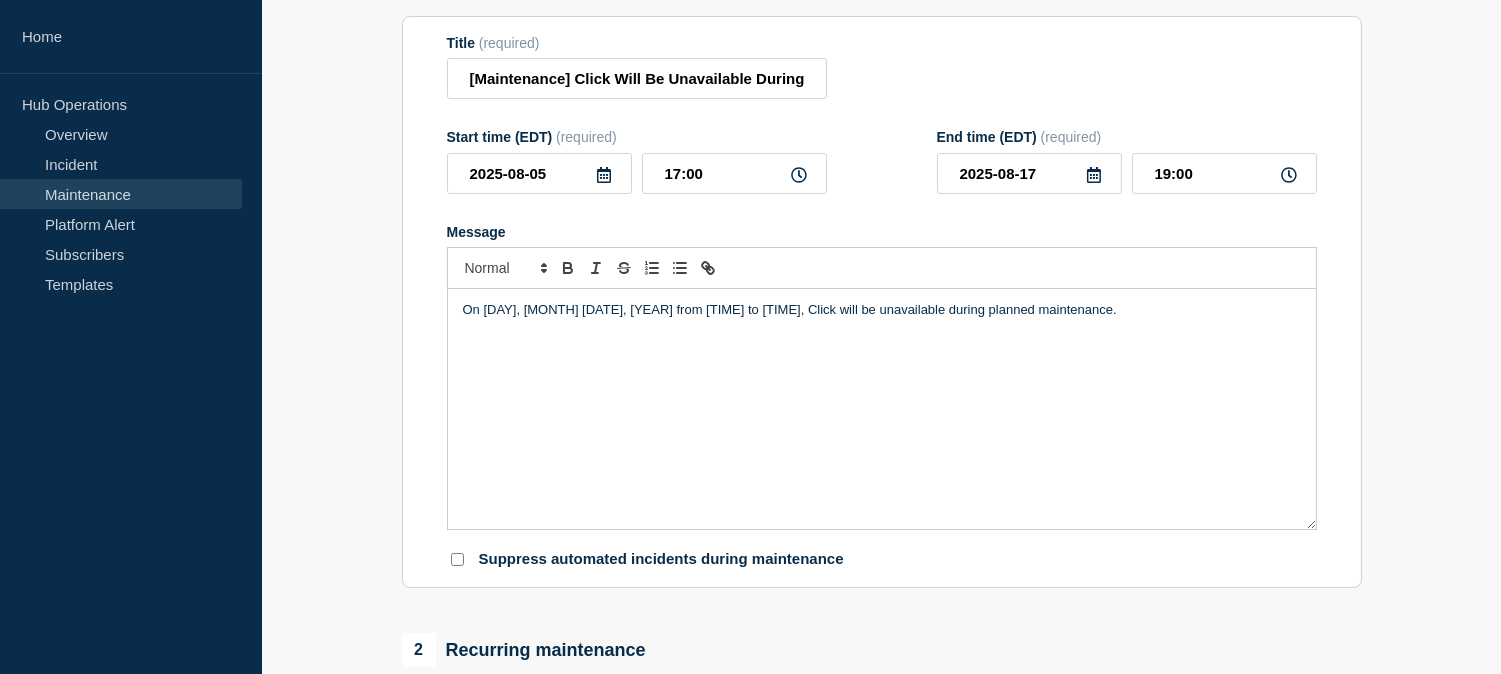 click 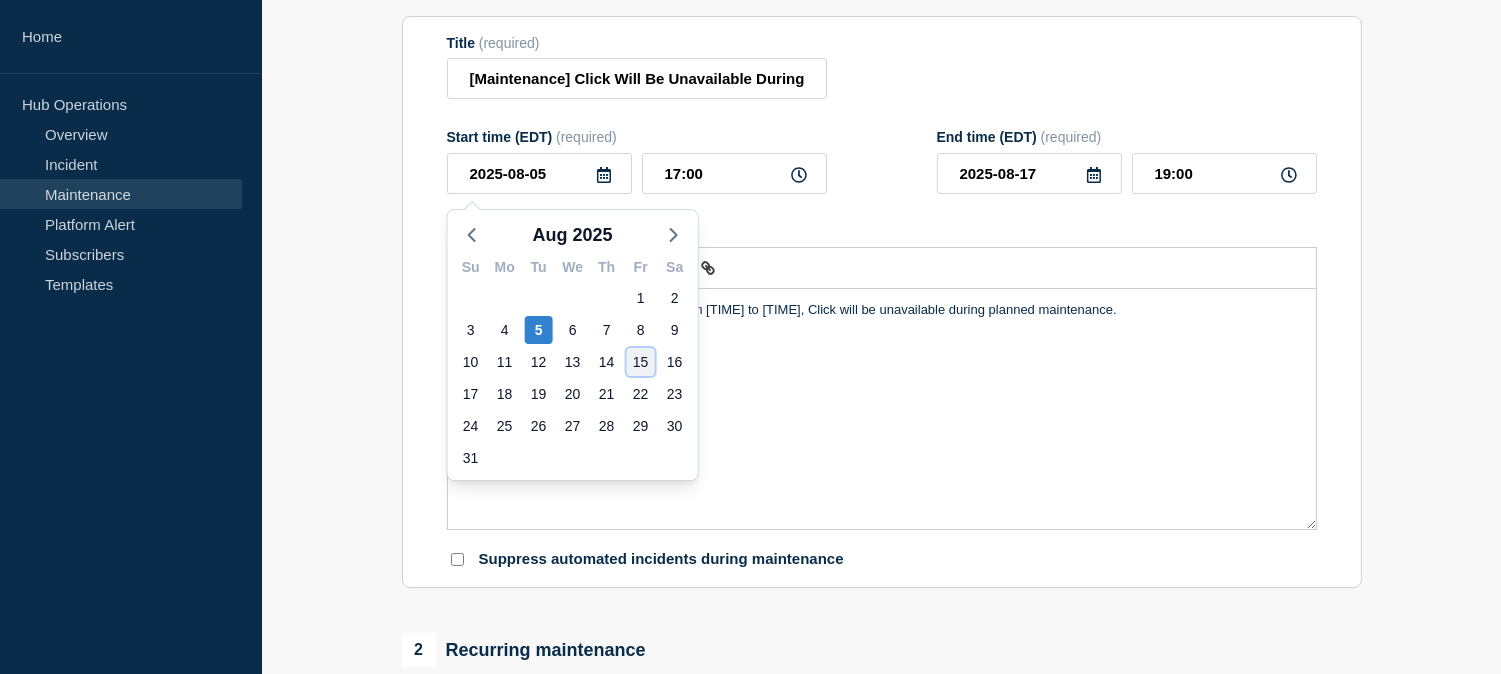 click on "15" 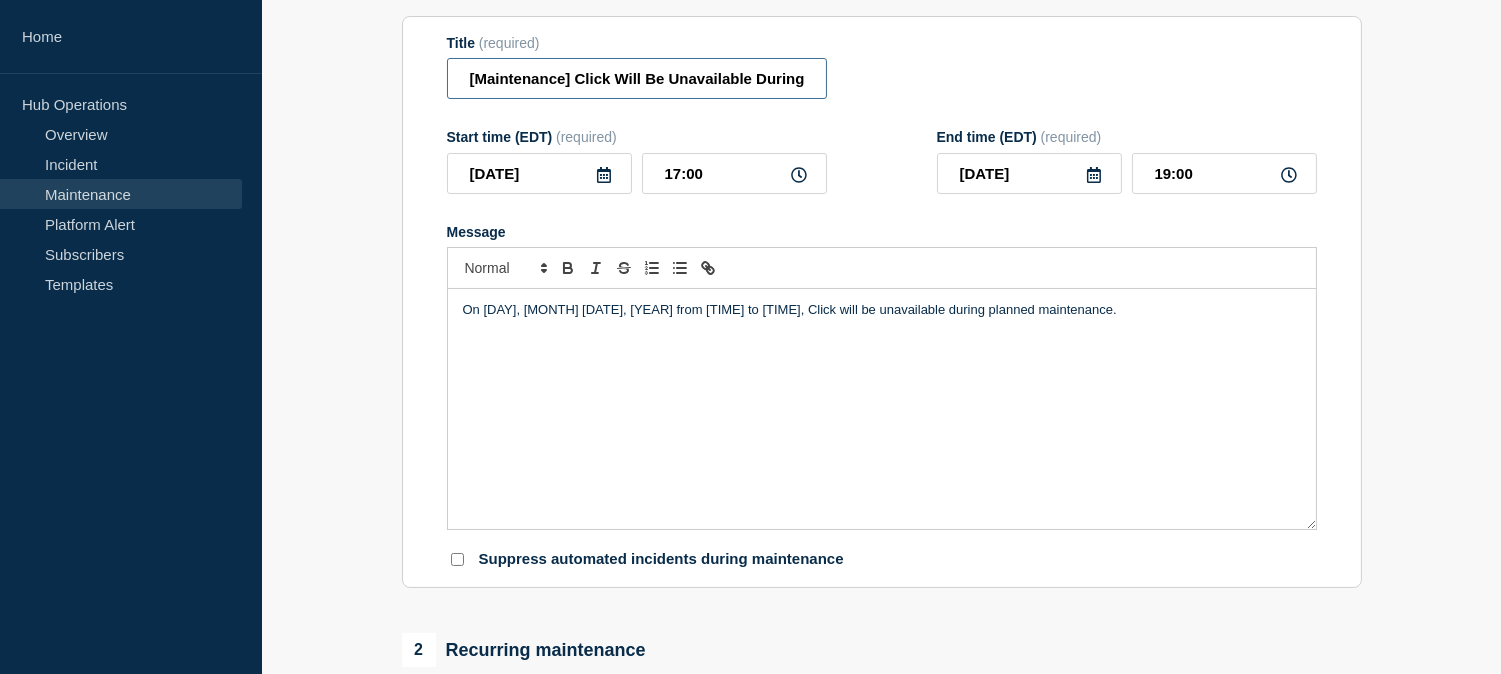click on "[Maintenance] Click Will Be Unavailable During Planned Maintenance on [DATE] [TIME]-[TIME]" at bounding box center [637, 78] 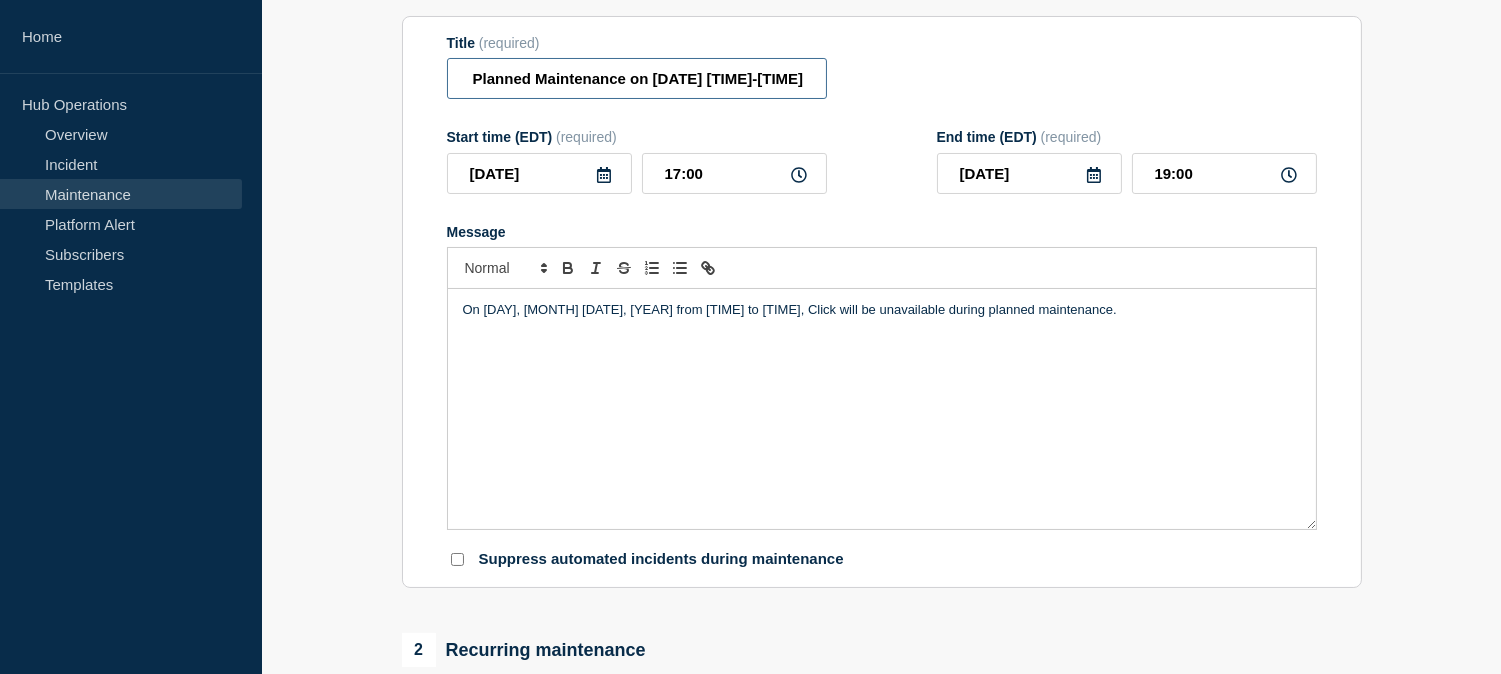scroll, scrollTop: 0, scrollLeft: 383, axis: horizontal 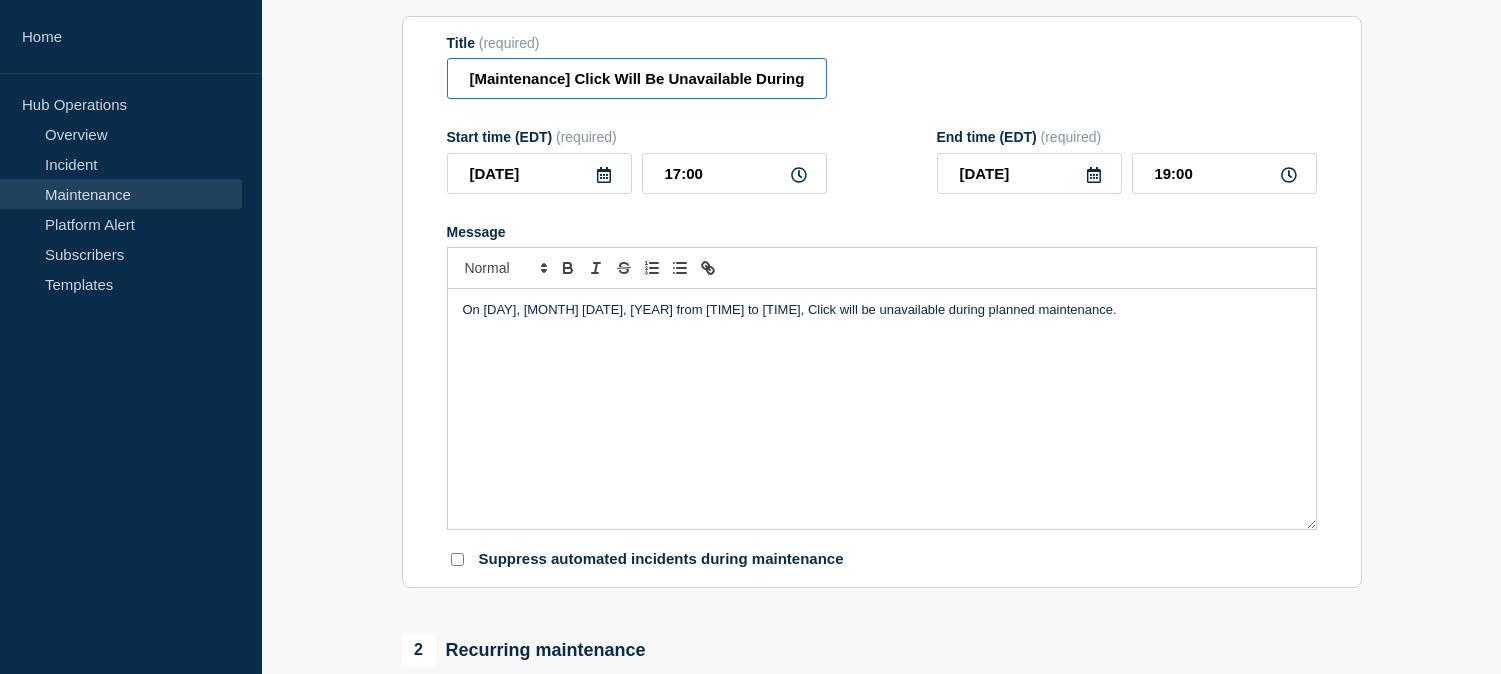click on "[Maintenance] Click Will Be Unavailable During Planned Maintenance on [DATE] [TIME]-[TIME]" at bounding box center (637, 78) 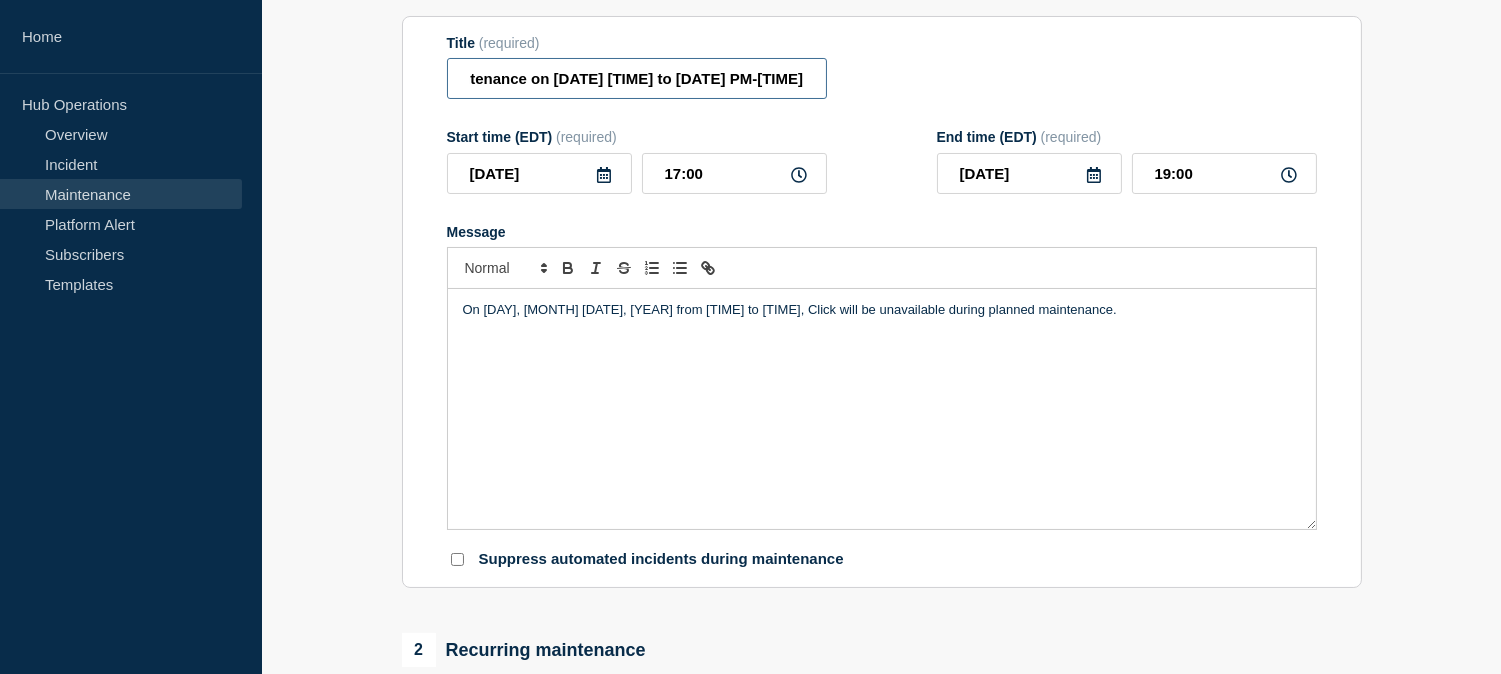 scroll, scrollTop: 0, scrollLeft: 480, axis: horizontal 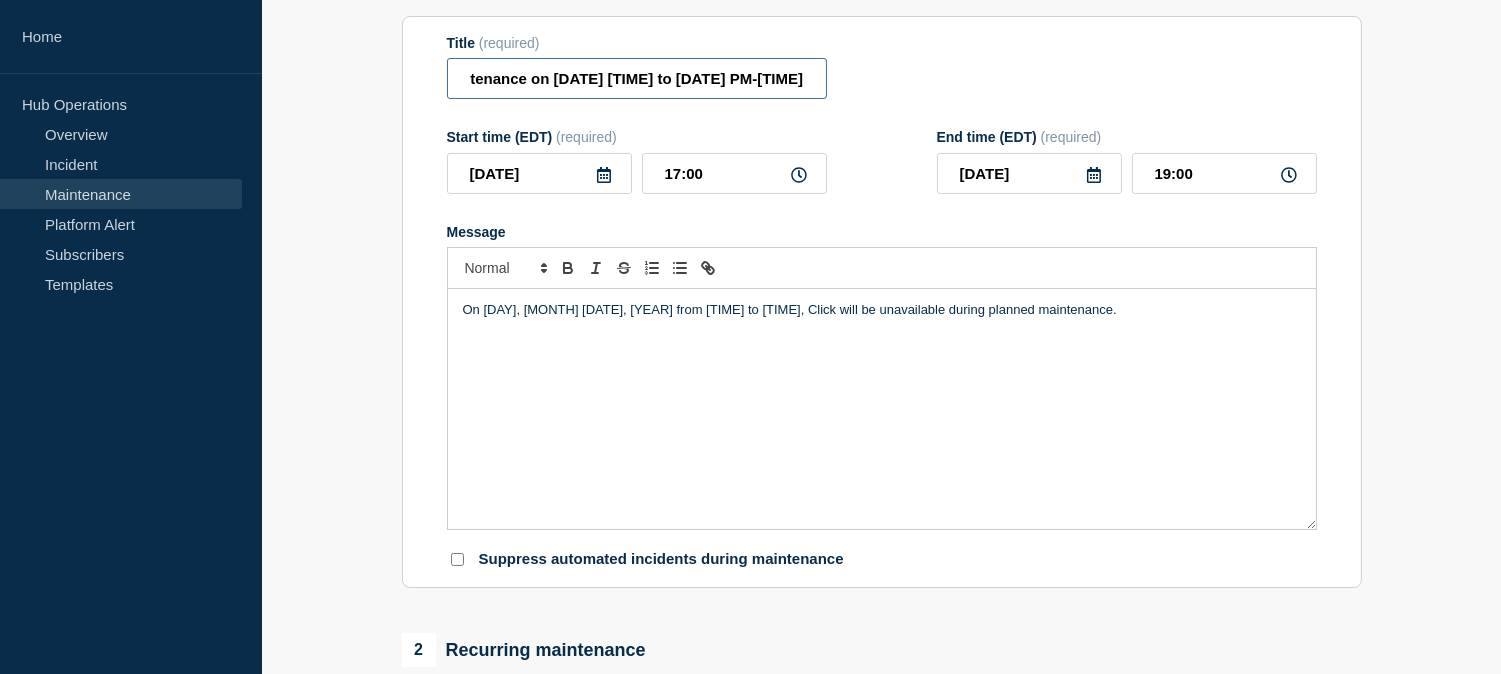 type on "[Maintenance] Click Will Be Unavailable During Planned Maintenance on [DATE] [TIME] to [DATE] PM-[TIME]" 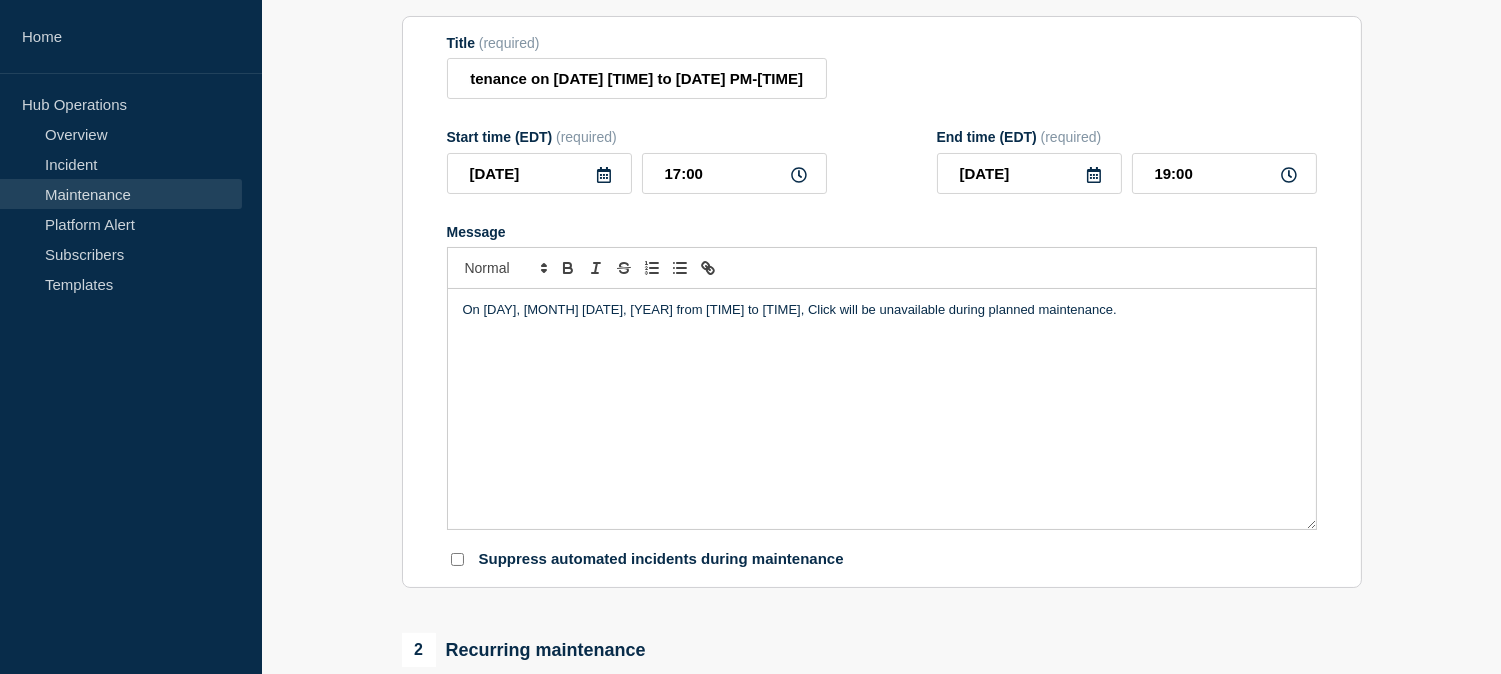 click 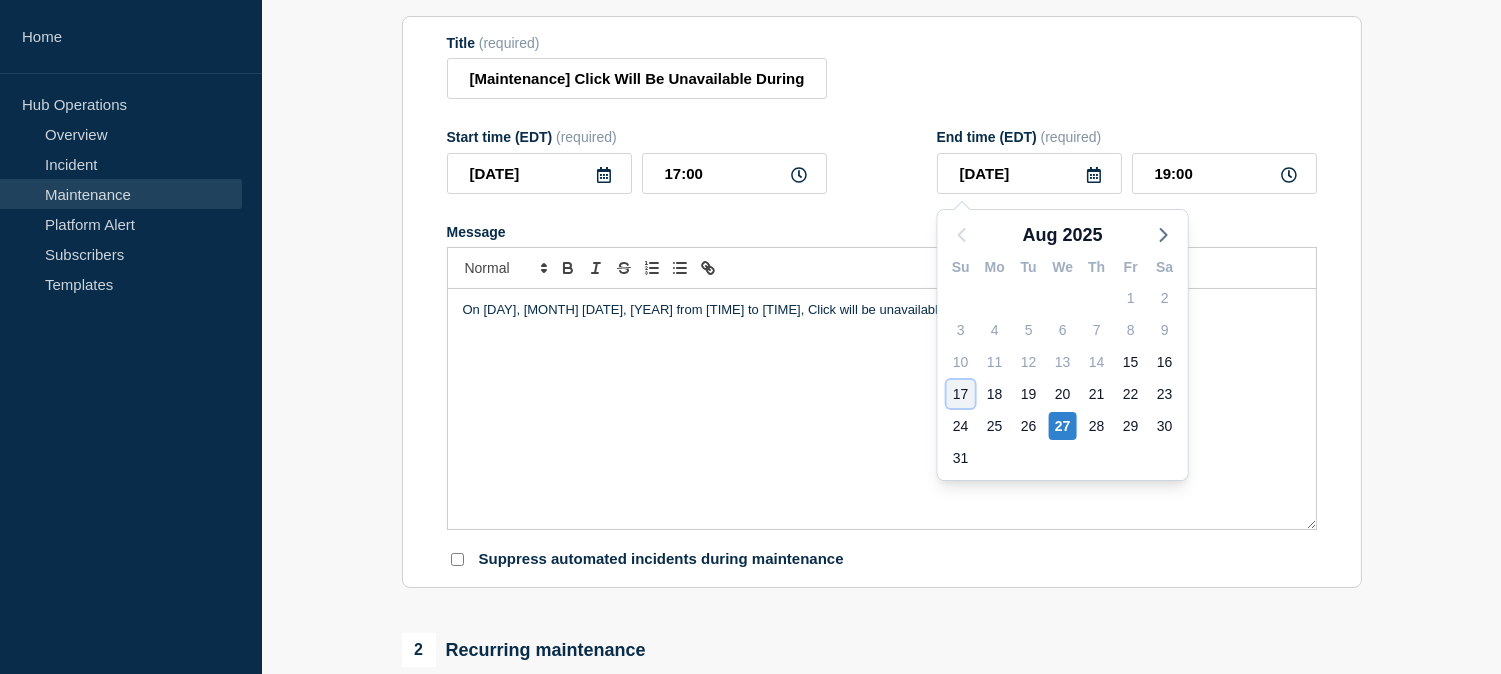 click on "17" 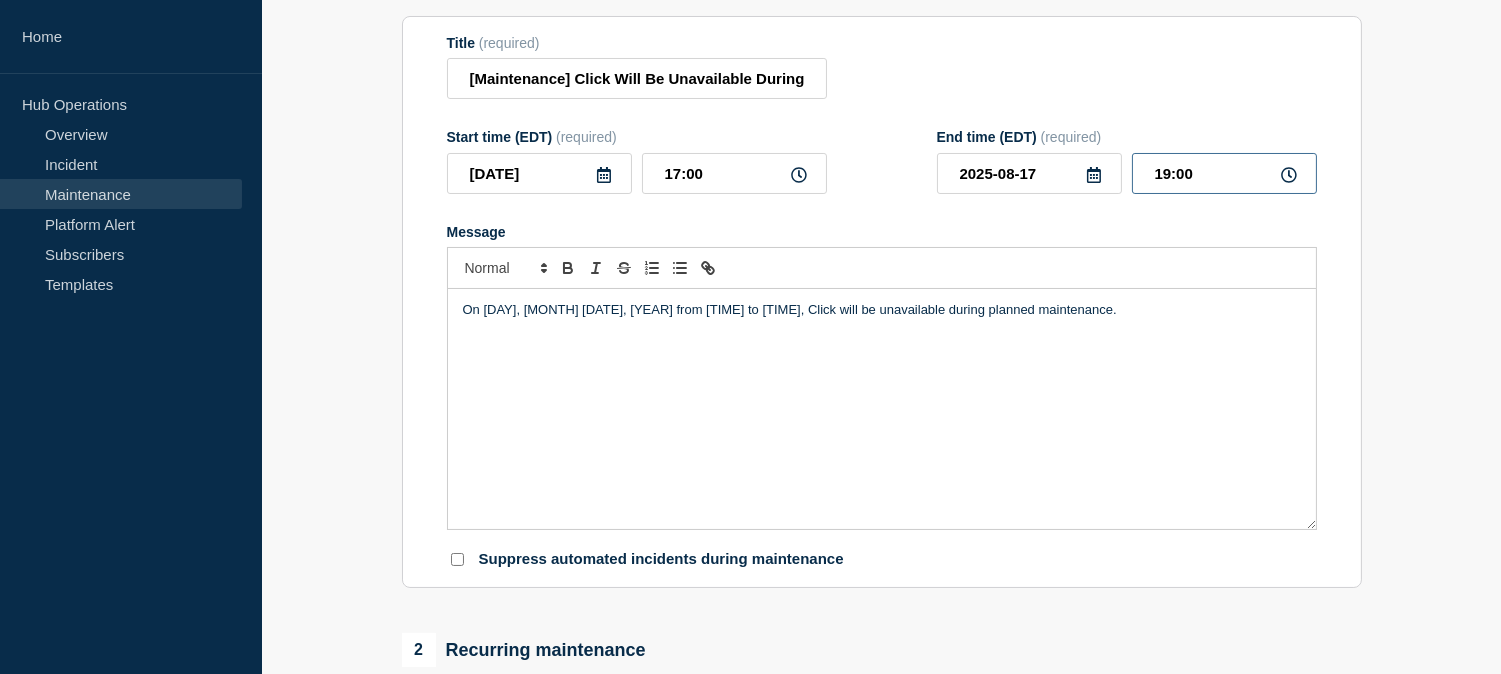 drag, startPoint x: 1194, startPoint y: 172, endPoint x: 1155, endPoint y: 174, distance: 39.051247 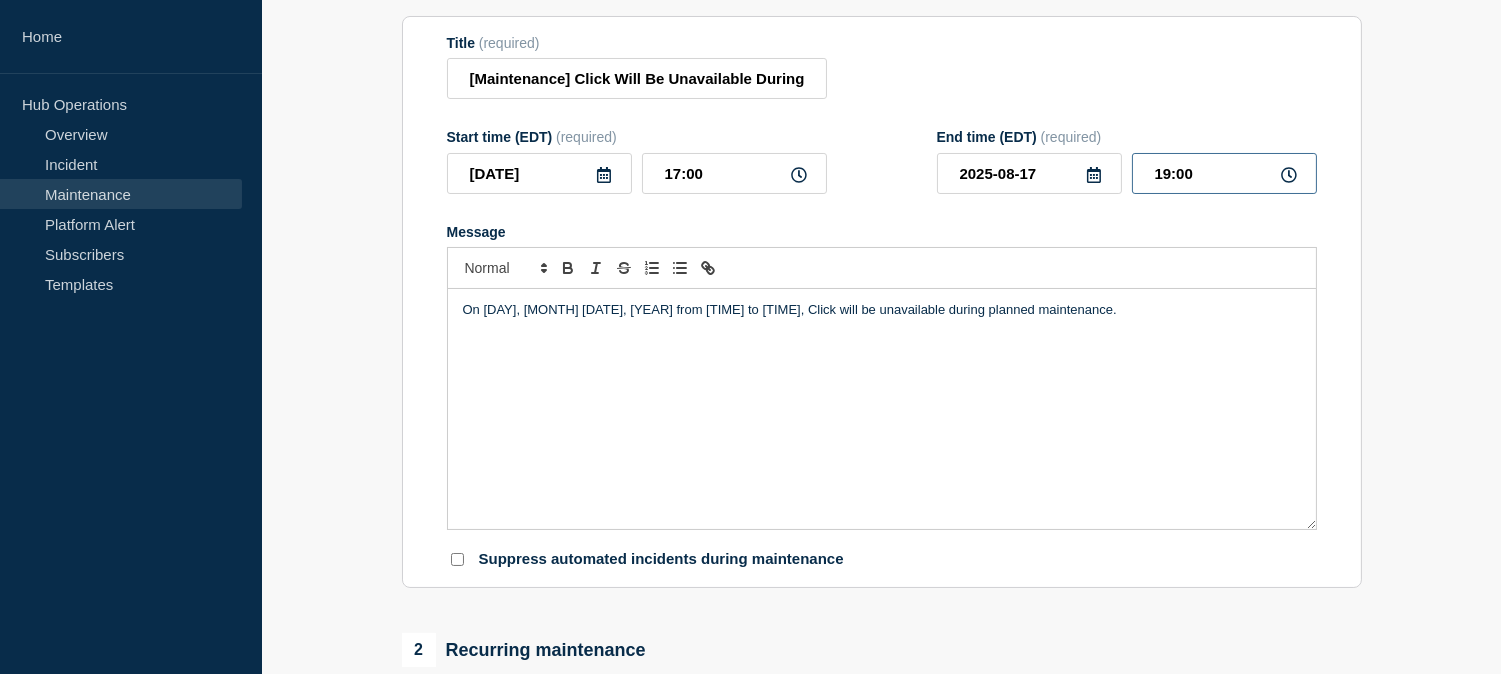 click on "19:00" at bounding box center (1224, 173) 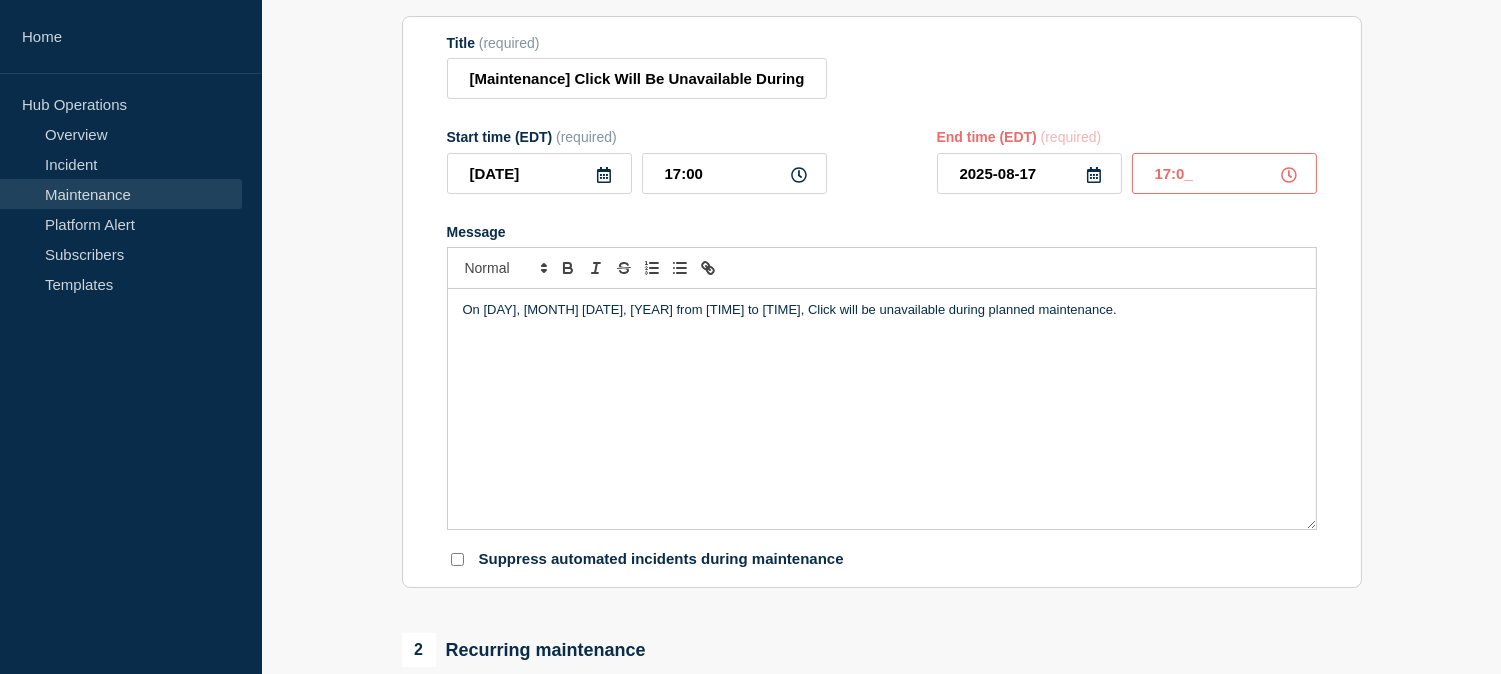 type on "17:00" 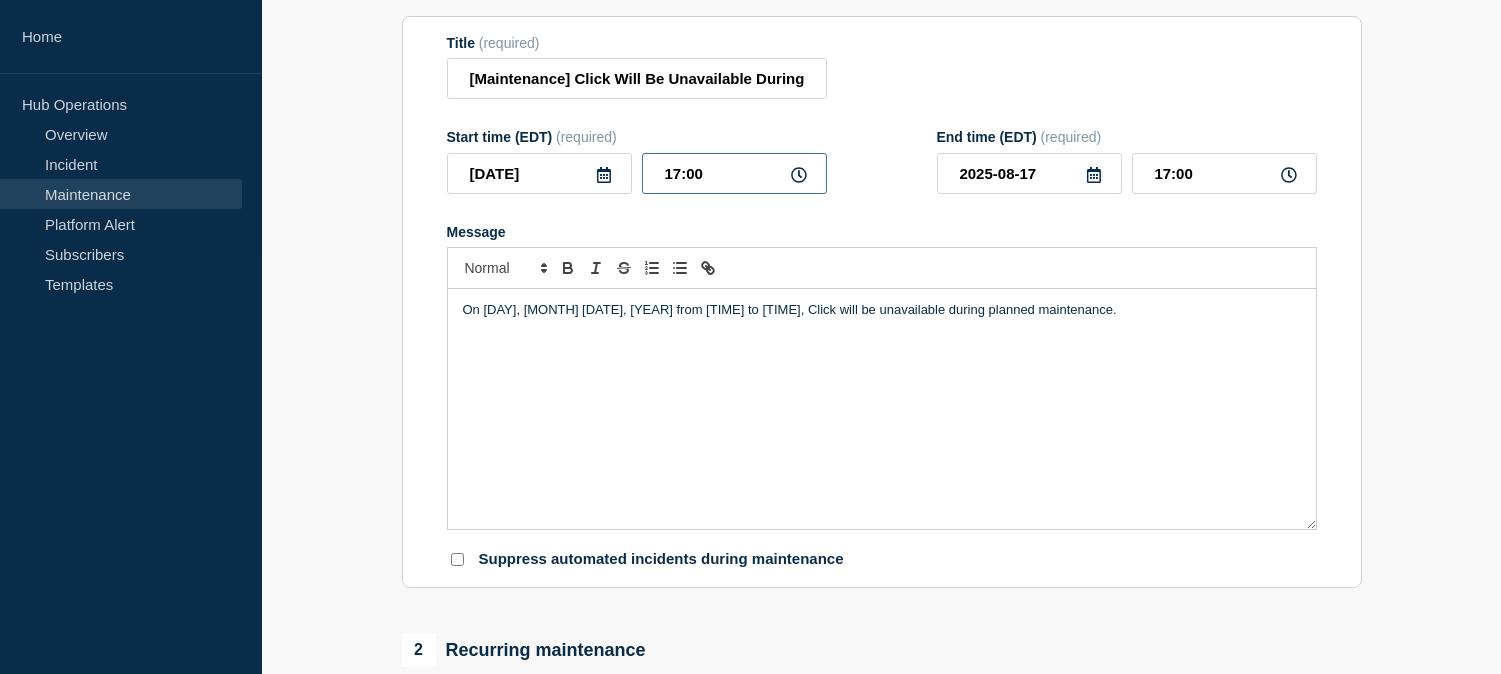 drag, startPoint x: 675, startPoint y: 175, endPoint x: 654, endPoint y: 176, distance: 21.023796 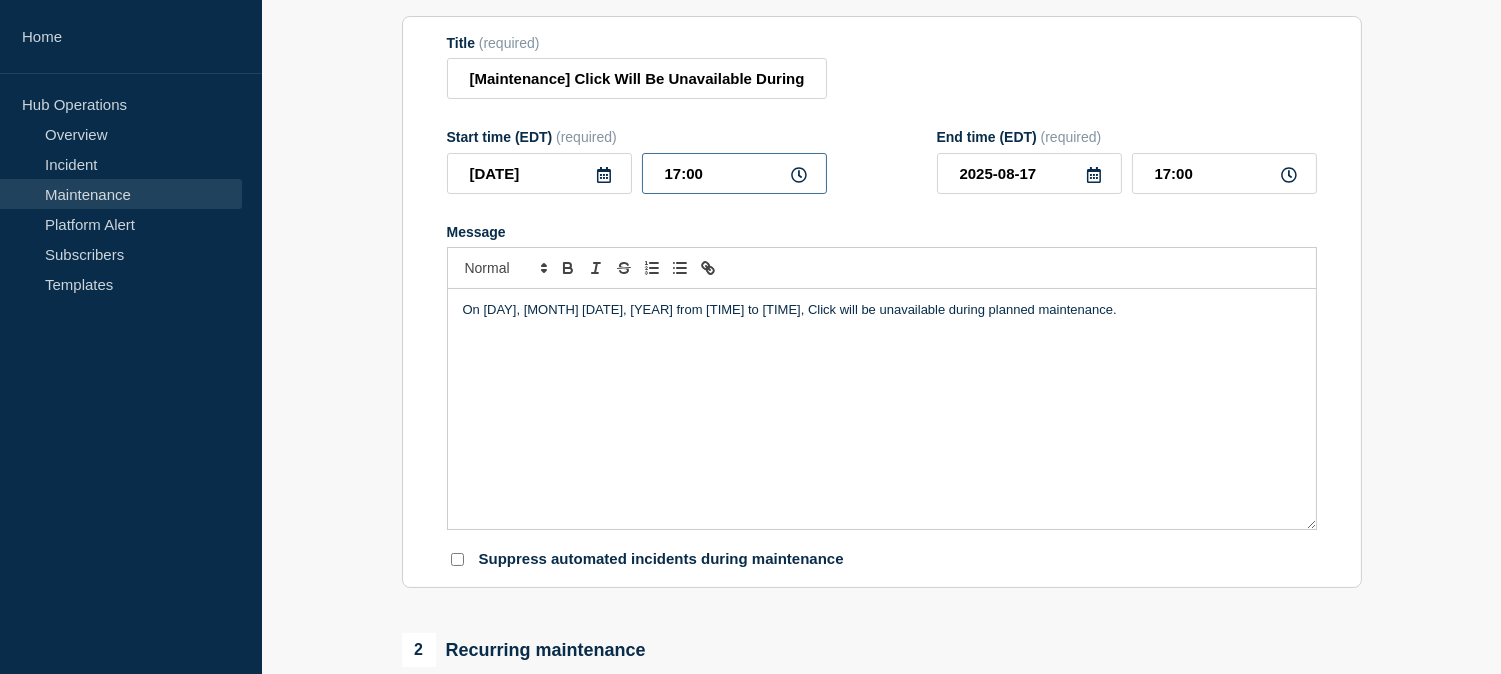 click on "17:00" at bounding box center [734, 173] 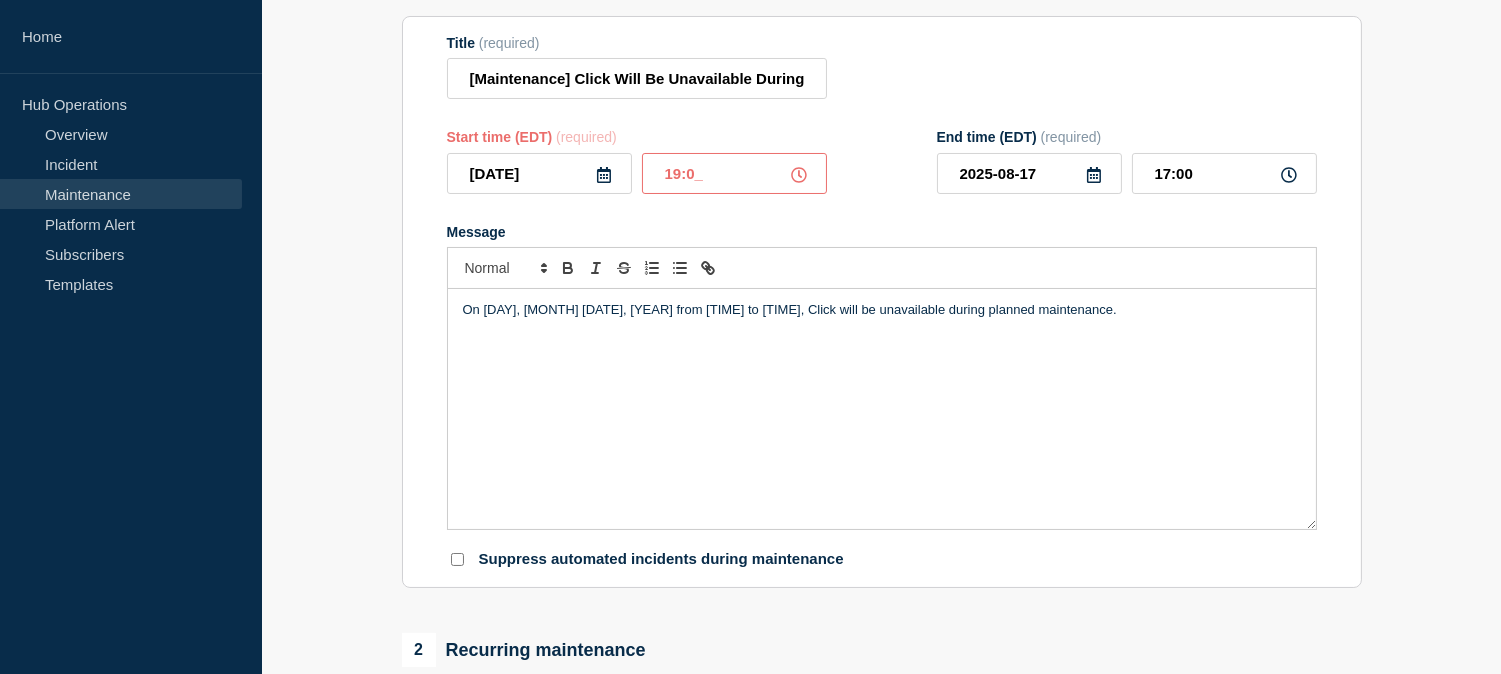 type on "19:00" 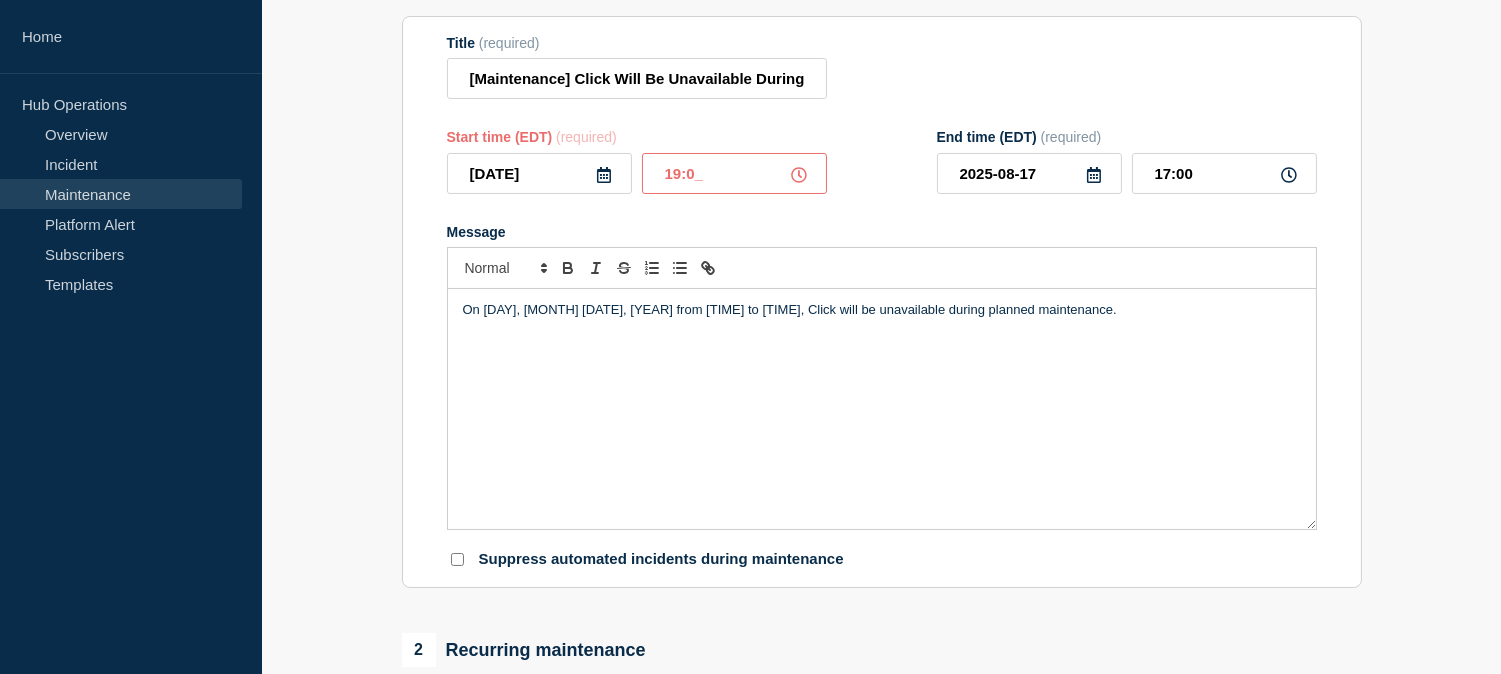 type on "19:00" 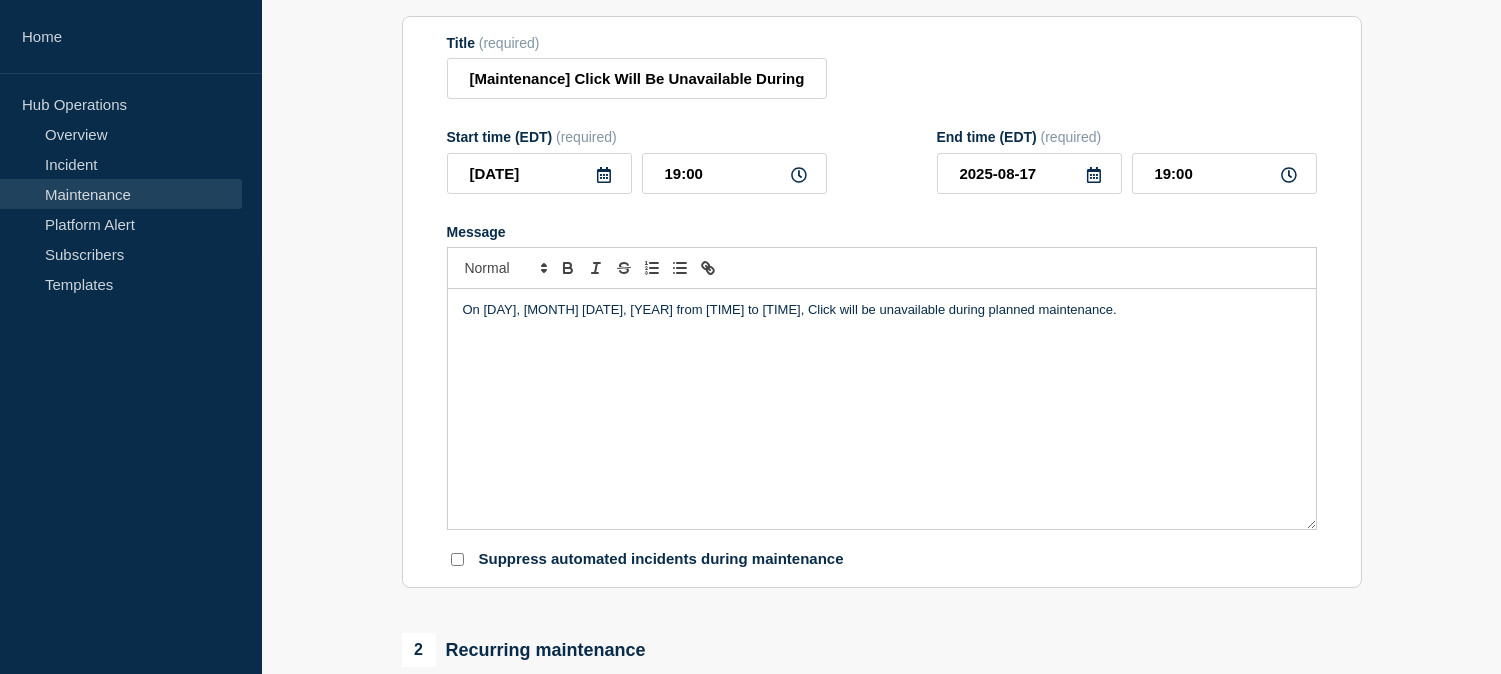 click on "On [DAY], [MONTH] [DATE], [YEAR] from [TIME] to [TIME], Click will be unavailable during planned maintenance." at bounding box center [882, 409] 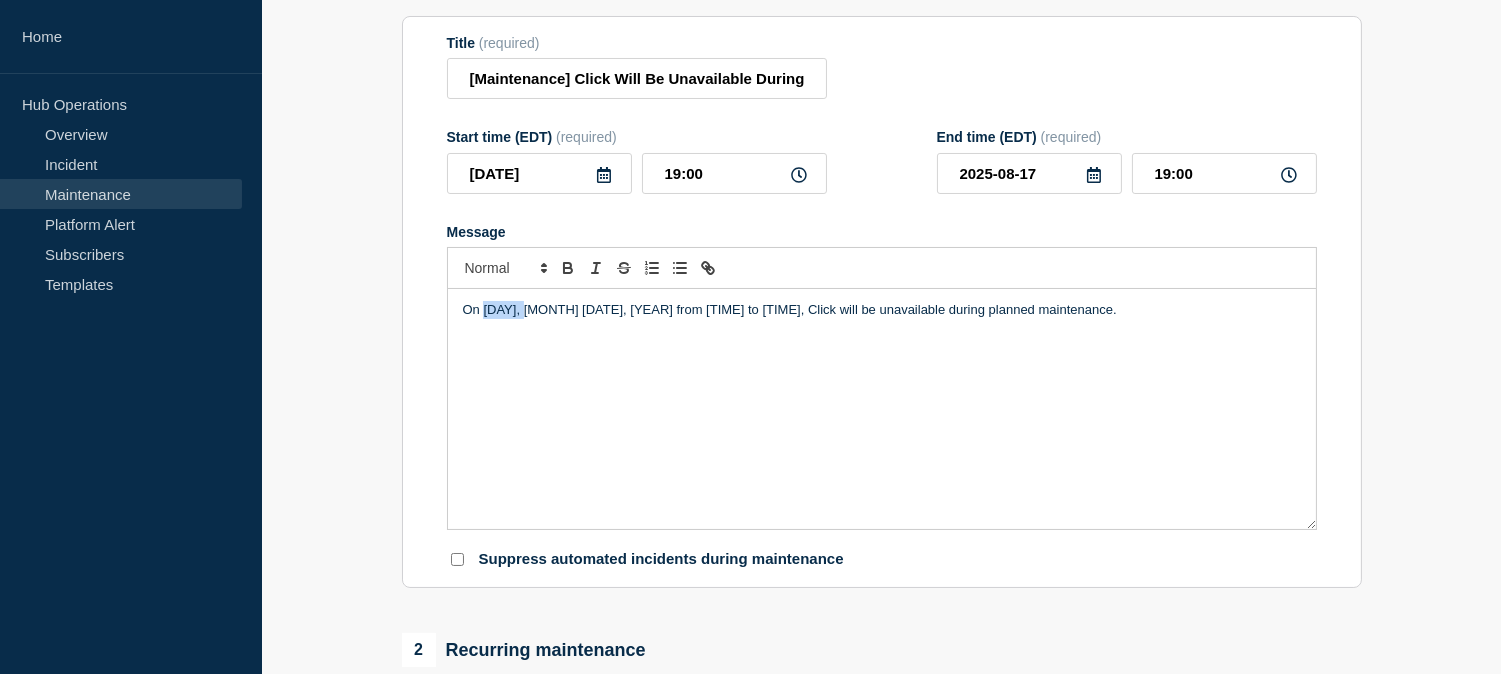 click on "On [DAY], [MONTH] [DATE], [YEAR] from [TIME] to [TIME], Click will be unavailable during planned maintenance." at bounding box center (882, 409) 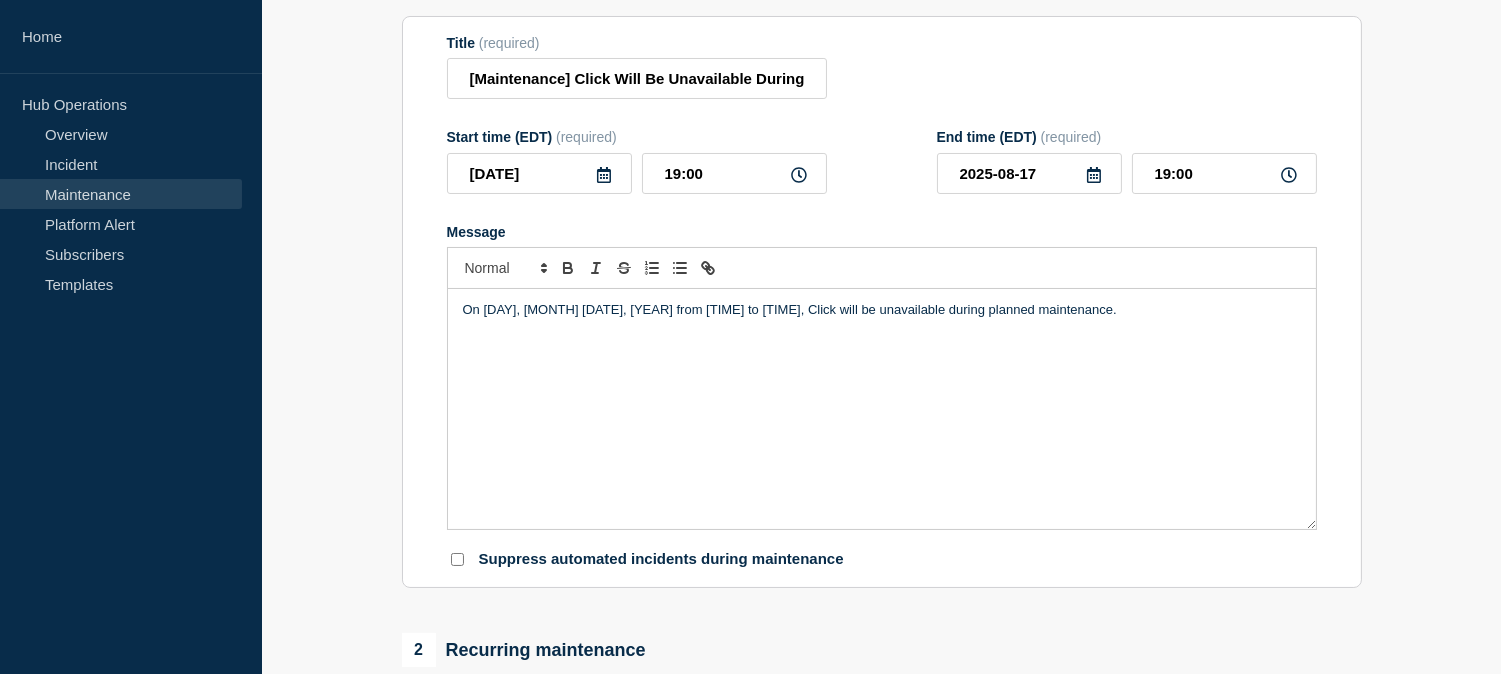 click on "On [DAY], [MONTH] [DATE], [YEAR] from [TIME] to [TIME], Click will be unavailable during planned maintenance." at bounding box center (882, 310) 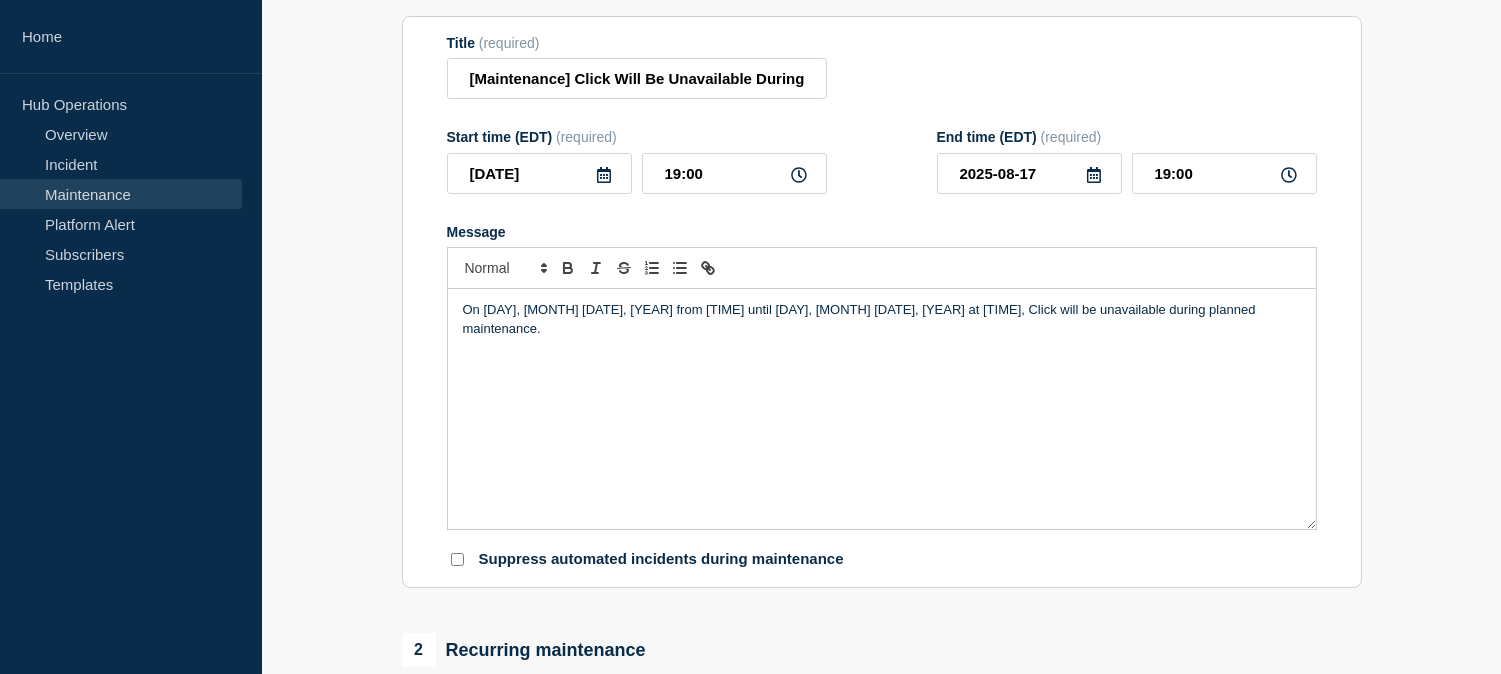click on "On [DAY], [MONTH] [DATE], [YEAR] from [TIME] until [DAY], [MONTH] [DATE], [YEAR] at [TIME], Click will be unavailable during planned maintenance." at bounding box center (882, 319) 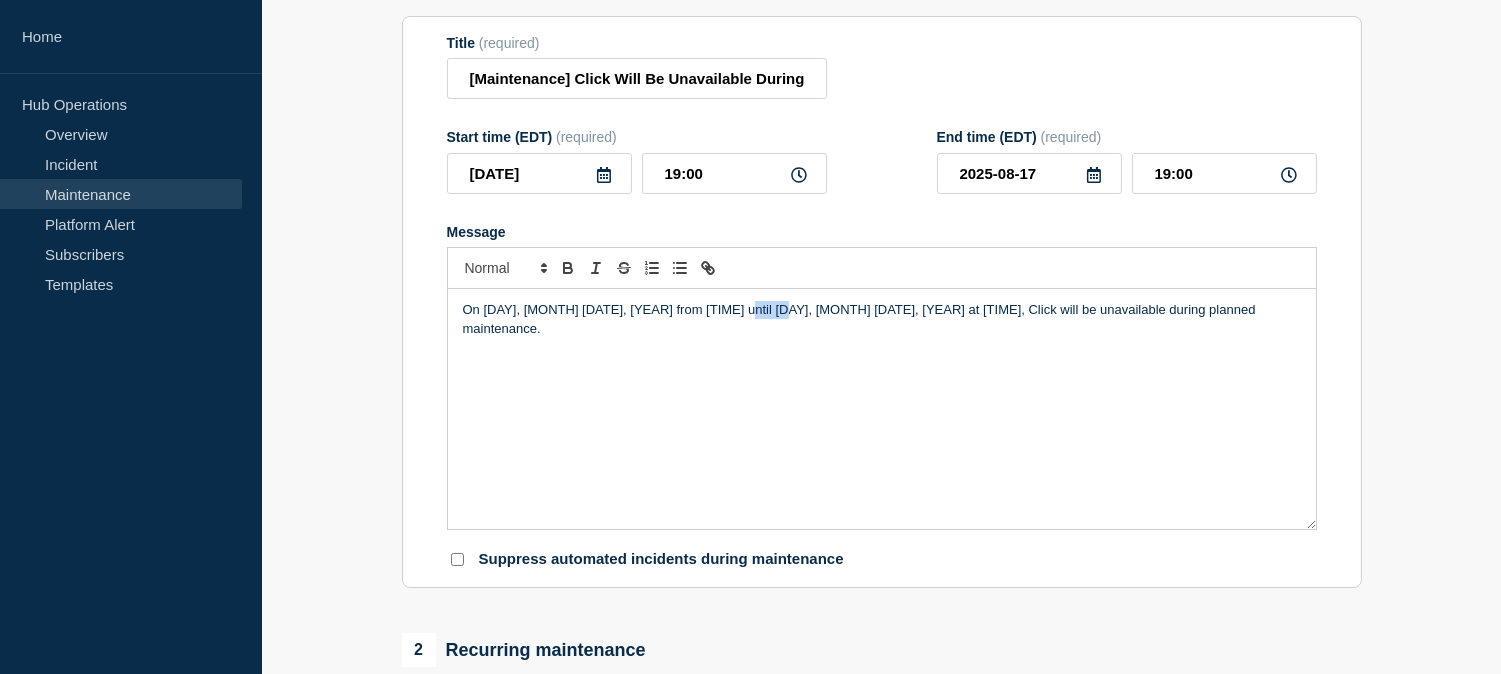 click on "On [DAY], [MONTH] [DATE], [YEAR] from [TIME] until [DAY], [MONTH] [DATE], [YEAR] at [TIME], Click will be unavailable during planned maintenance." at bounding box center [882, 319] 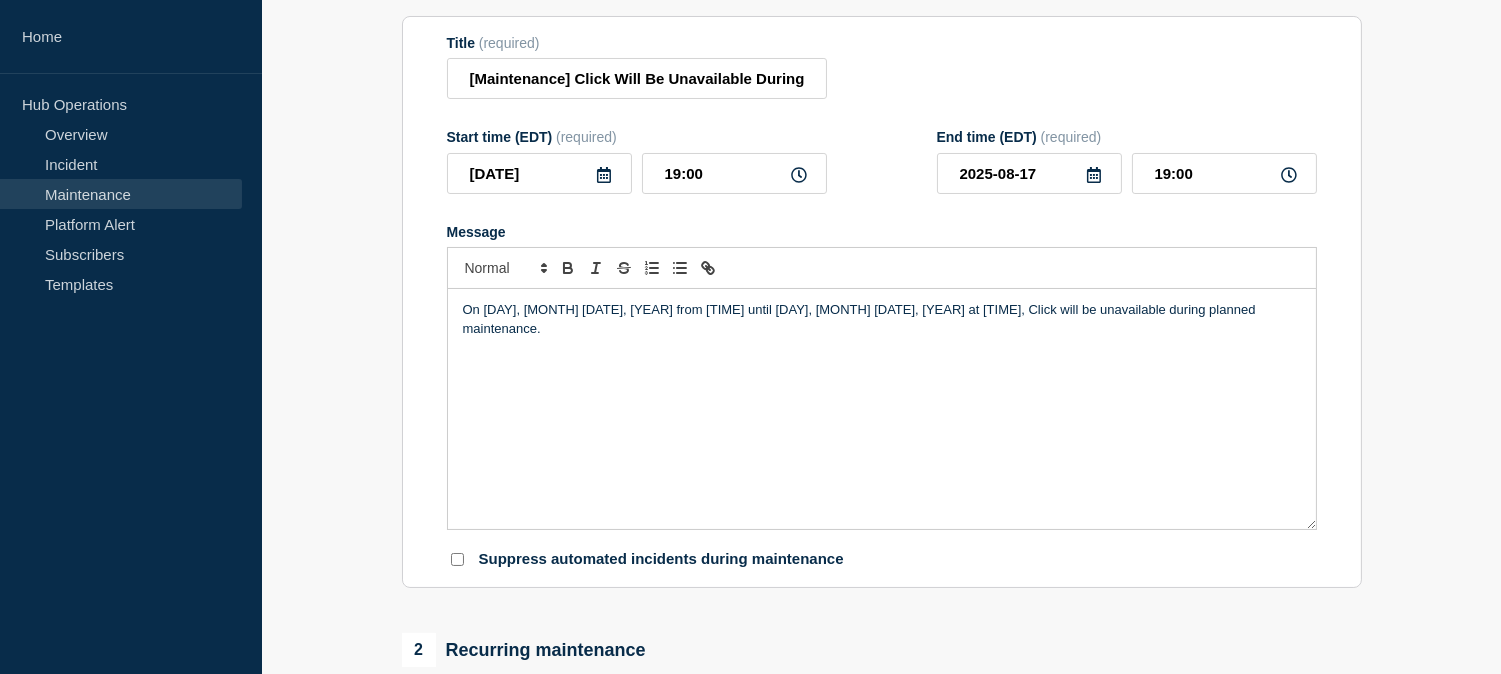 click on "On [DAY], [MONTH] [DATE], [YEAR] from [TIME] until [DAY], [MONTH] [DATE], [YEAR] at [TIME], Click will be unavailable during planned maintenance." at bounding box center (882, 319) 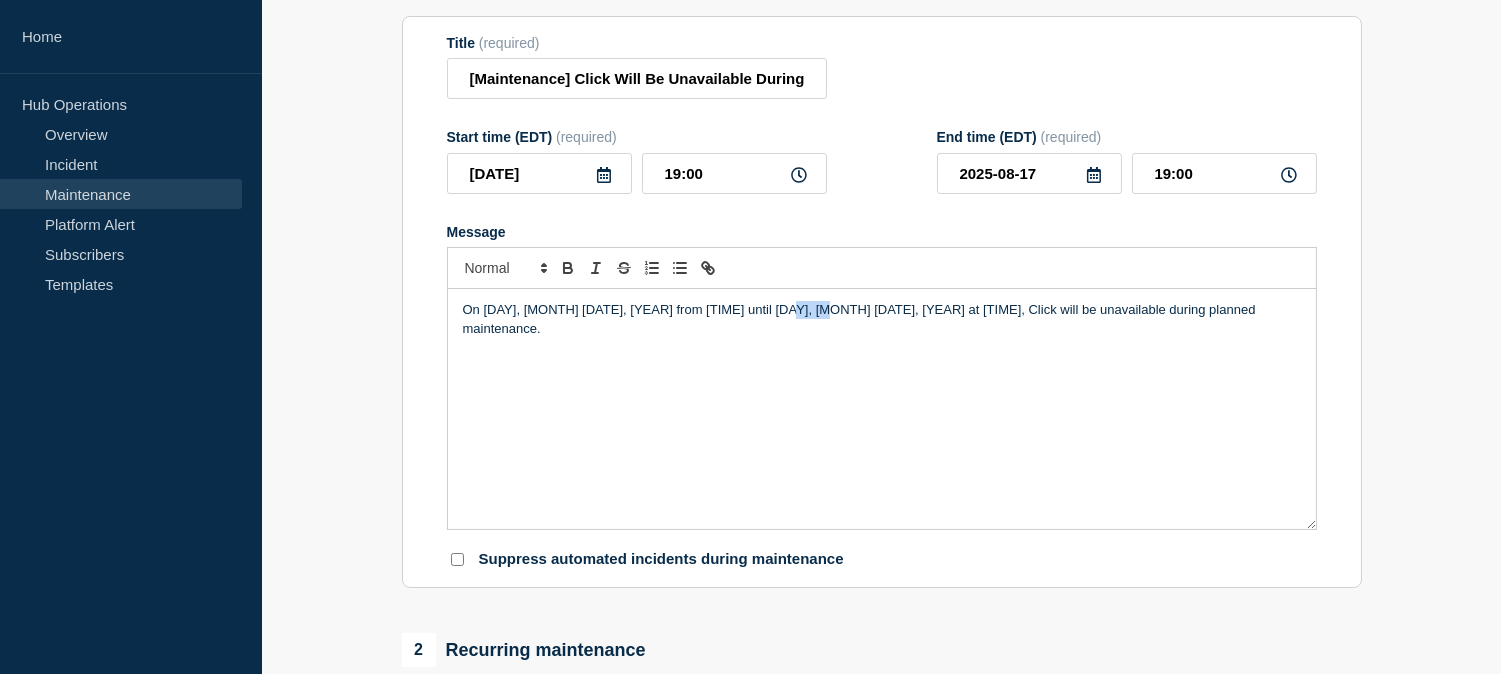 click on "On [DAY], [MONTH] [DATE], [YEAR] from [TIME] until [DAY], [MONTH] [DATE], [YEAR] at [TIME], Click will be unavailable during planned maintenance." at bounding box center [882, 319] 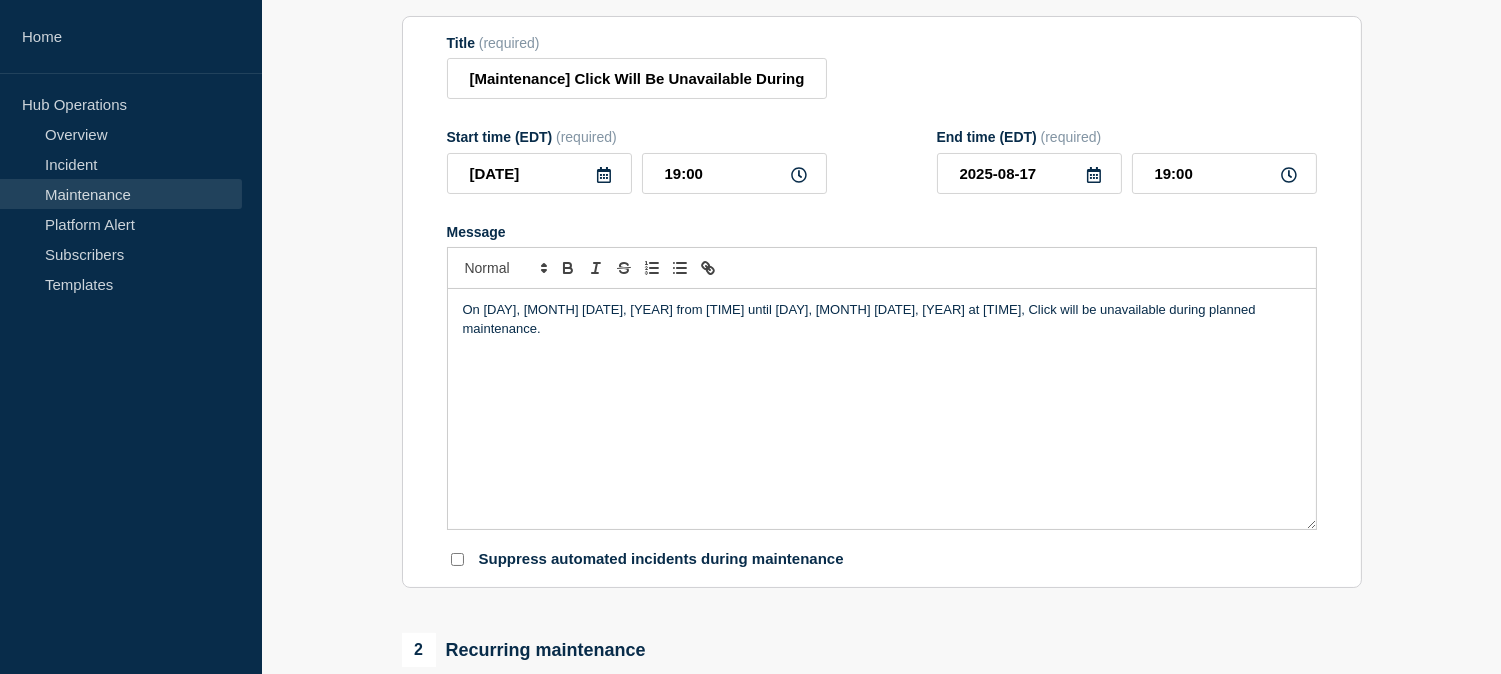 click on "On [DAY], [MONTH] [DATE], [YEAR] from [TIME] until [DAY], [MONTH] [DATE], [YEAR] at [TIME], Click will be unavailable during planned maintenance." at bounding box center (882, 319) 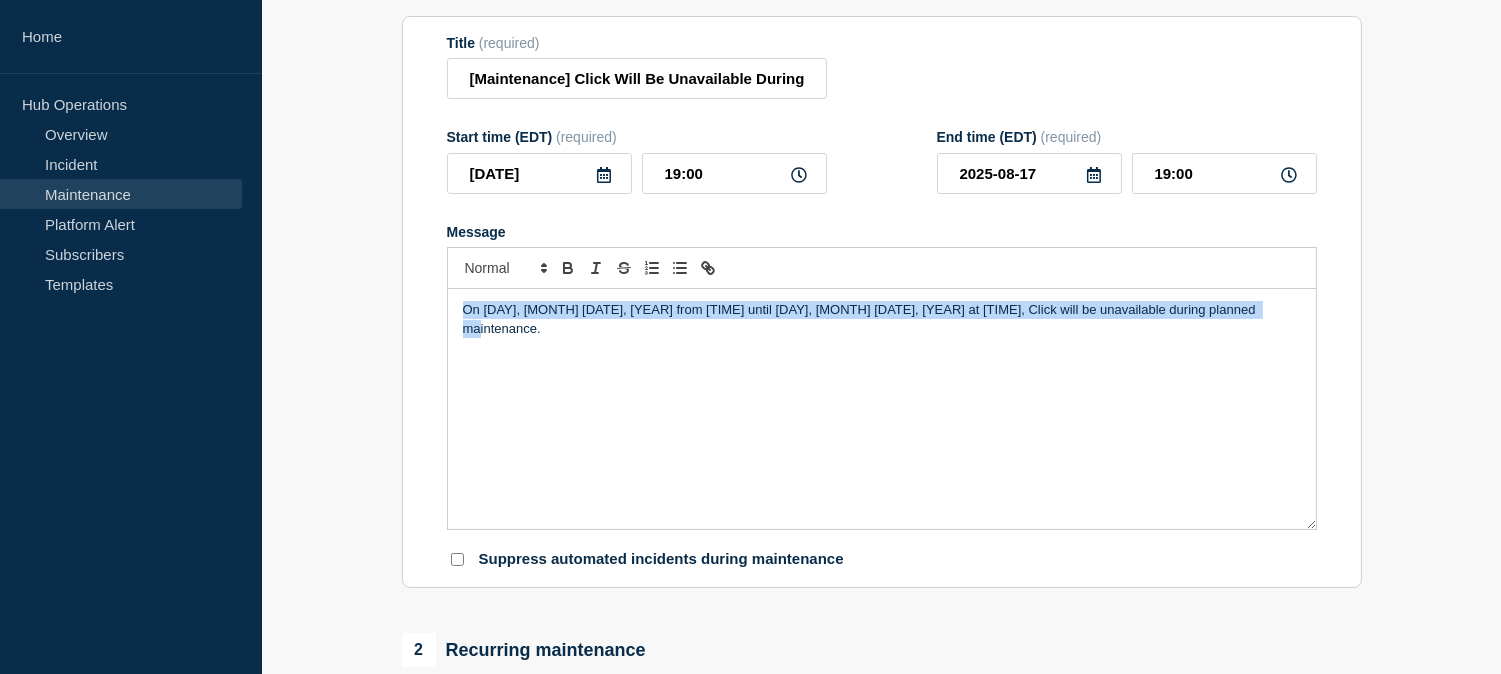 drag, startPoint x: 1277, startPoint y: 315, endPoint x: 385, endPoint y: 353, distance: 892.809 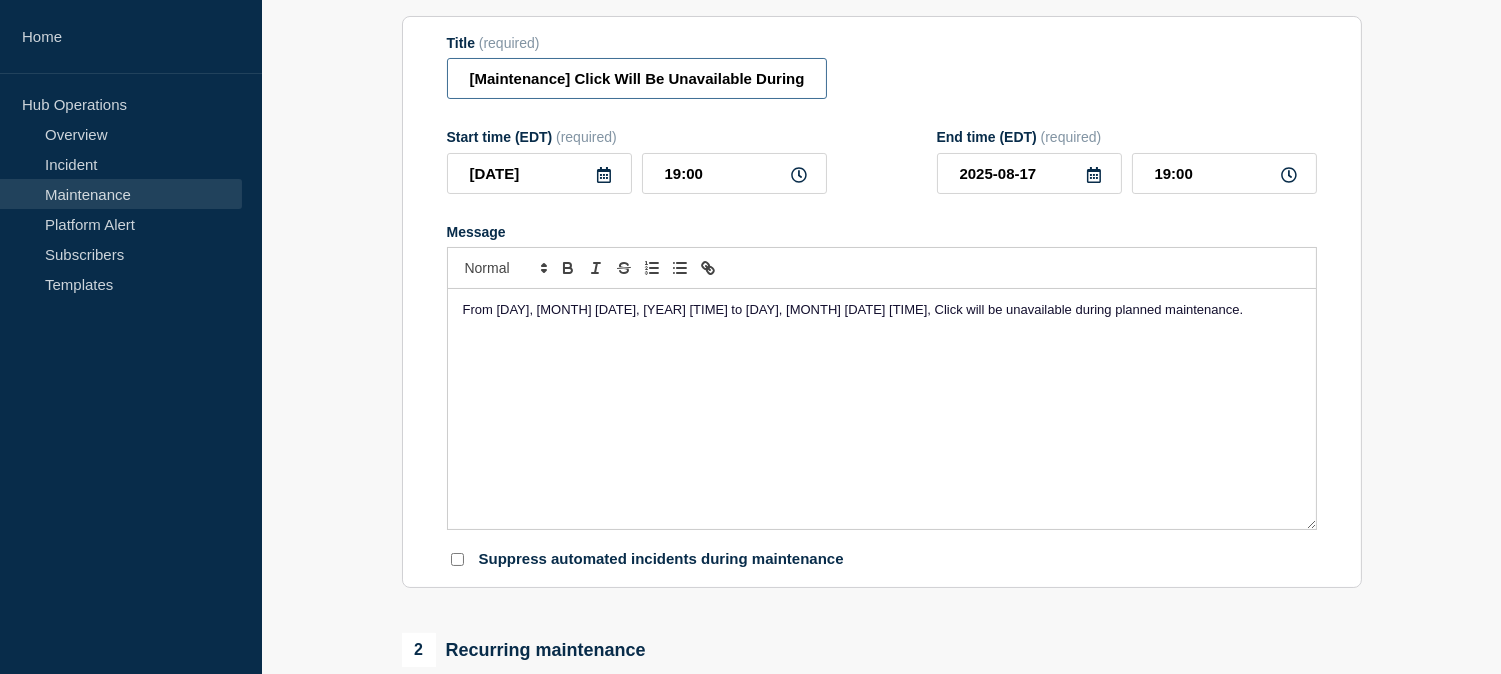 click on "[Maintenance] Click Will Be Unavailable During Planned Maintenance on [DATE] [TIME] to [DATE] PM-[TIME]" at bounding box center [637, 78] 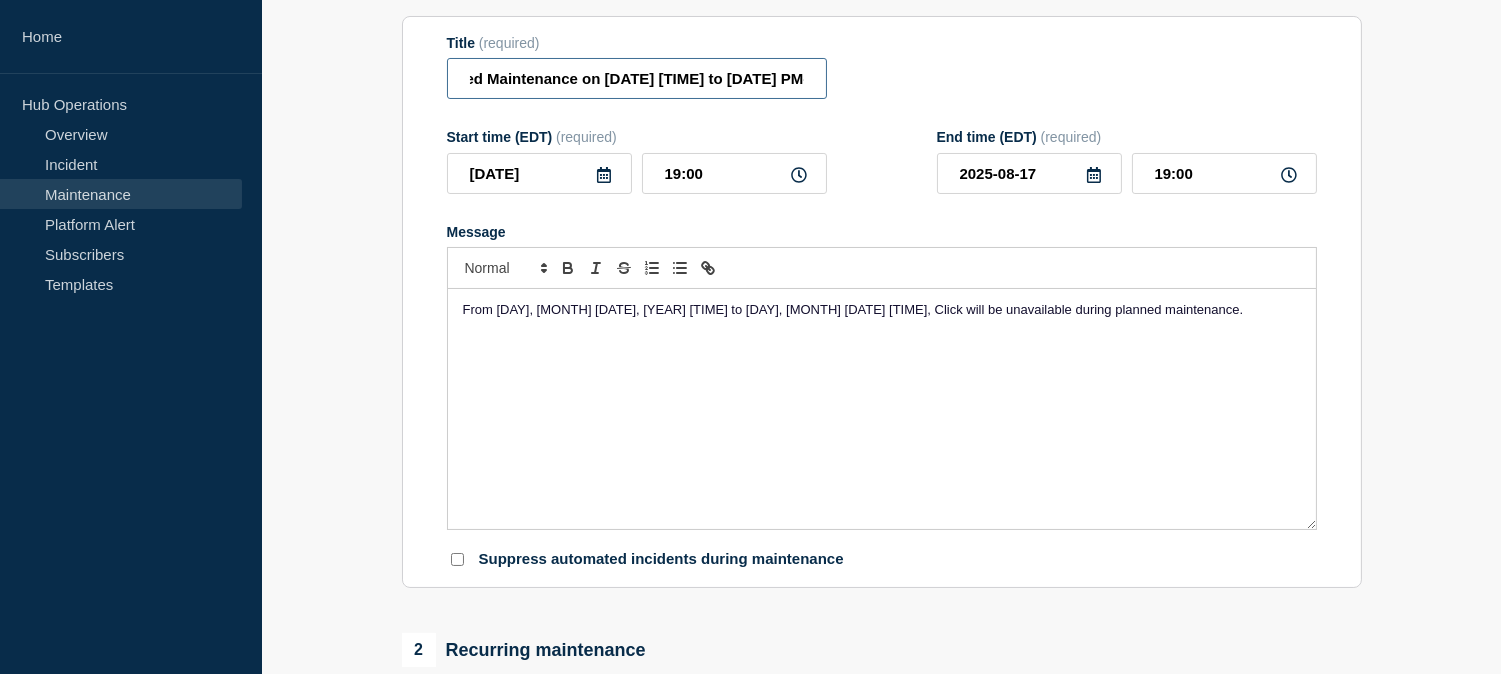 scroll, scrollTop: 0, scrollLeft: 424, axis: horizontal 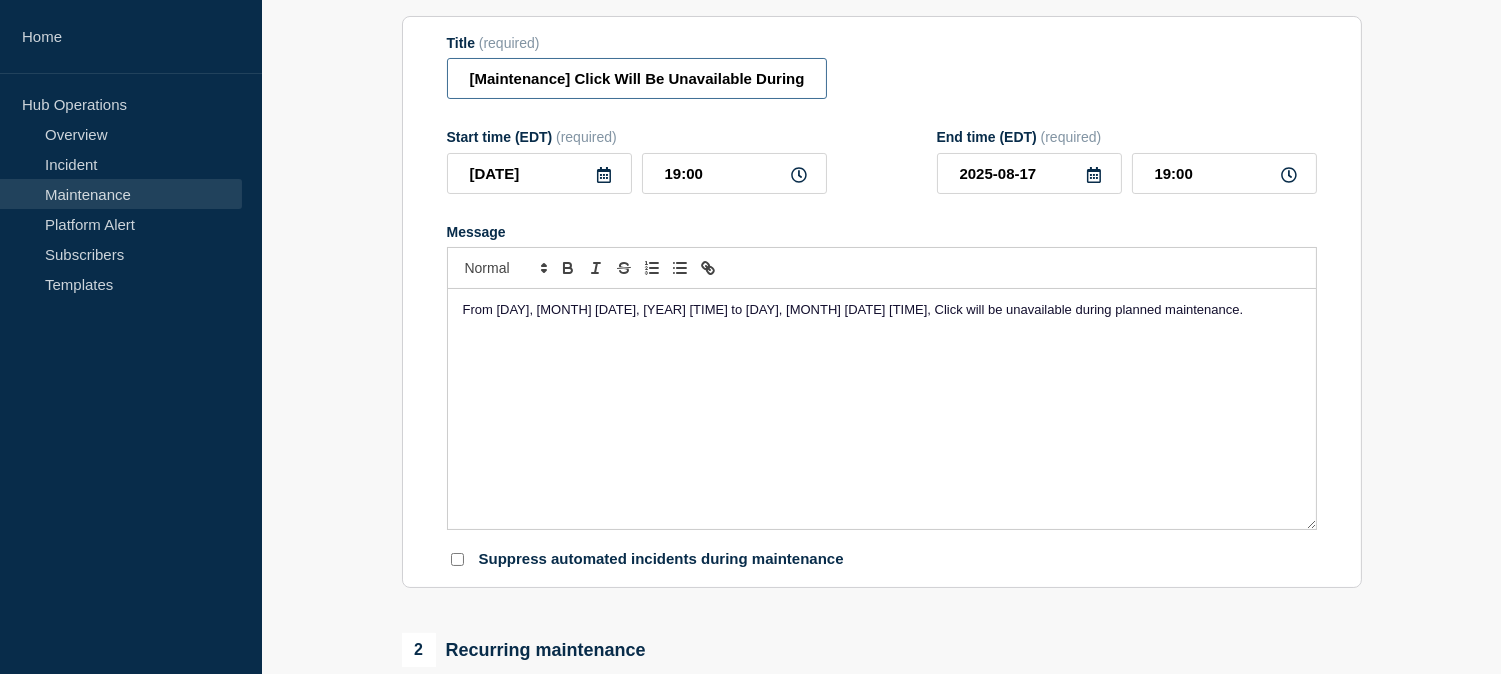 click on "[Maintenance] Click Will Be Unavailable During Planned Maintenance on [DATE] [TIME] to [DATE] PM-[TIME]" at bounding box center (637, 78) 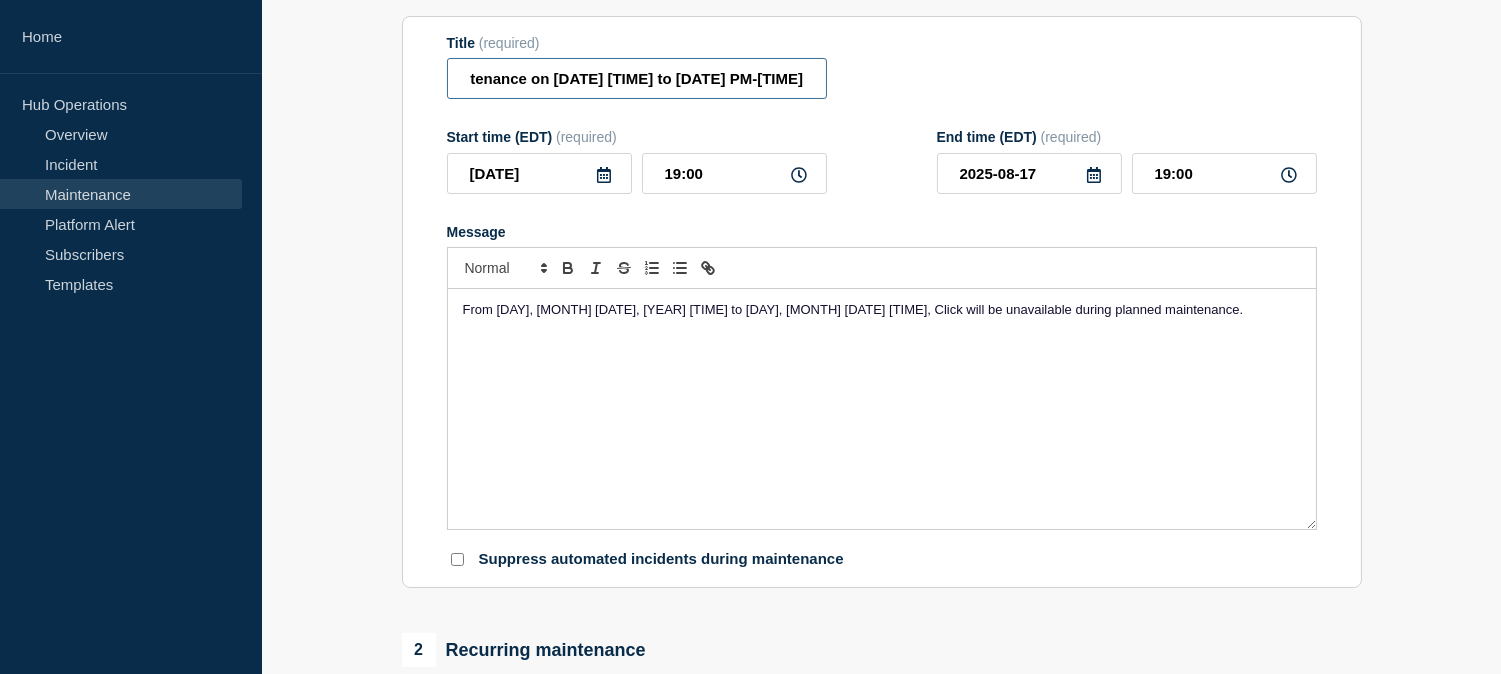 scroll, scrollTop: 0, scrollLeft: 480, axis: horizontal 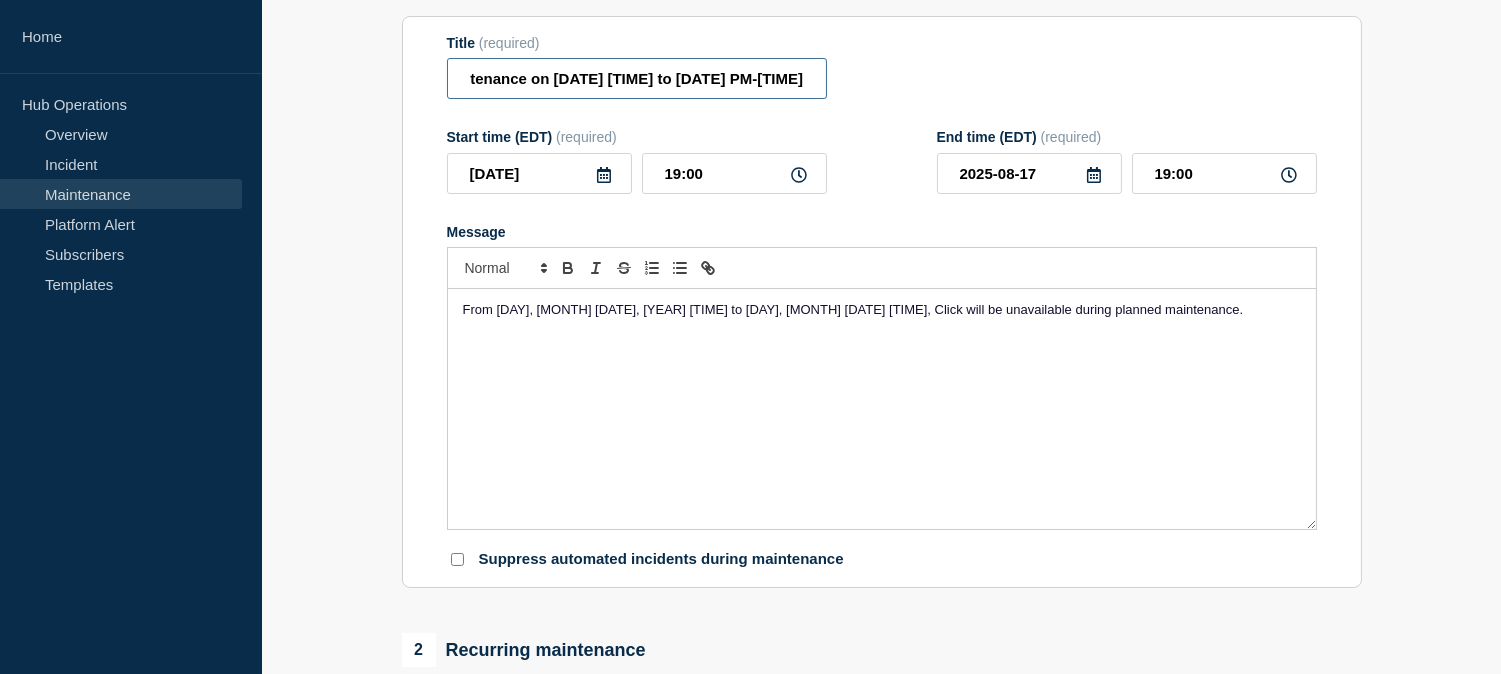 click on "[Maintenance] Click Will Be Unavailable During Planned Maintenance on [DATE] [TIME] to [DATE] PM-[TIME]" at bounding box center [637, 78] 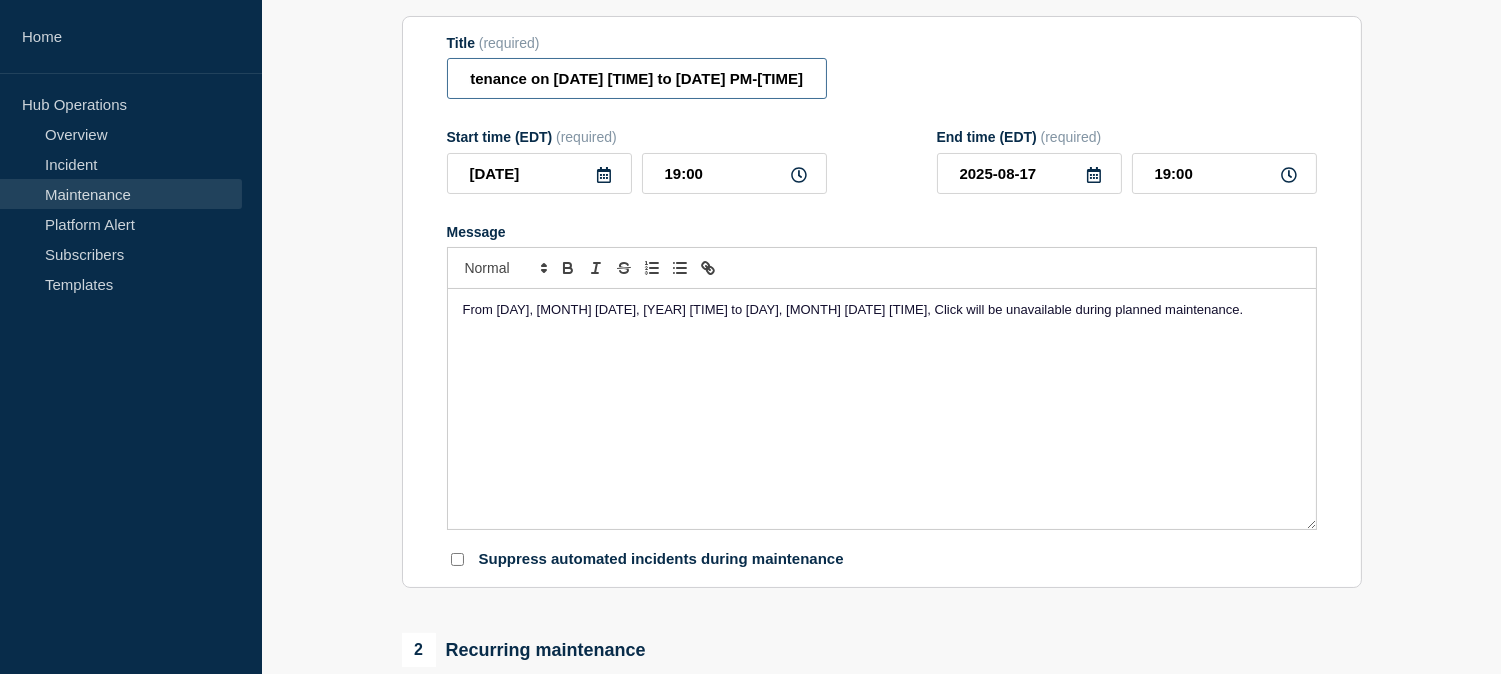 scroll, scrollTop: 0, scrollLeft: 503, axis: horizontal 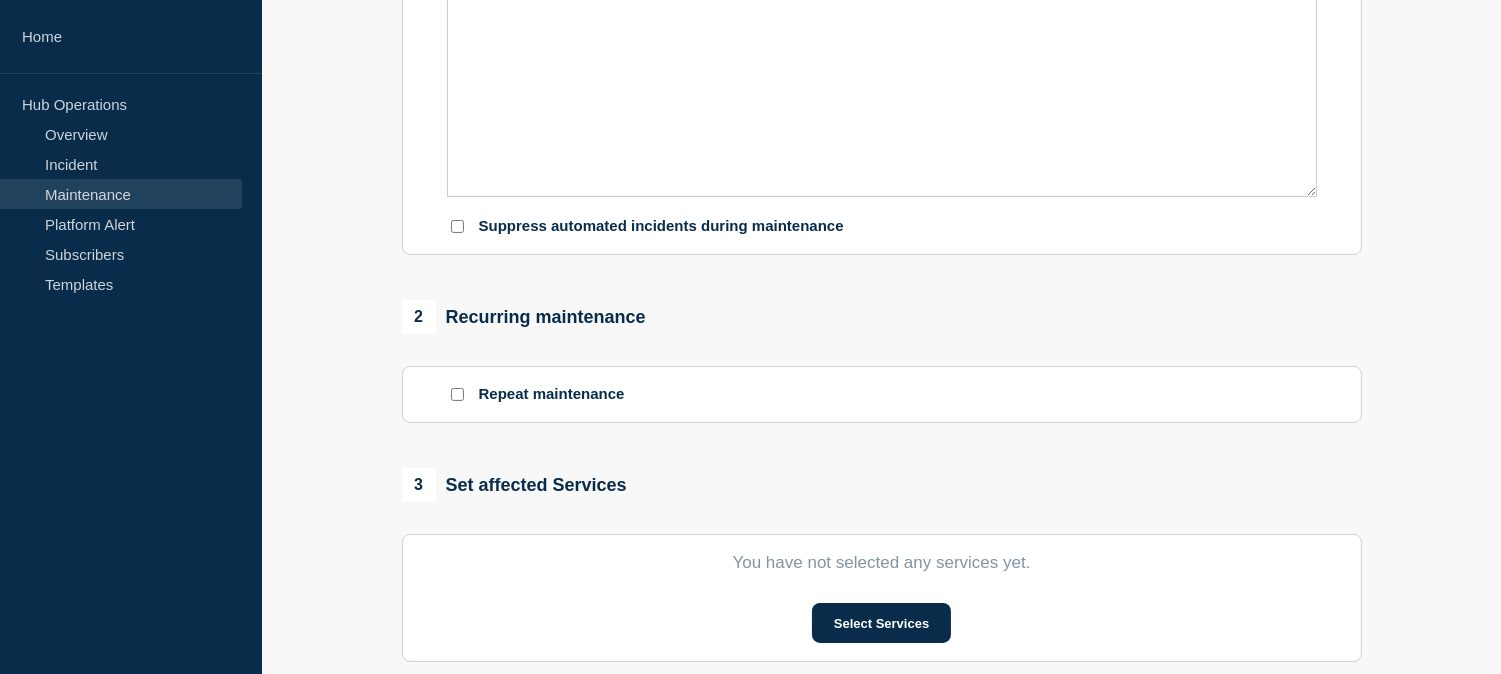 type on "[Maintenance] Click Will Be Unavailable During Planned Maintenance on [DATE] [TIME] to [DATE] PM-[TIME]" 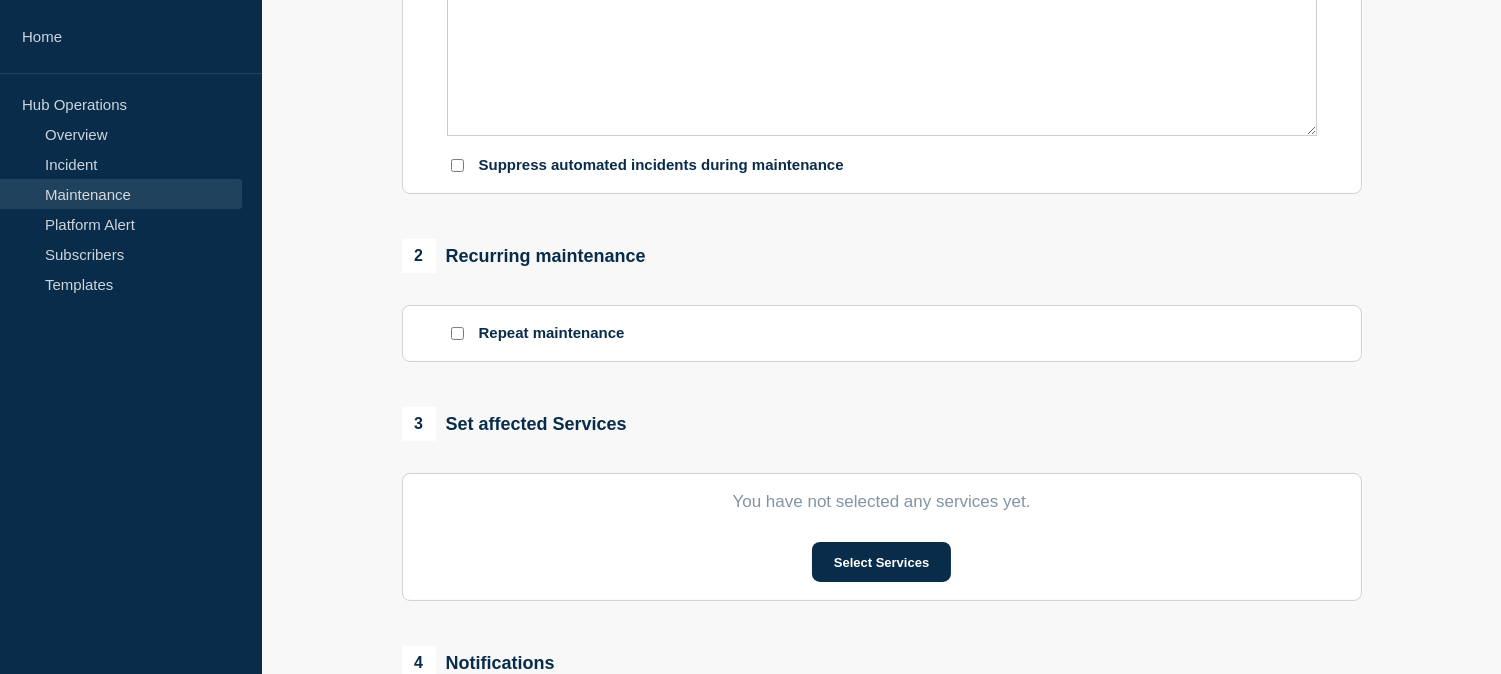 scroll, scrollTop: 666, scrollLeft: 0, axis: vertical 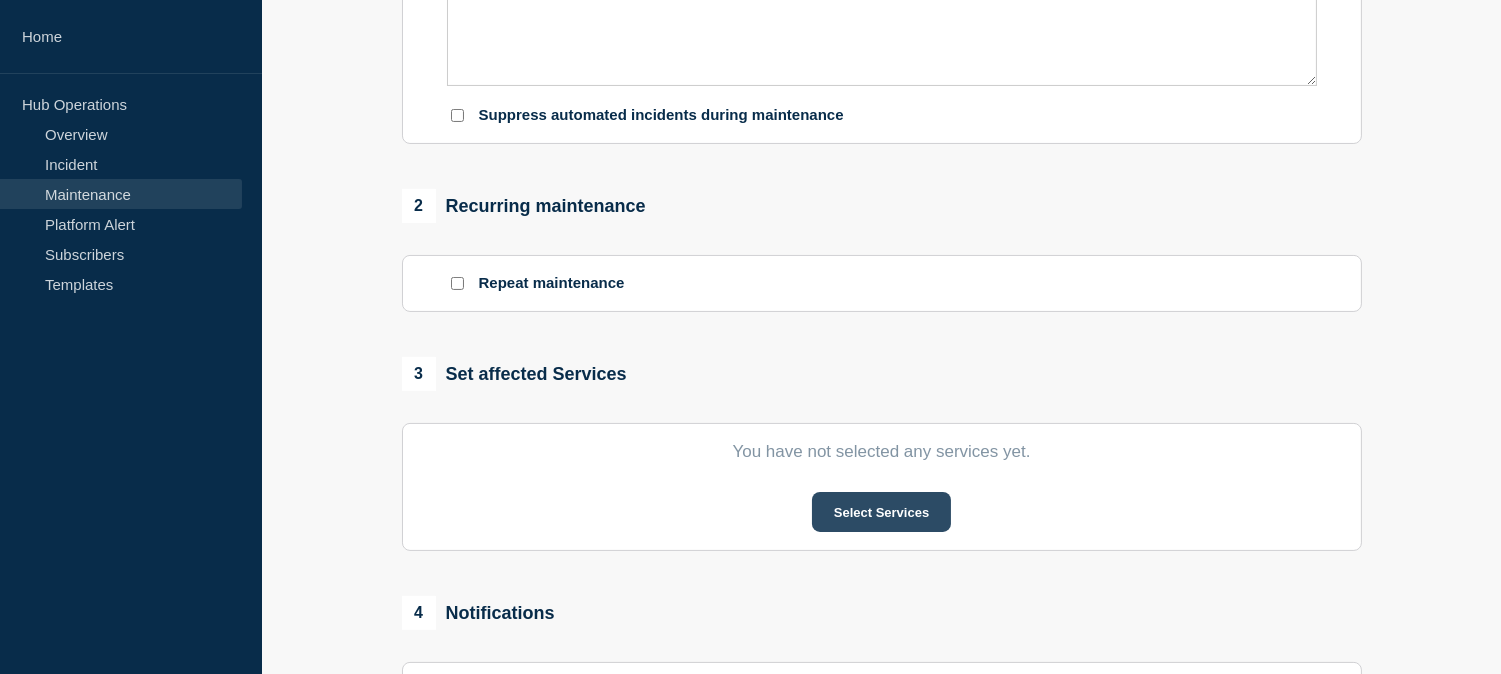 click on "Select Services" at bounding box center (881, 512) 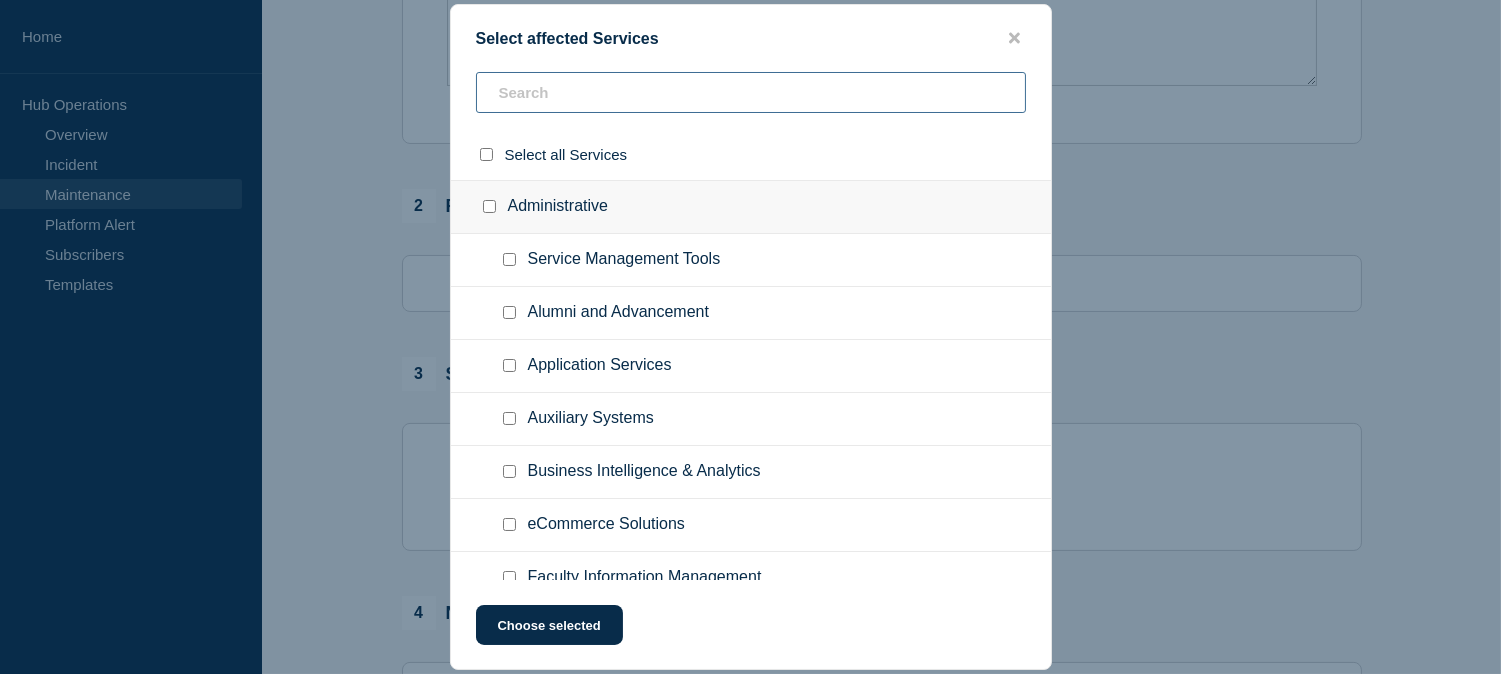 click at bounding box center [751, 92] 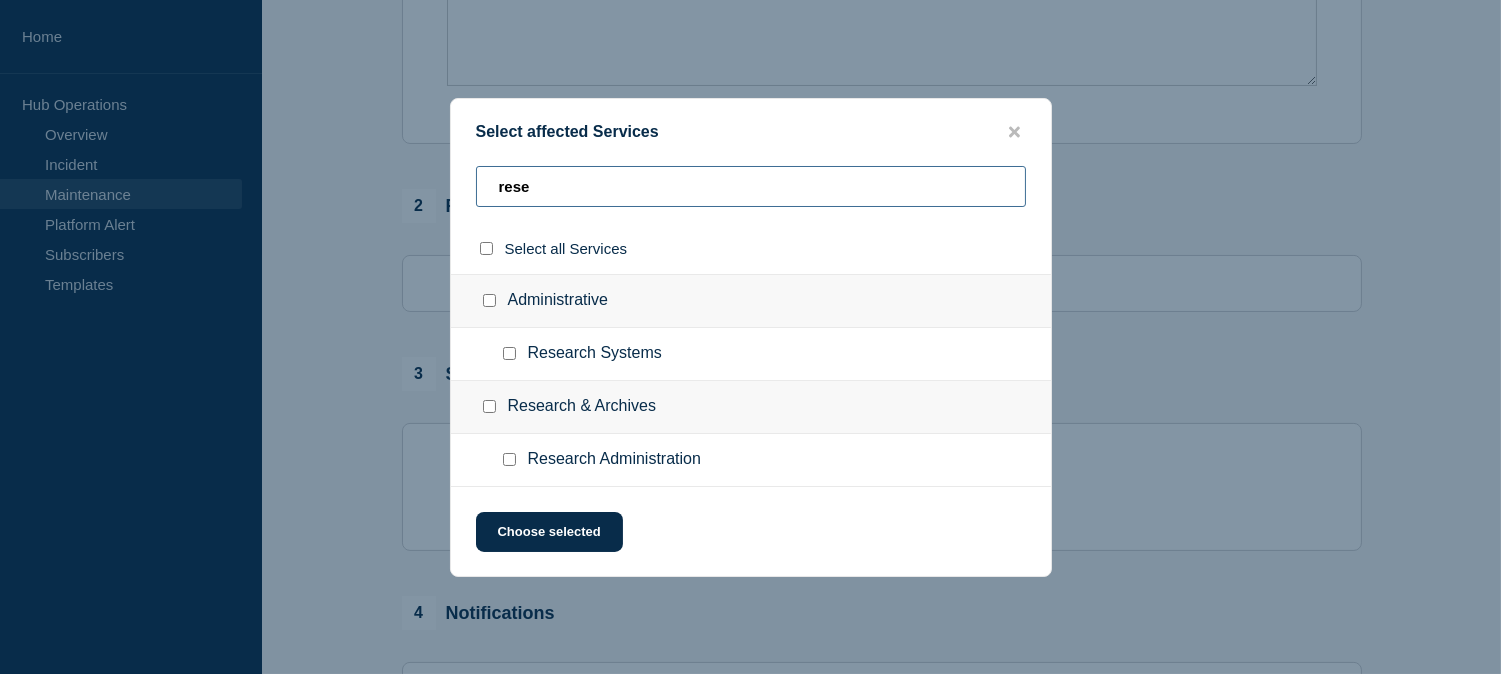 type on "rese" 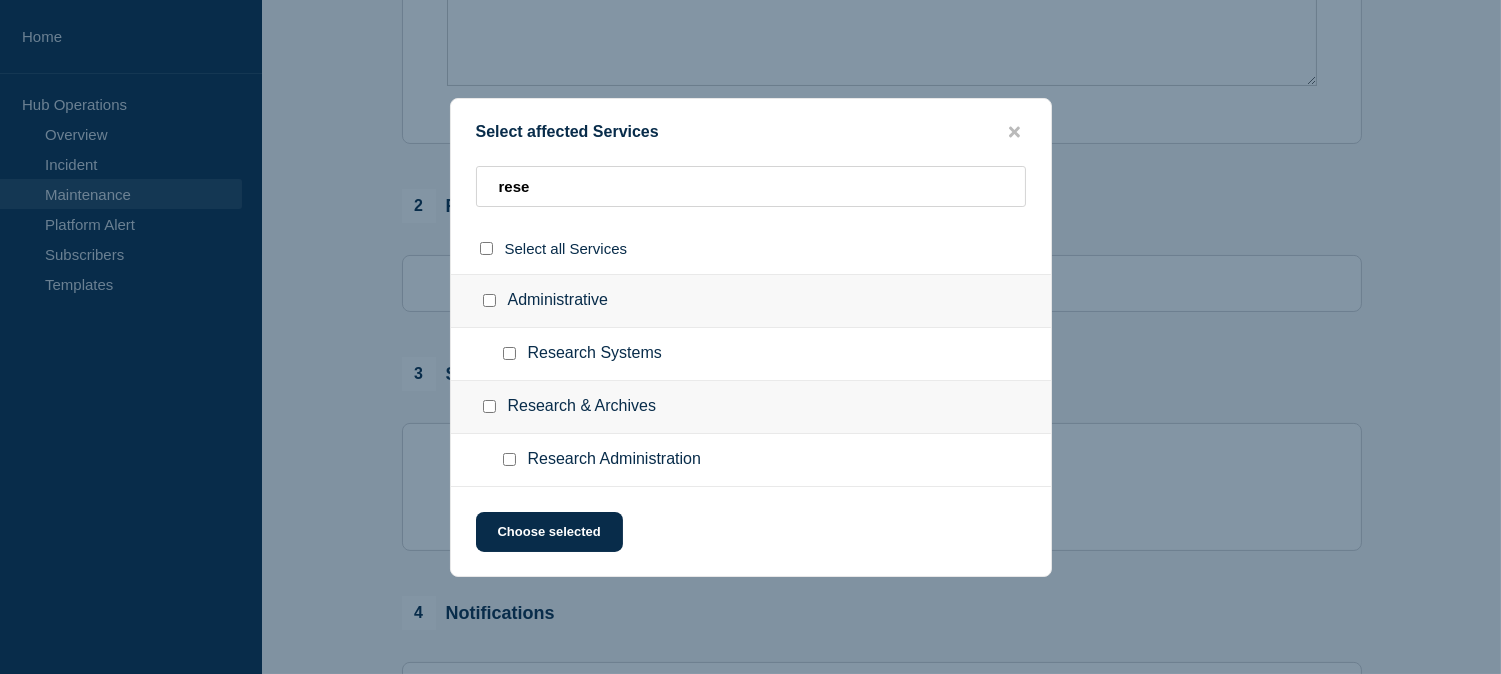 click at bounding box center (509, 353) 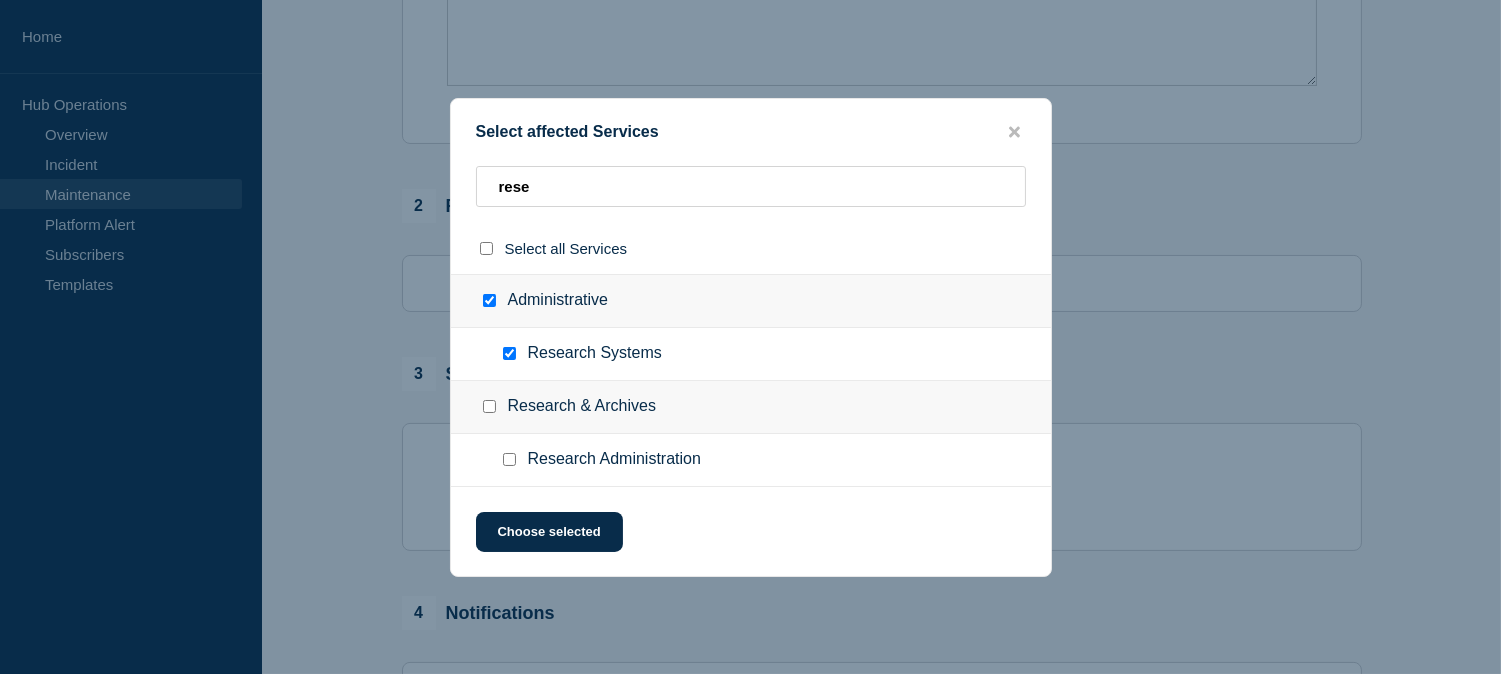 checkbox on "true" 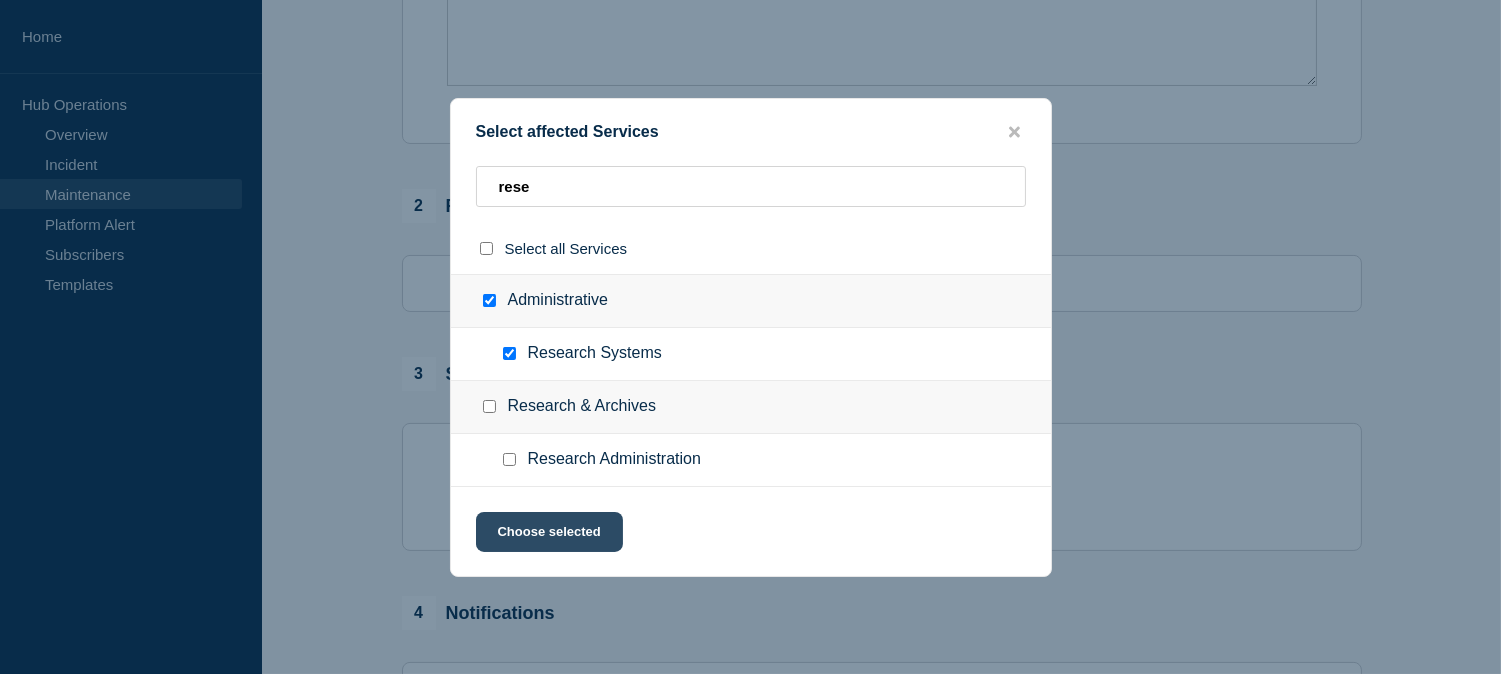 click on "Choose selected" 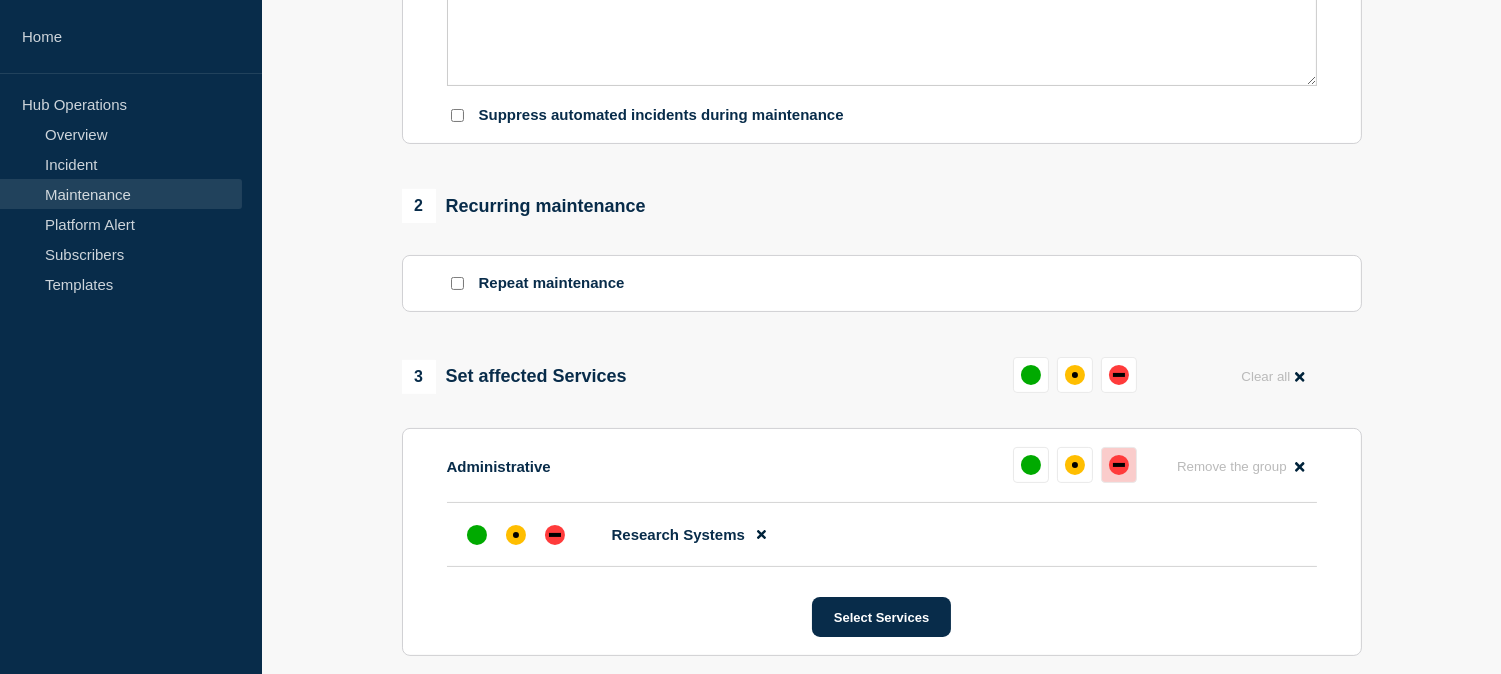 click at bounding box center [1119, 465] 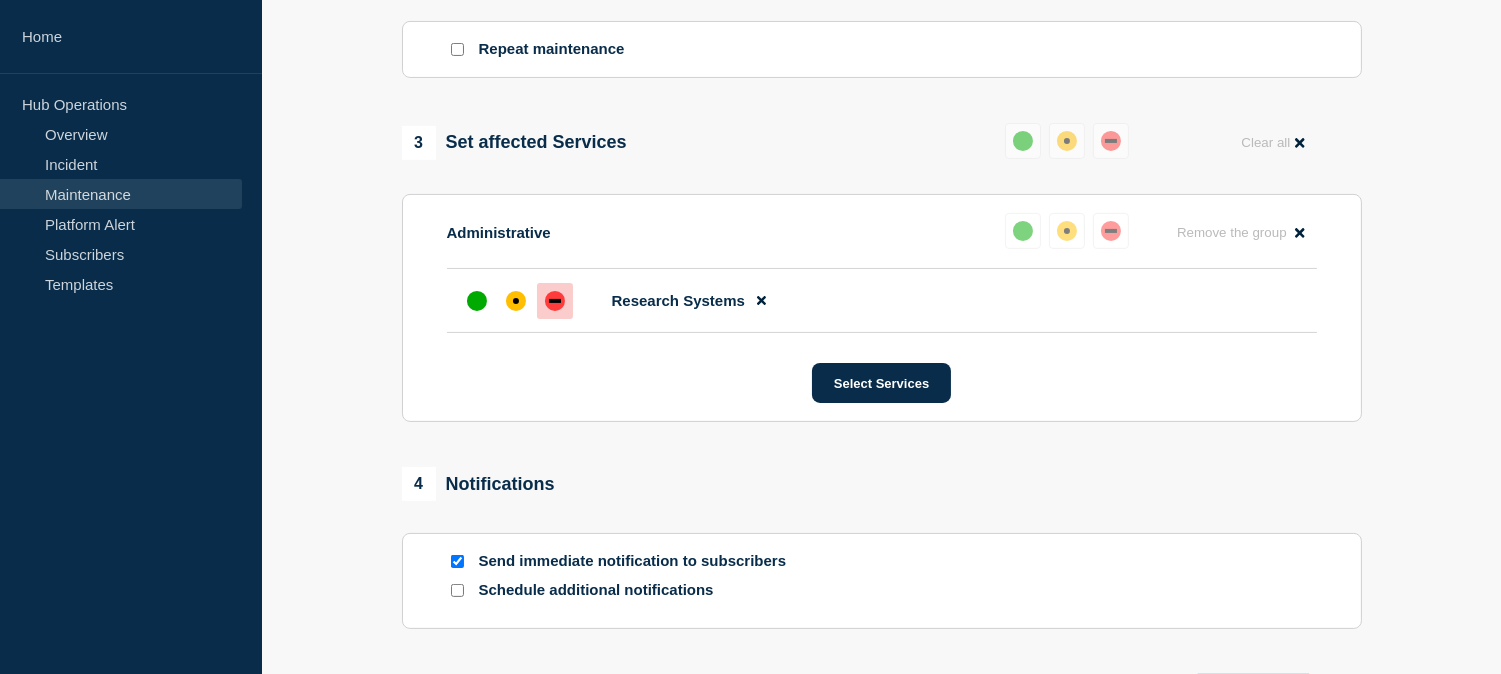 scroll, scrollTop: 666, scrollLeft: 0, axis: vertical 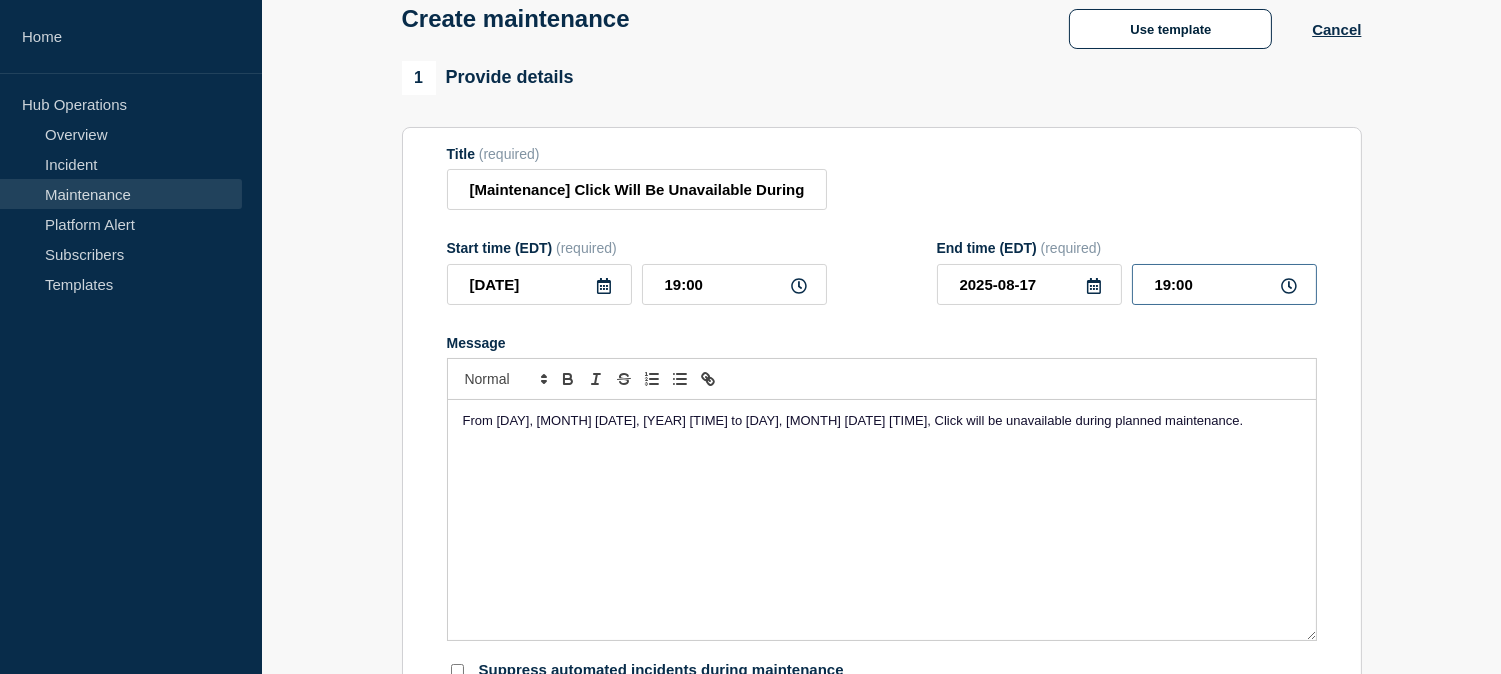 click on "19:00" at bounding box center (1224, 284) 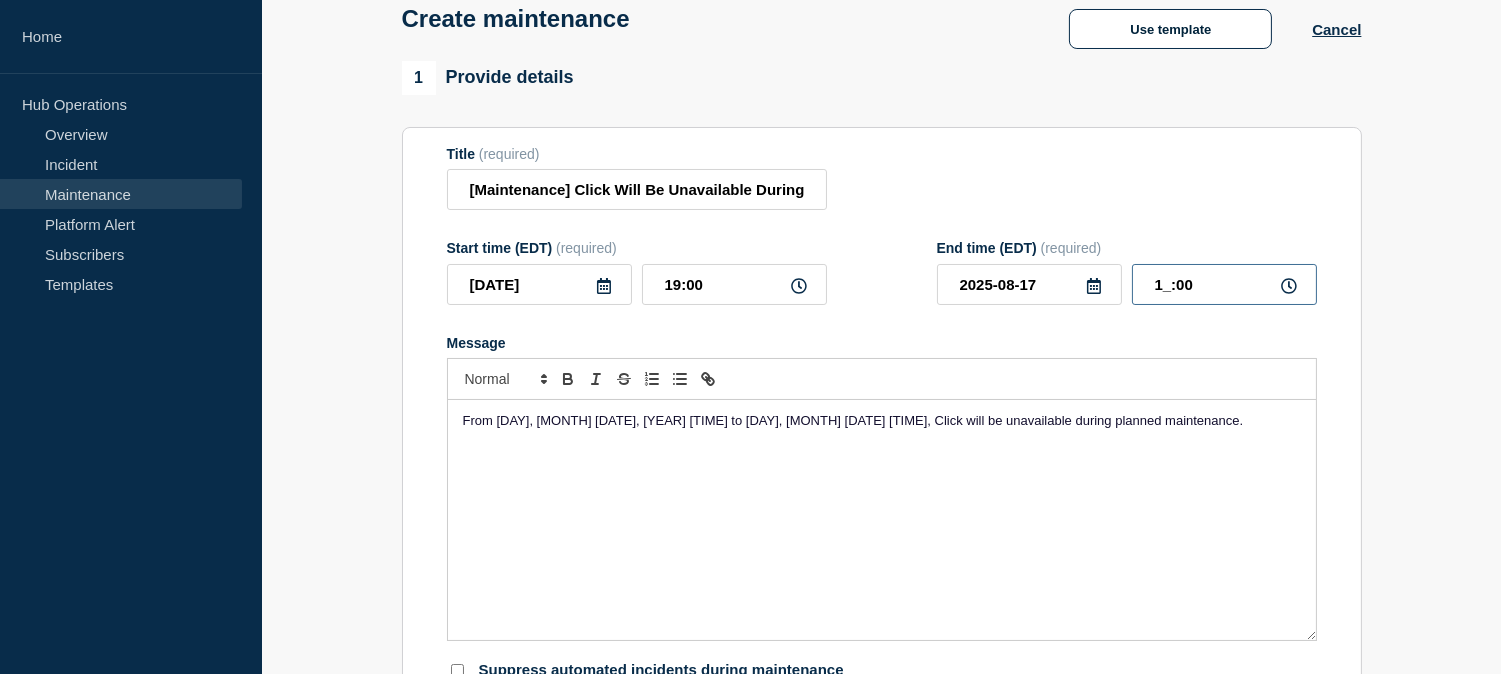 type on "17:00" 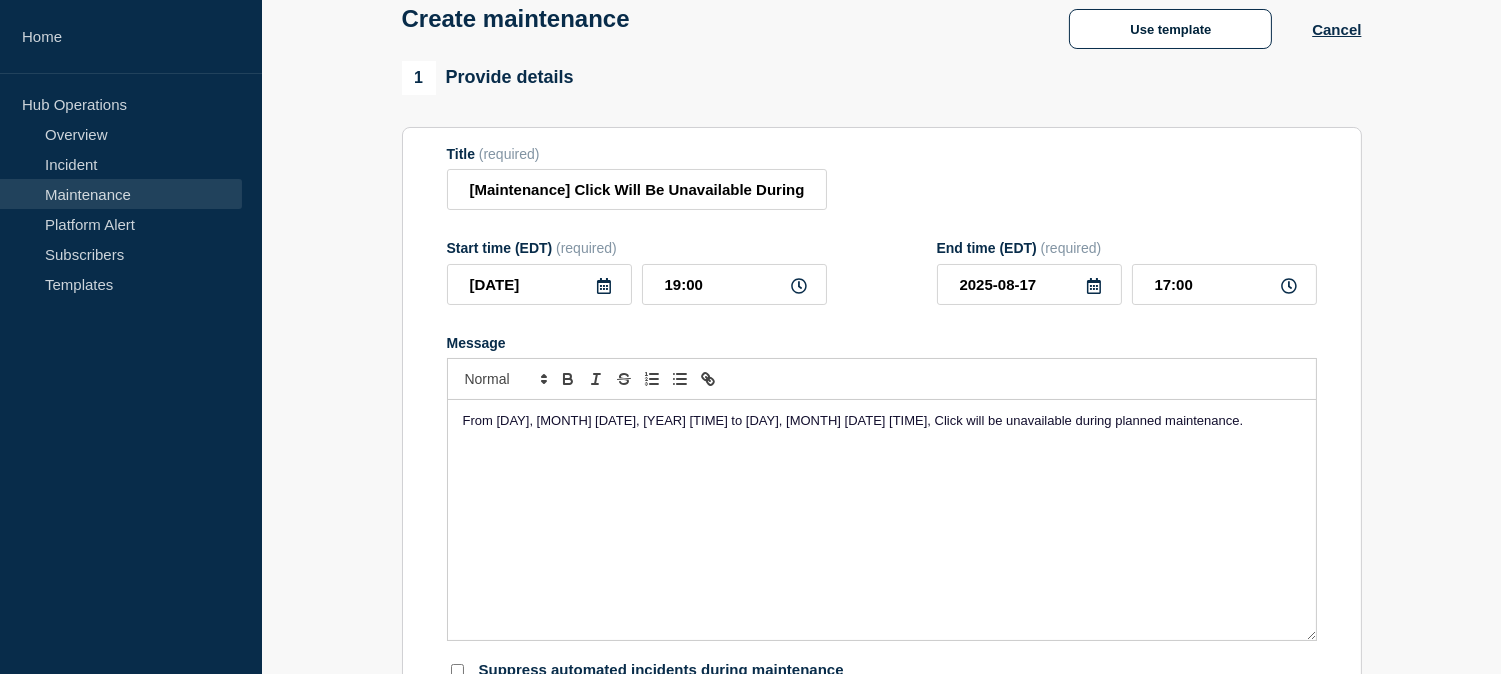 click on "Start time (EDT)  (required) [DATE] [TIME] End time (EDT)  (required) [DATE] [TIME]" at bounding box center (882, 272) 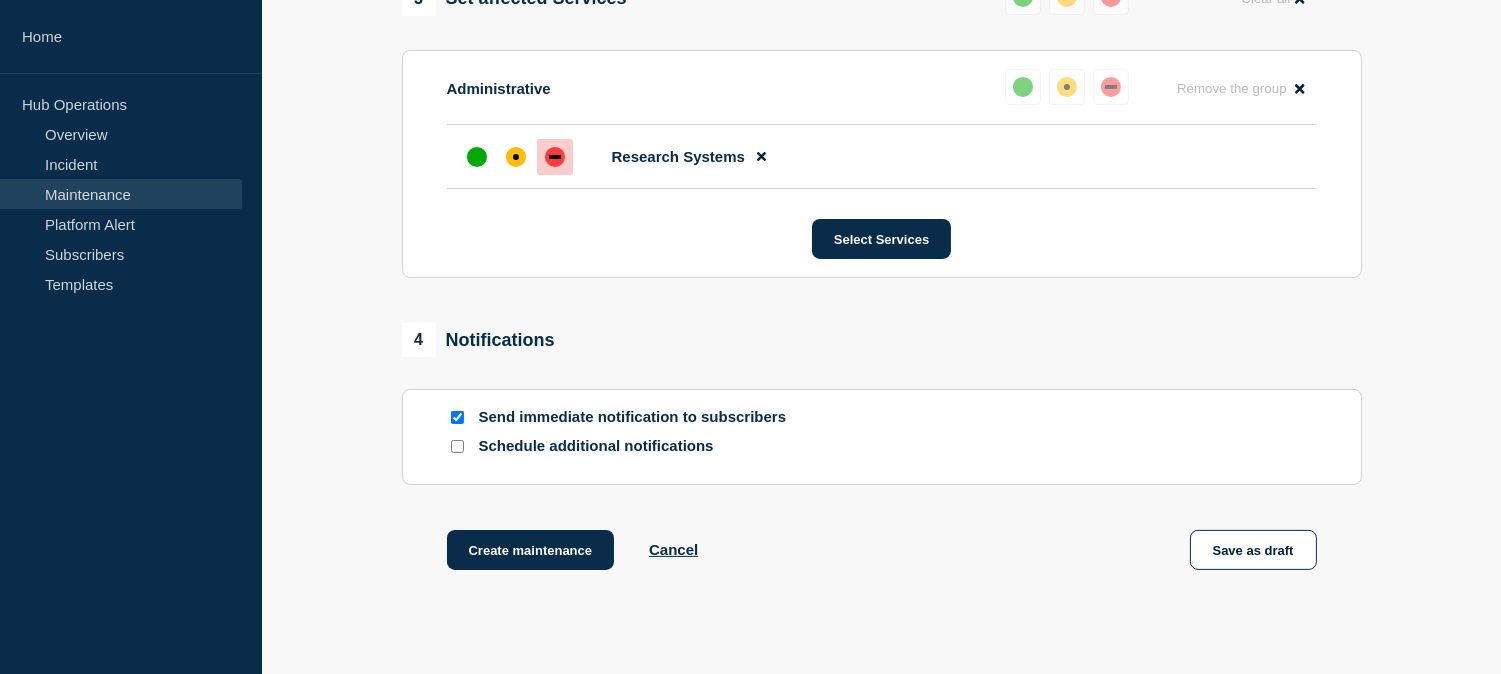 scroll, scrollTop: 1111, scrollLeft: 0, axis: vertical 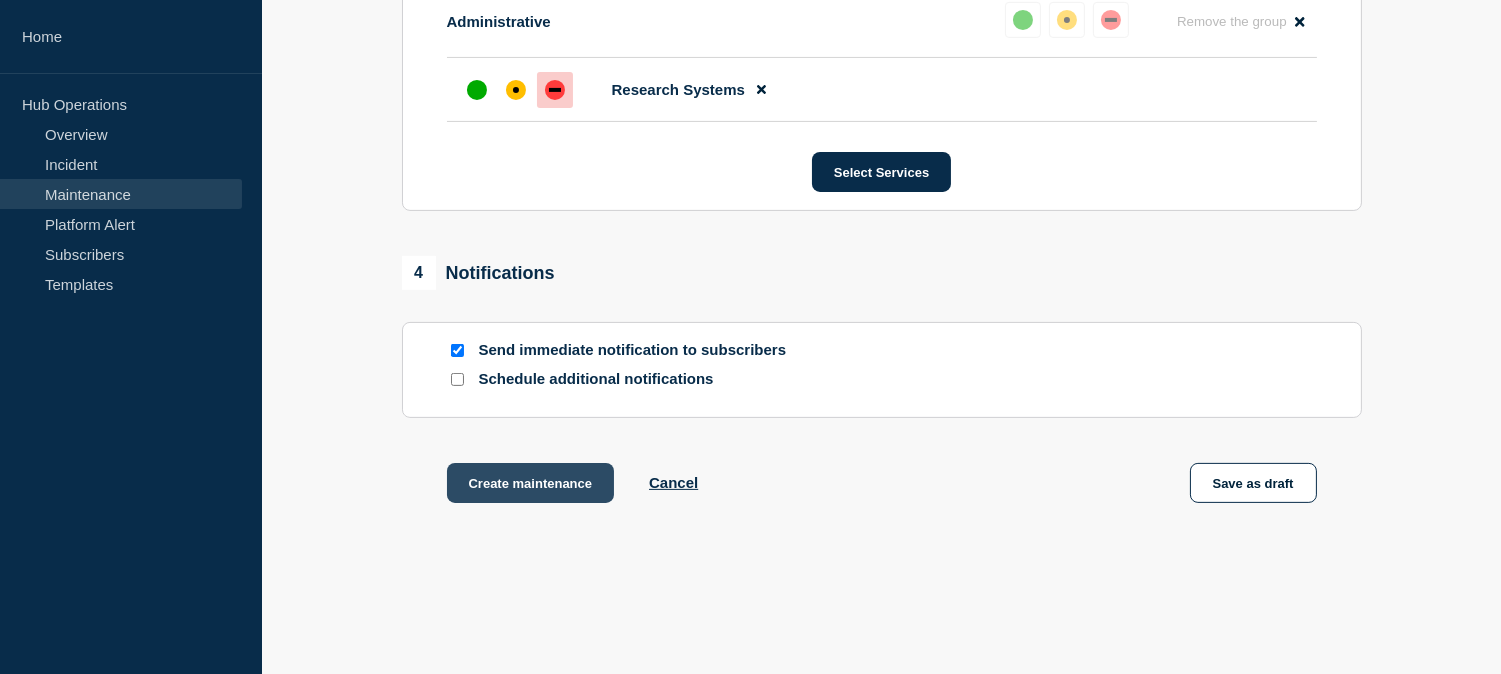 click on "Create maintenance" at bounding box center (531, 483) 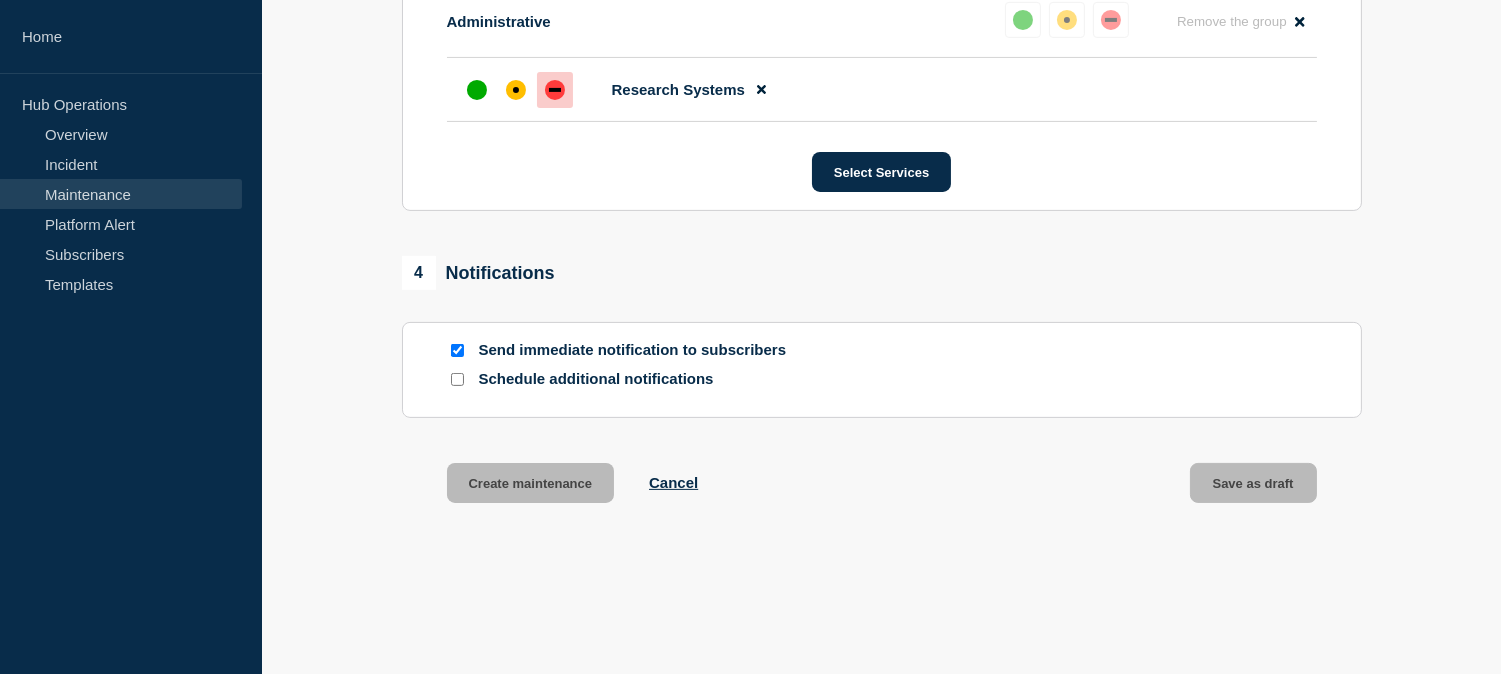 scroll, scrollTop: 0, scrollLeft: 0, axis: both 